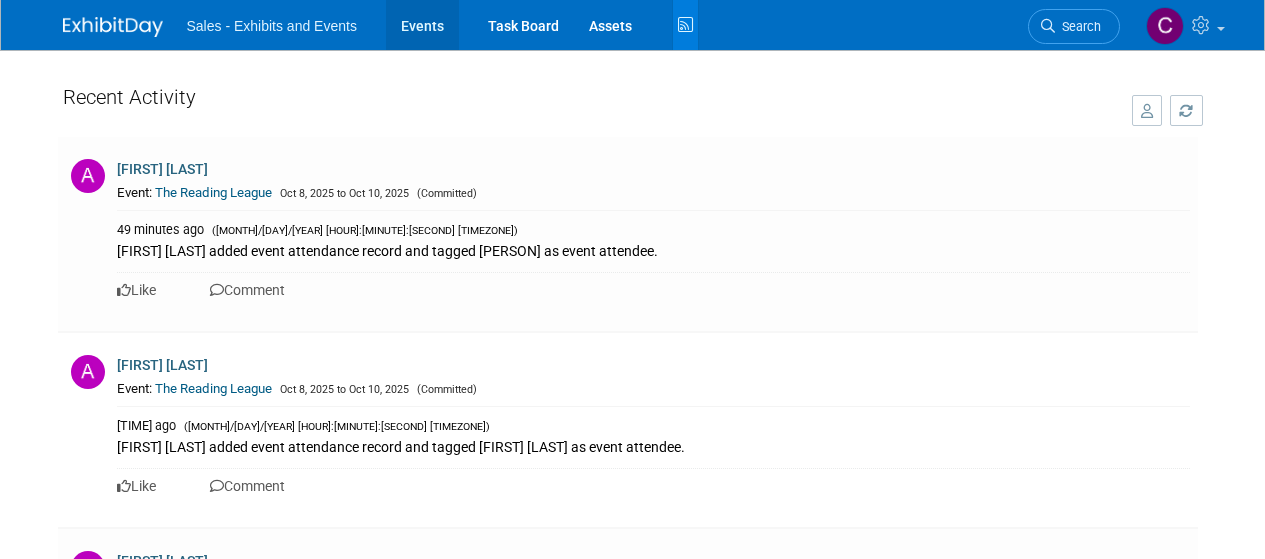 scroll, scrollTop: 0, scrollLeft: 0, axis: both 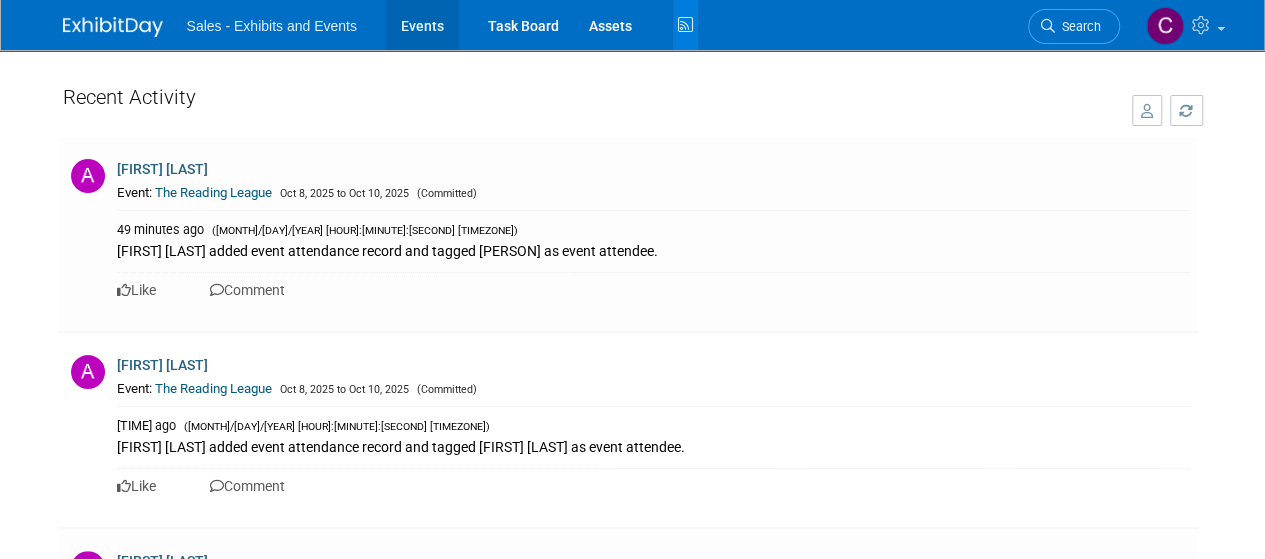 click on "Events" at bounding box center (422, 25) 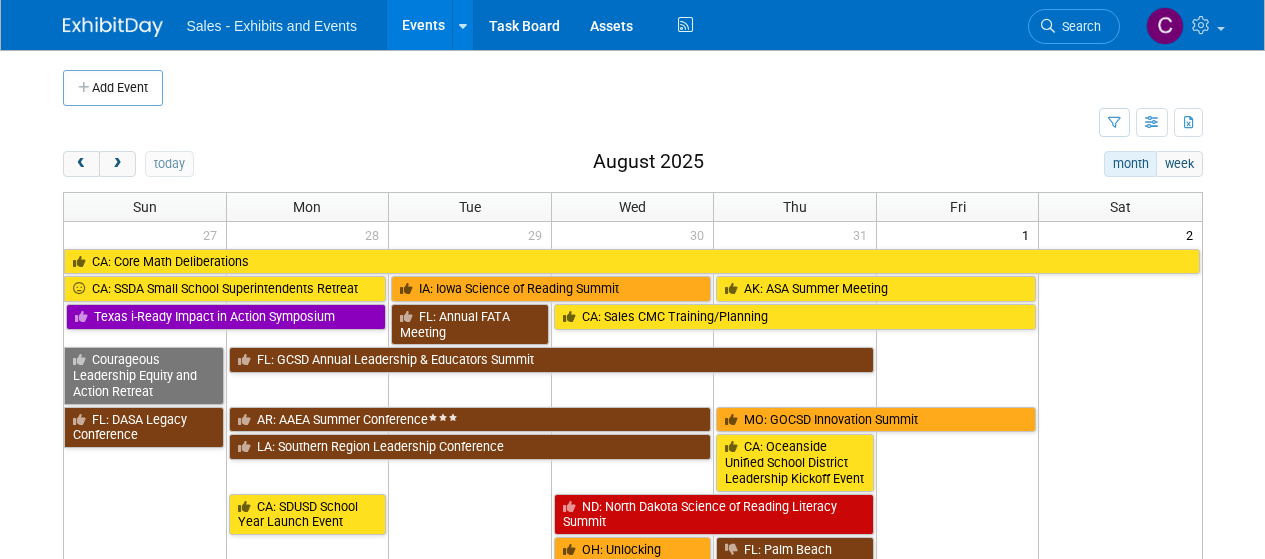 scroll, scrollTop: 0, scrollLeft: 0, axis: both 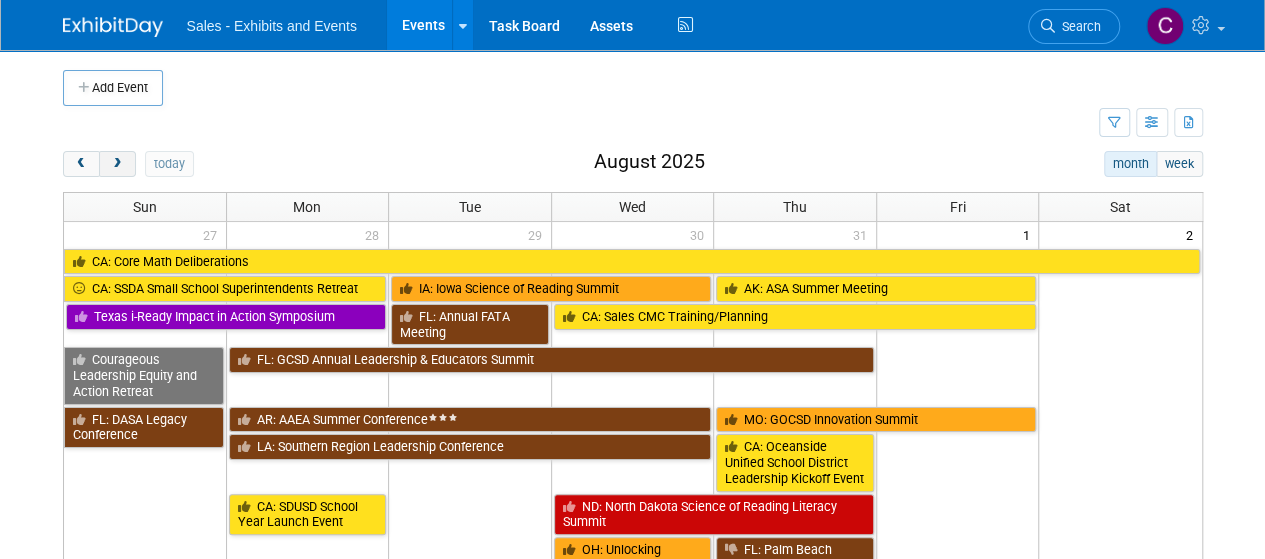 click at bounding box center [117, 164] 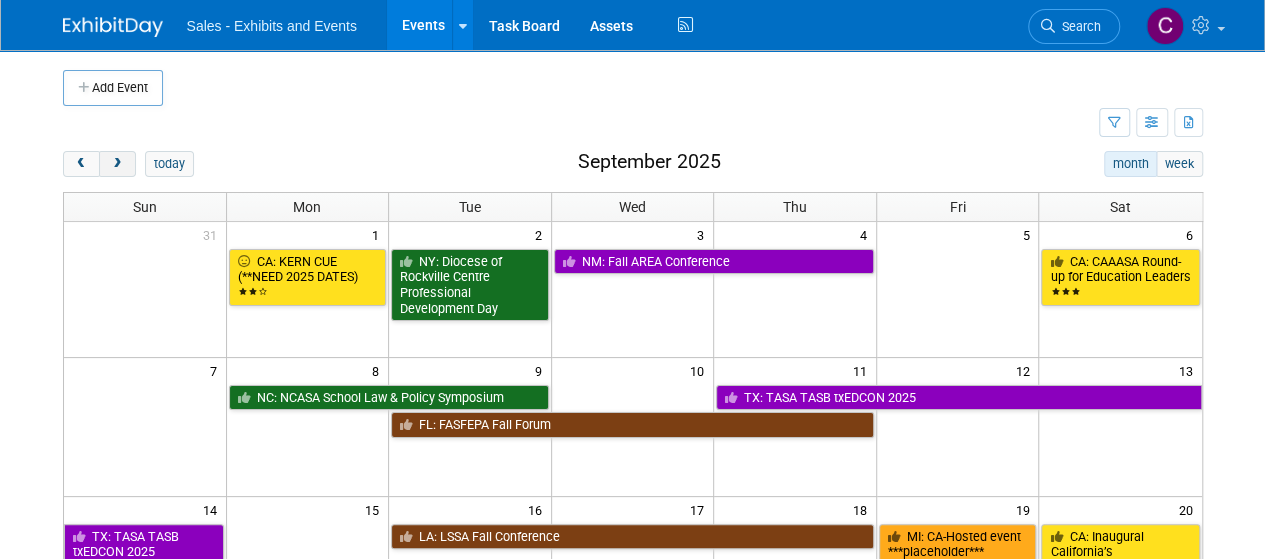 click at bounding box center [117, 164] 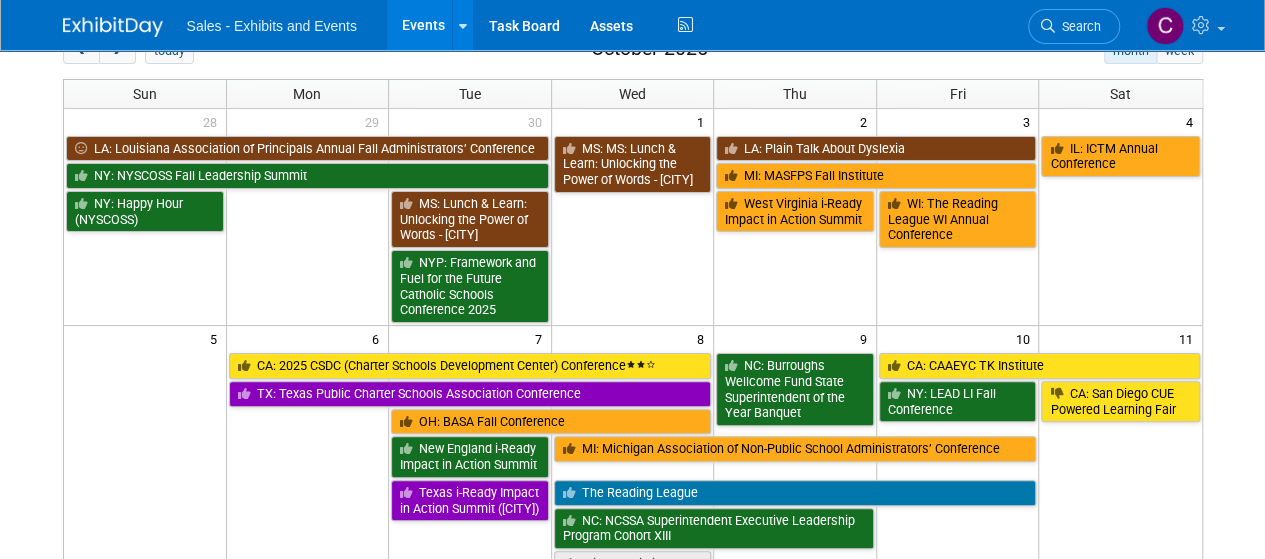 scroll, scrollTop: 146, scrollLeft: 0, axis: vertical 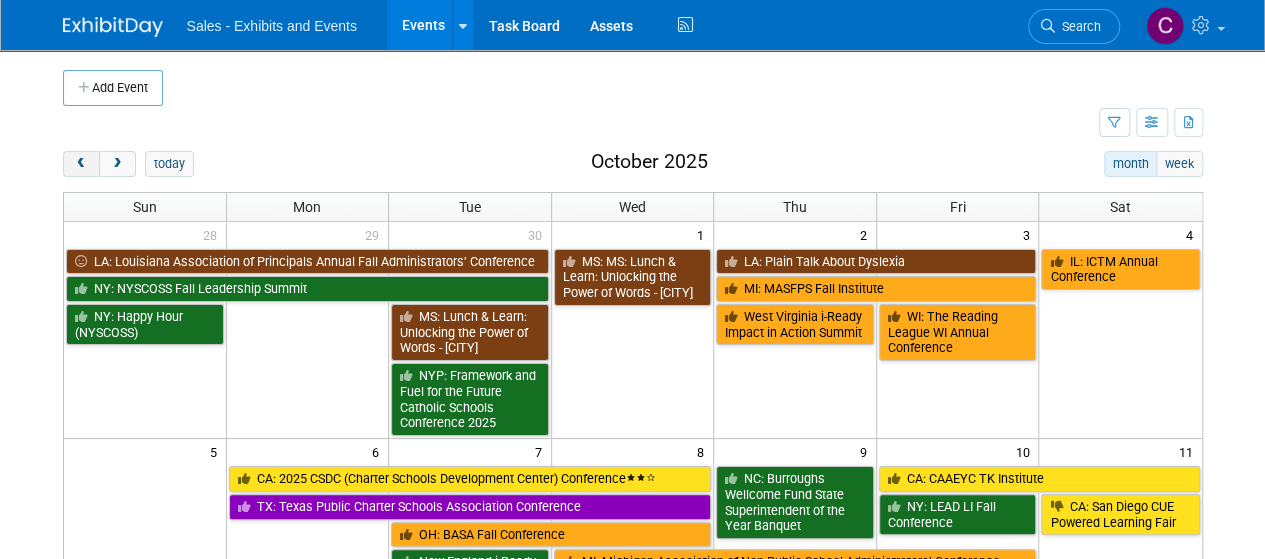 click at bounding box center (81, 164) 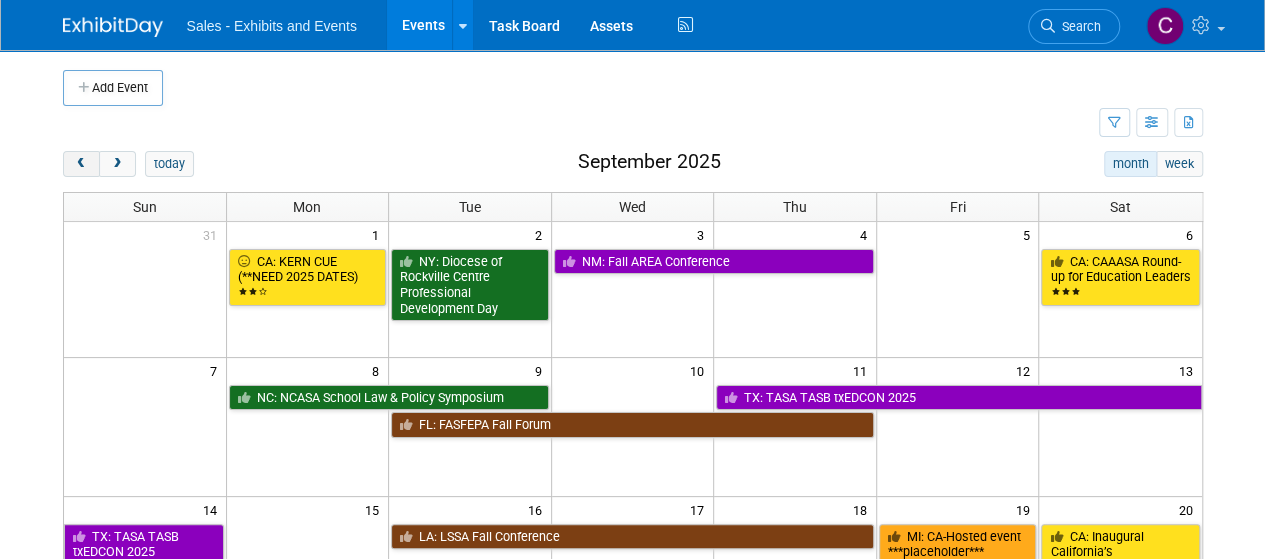 click at bounding box center [81, 164] 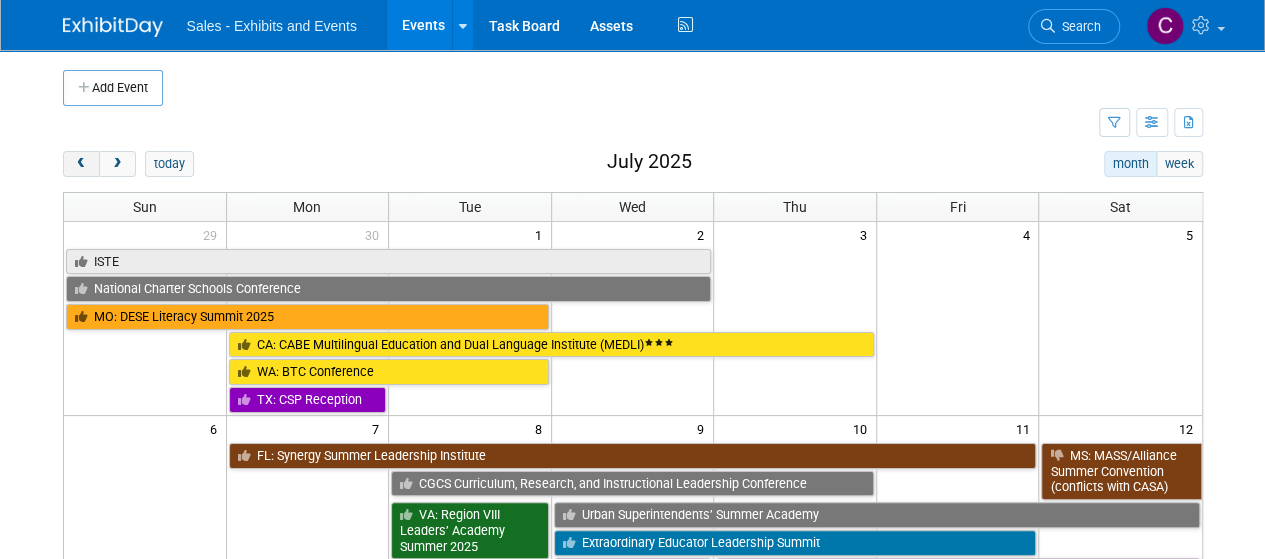 click at bounding box center [81, 164] 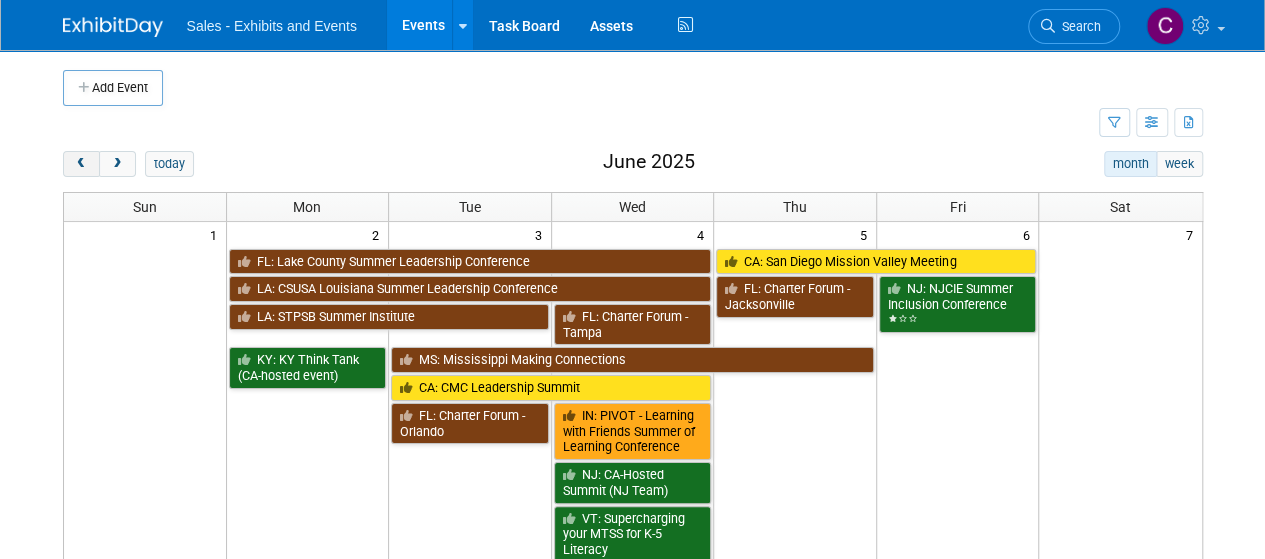 click at bounding box center (81, 164) 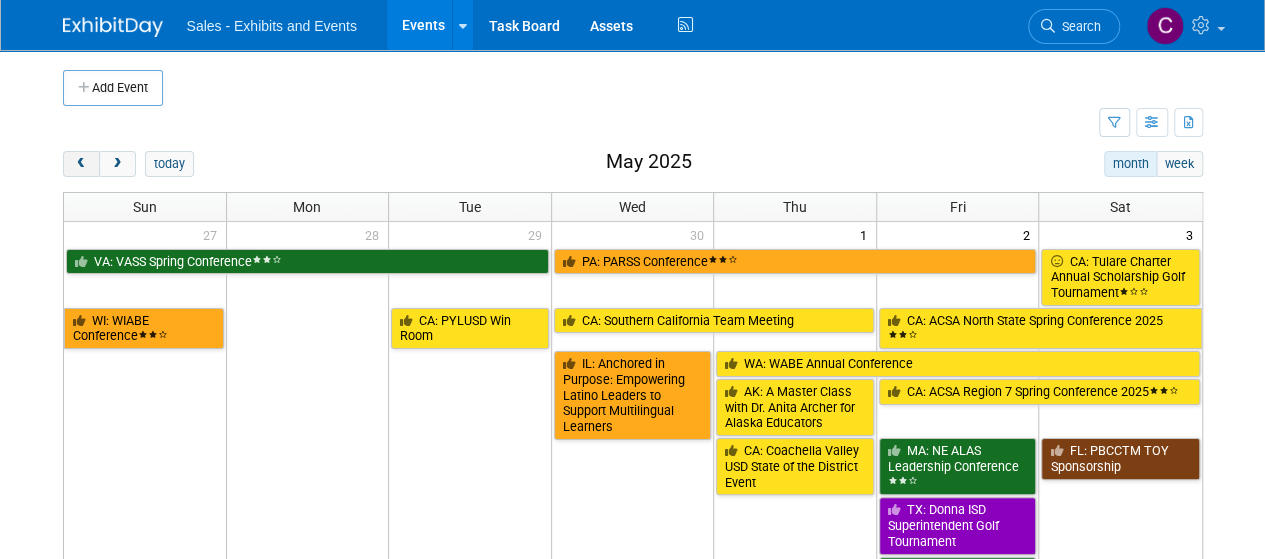 click at bounding box center [81, 164] 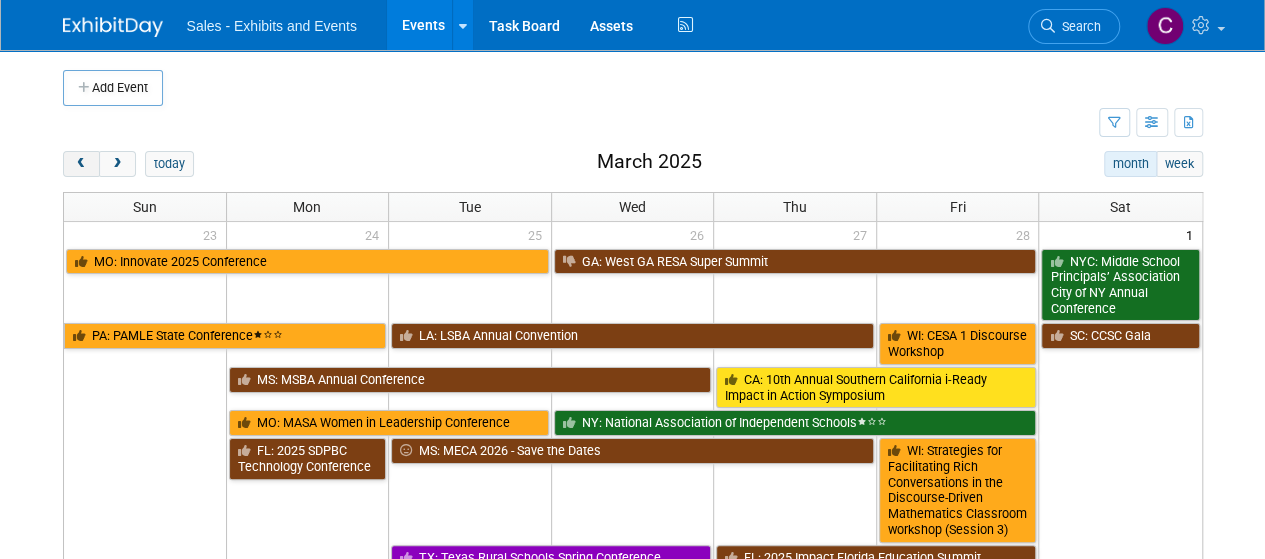 click at bounding box center (81, 164) 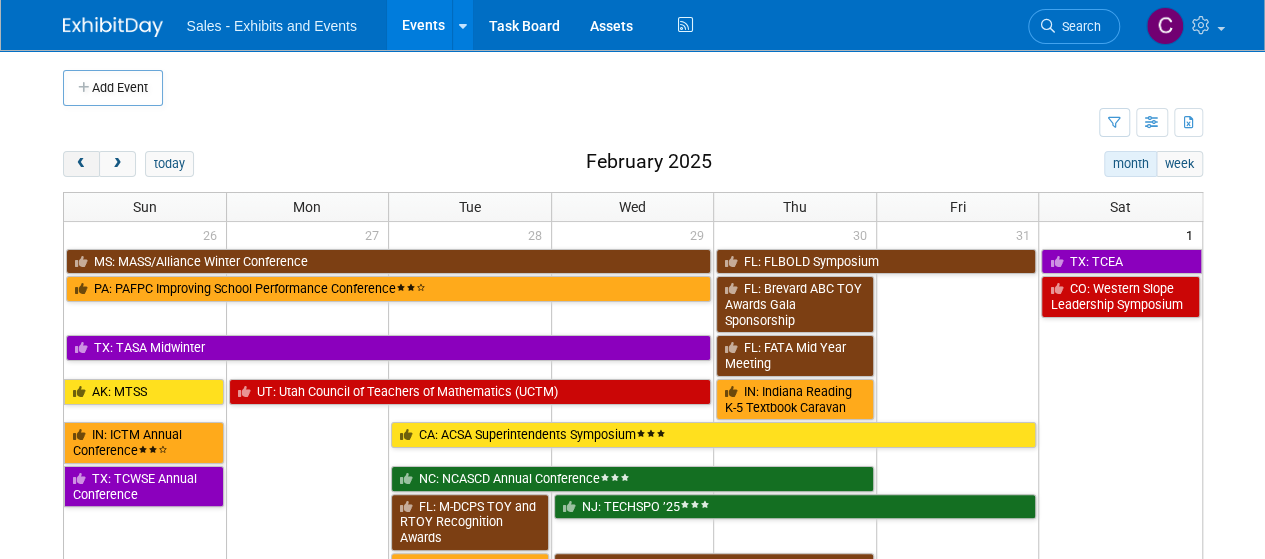 click at bounding box center (81, 164) 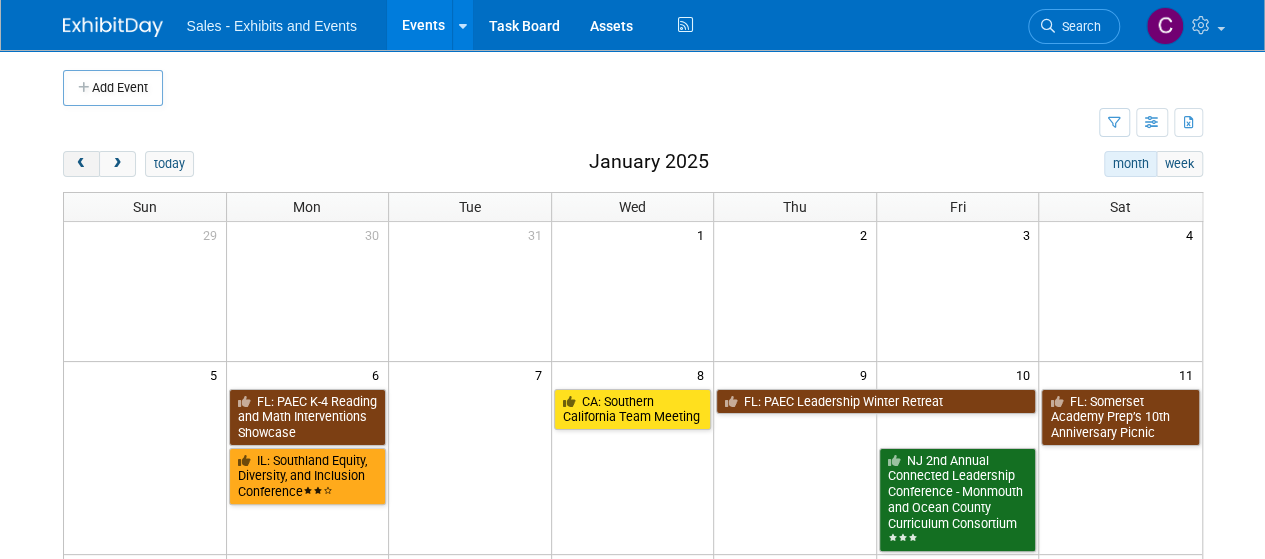 click at bounding box center [81, 164] 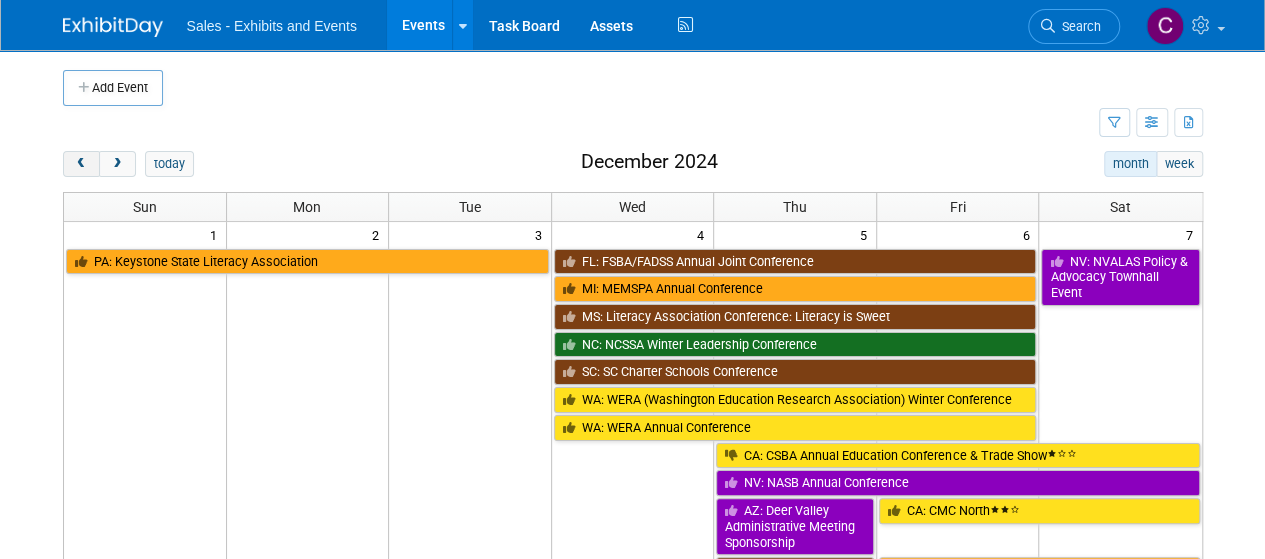 click at bounding box center [81, 164] 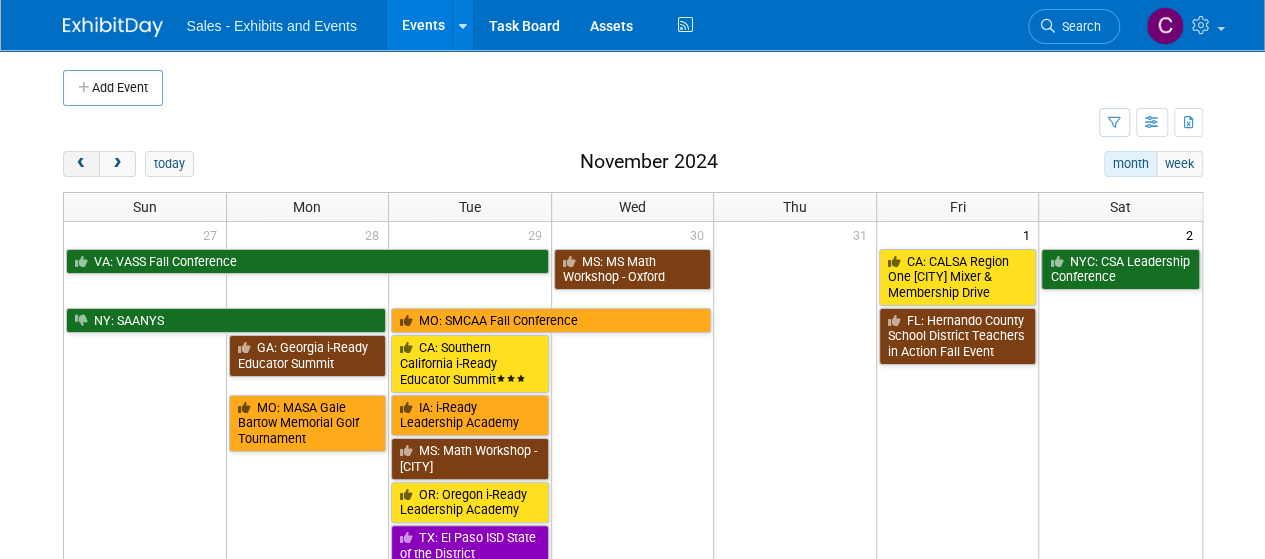 click at bounding box center [81, 164] 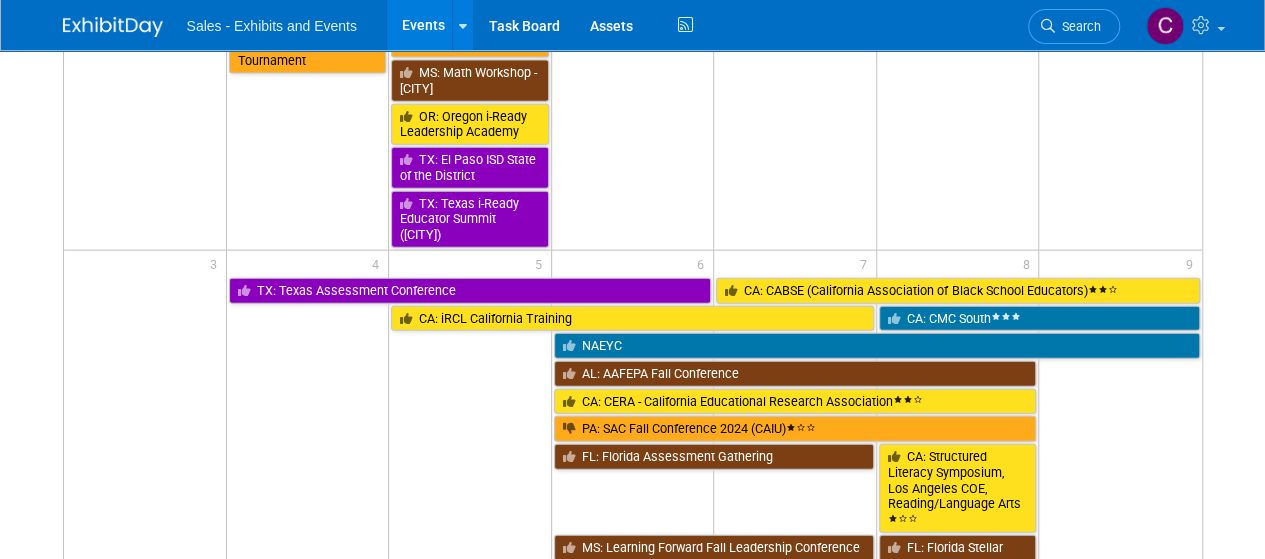 scroll, scrollTop: 2514, scrollLeft: 0, axis: vertical 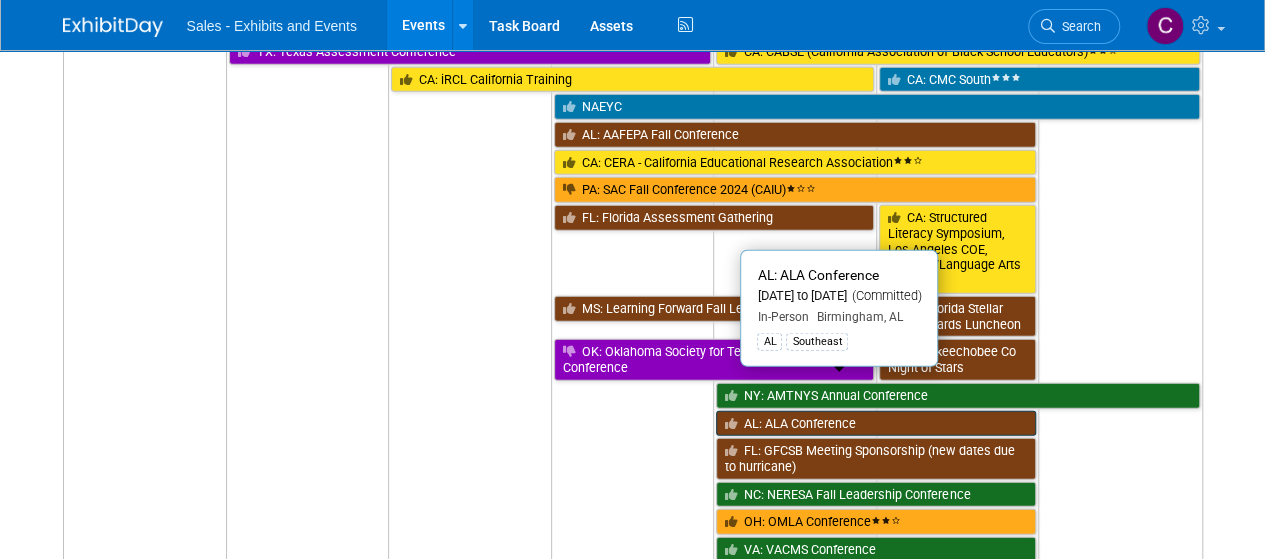 click on "AL: ALA Conference" at bounding box center (876, 424) 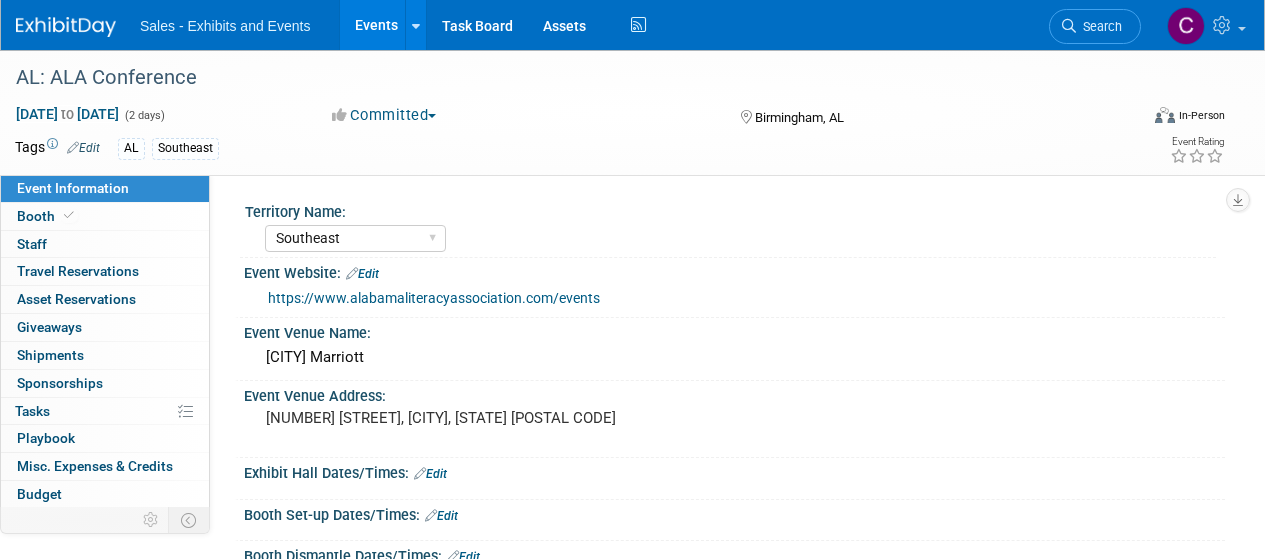 select on "Southeast" 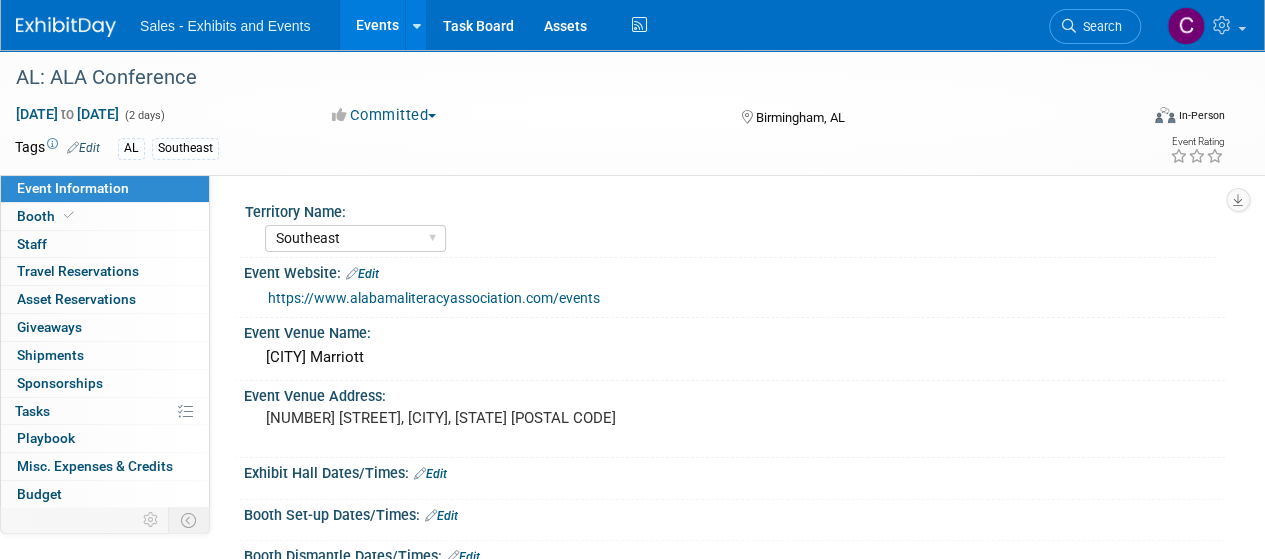 scroll, scrollTop: 0, scrollLeft: 0, axis: both 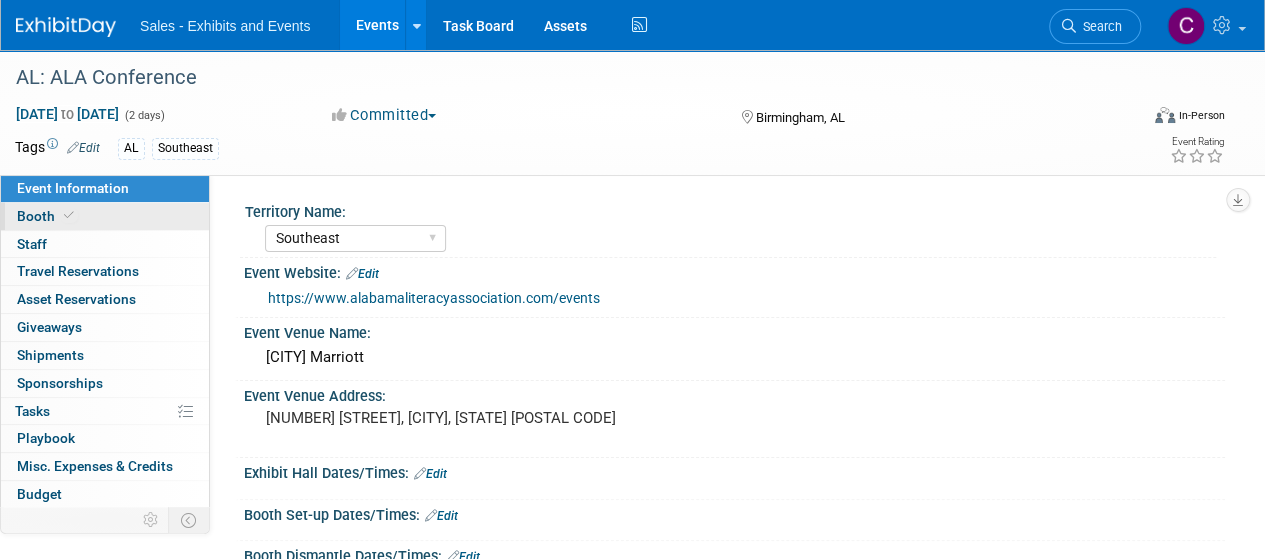 click on "Booth" at bounding box center [105, 216] 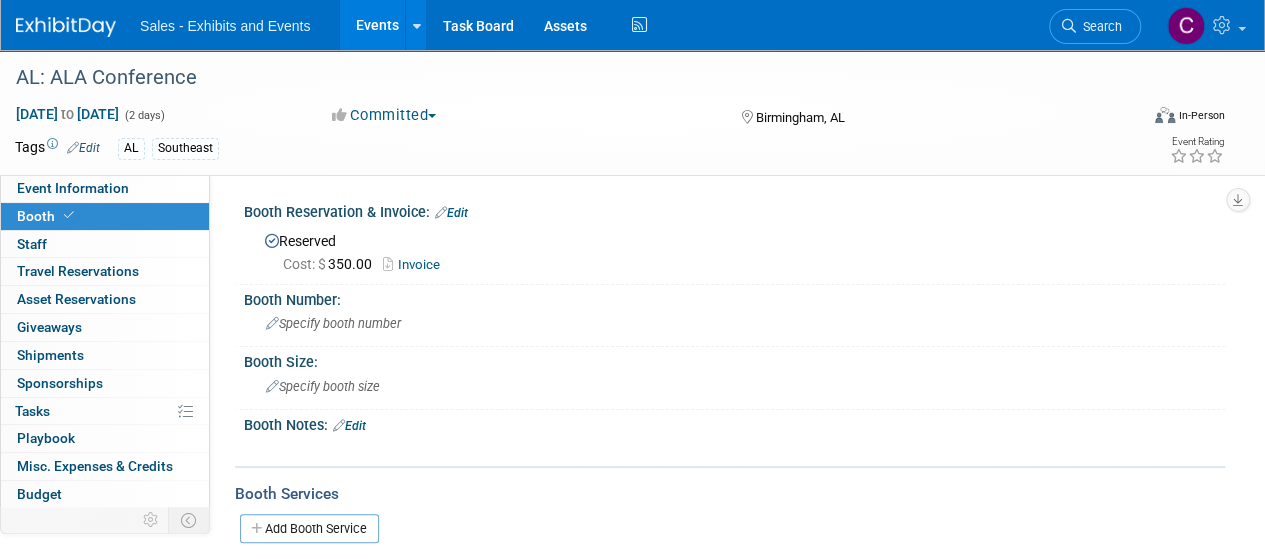 click on "Invoice" at bounding box center (416, 264) 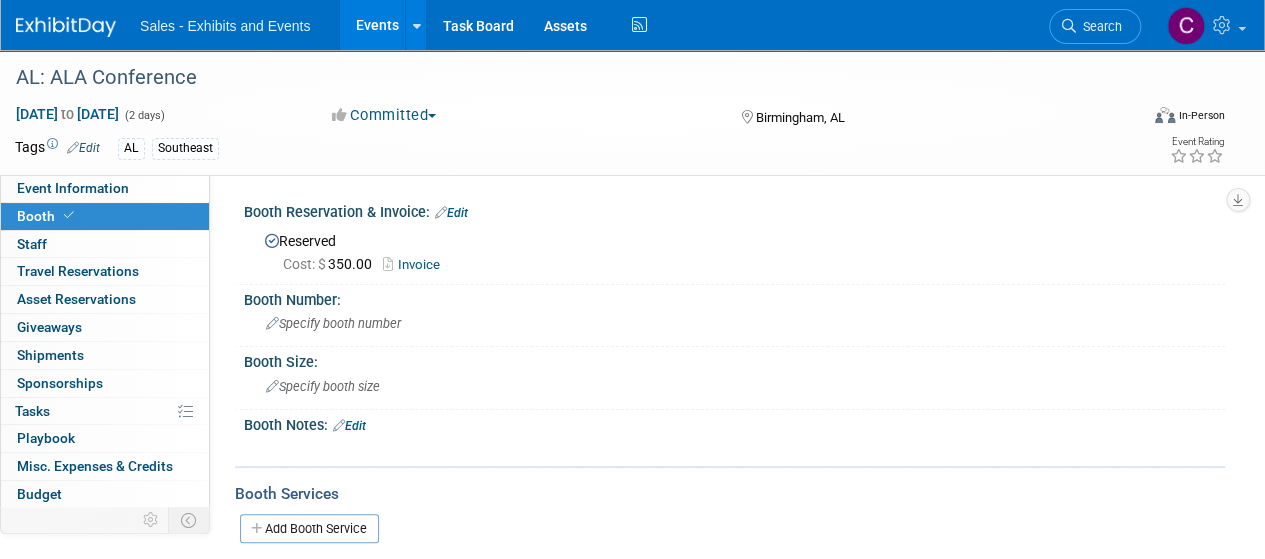 click on "Events" at bounding box center [376, 25] 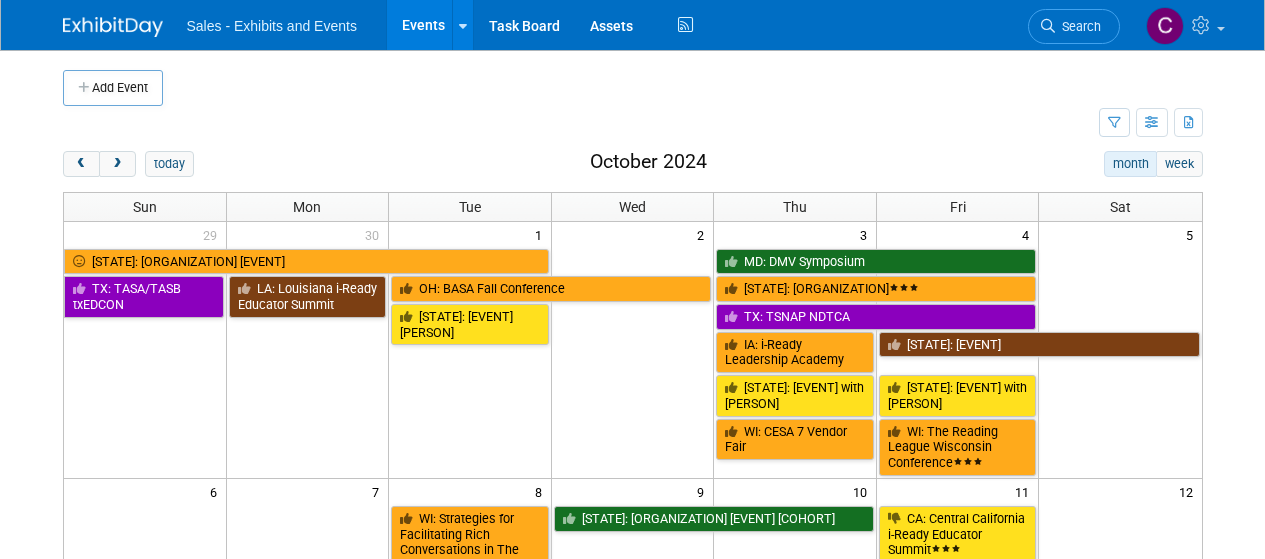 scroll, scrollTop: 0, scrollLeft: 0, axis: both 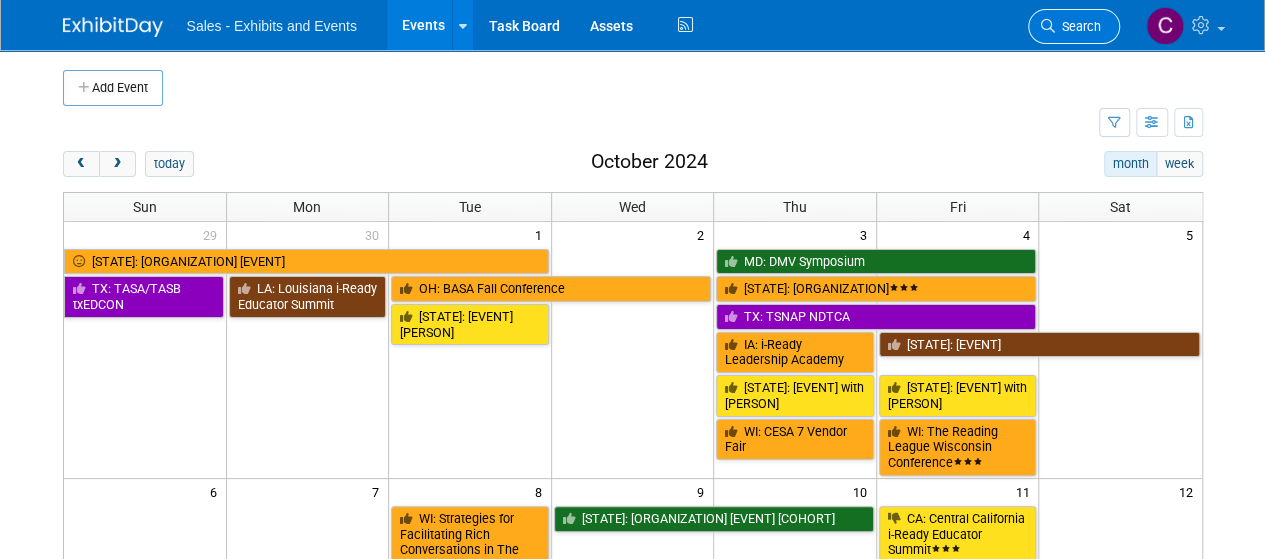 click on "Search" at bounding box center (1078, 26) 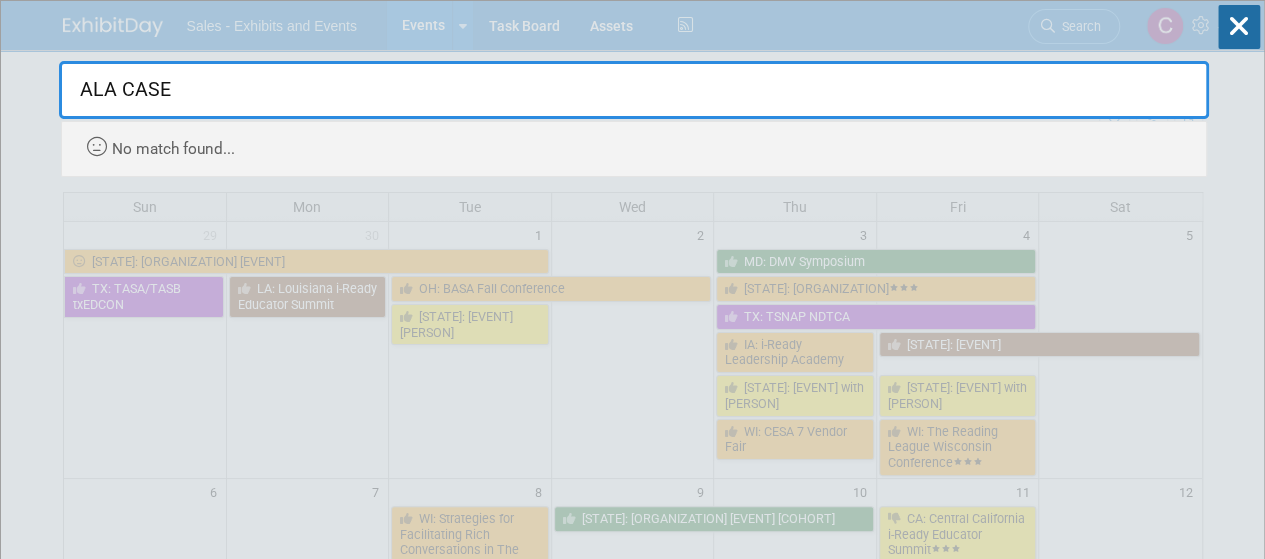 type on "ALA CASE" 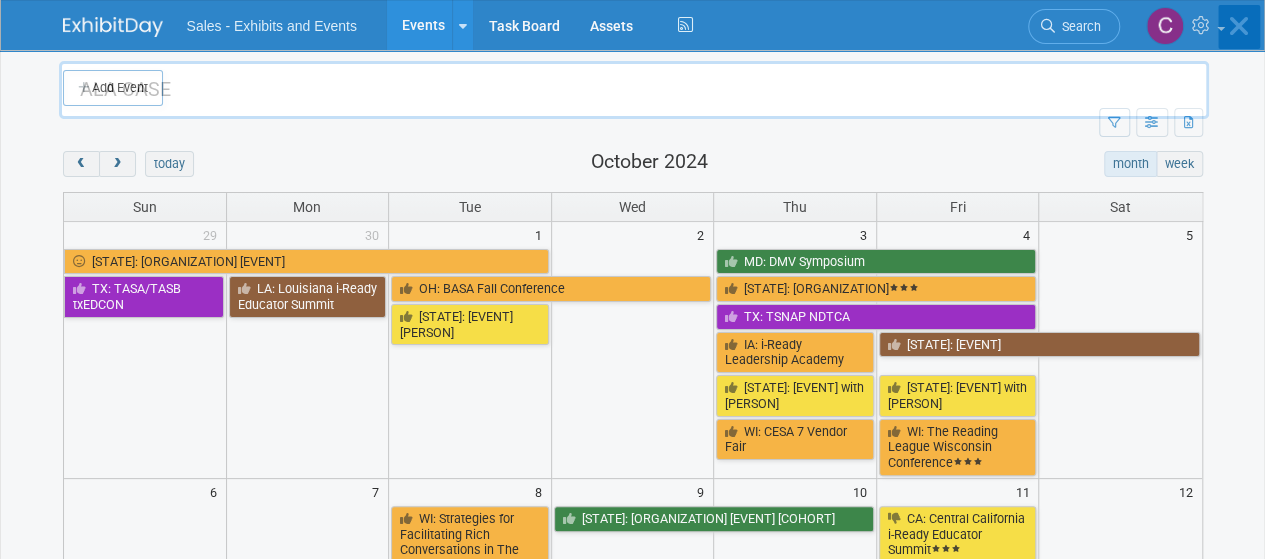 type 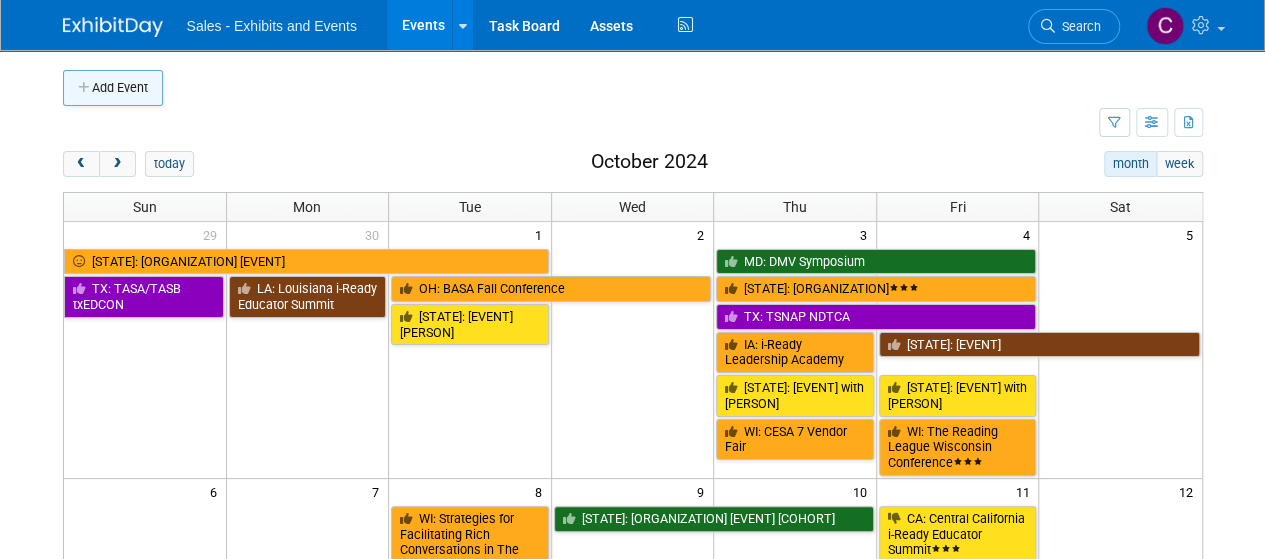 click on "Add Event" at bounding box center [113, 88] 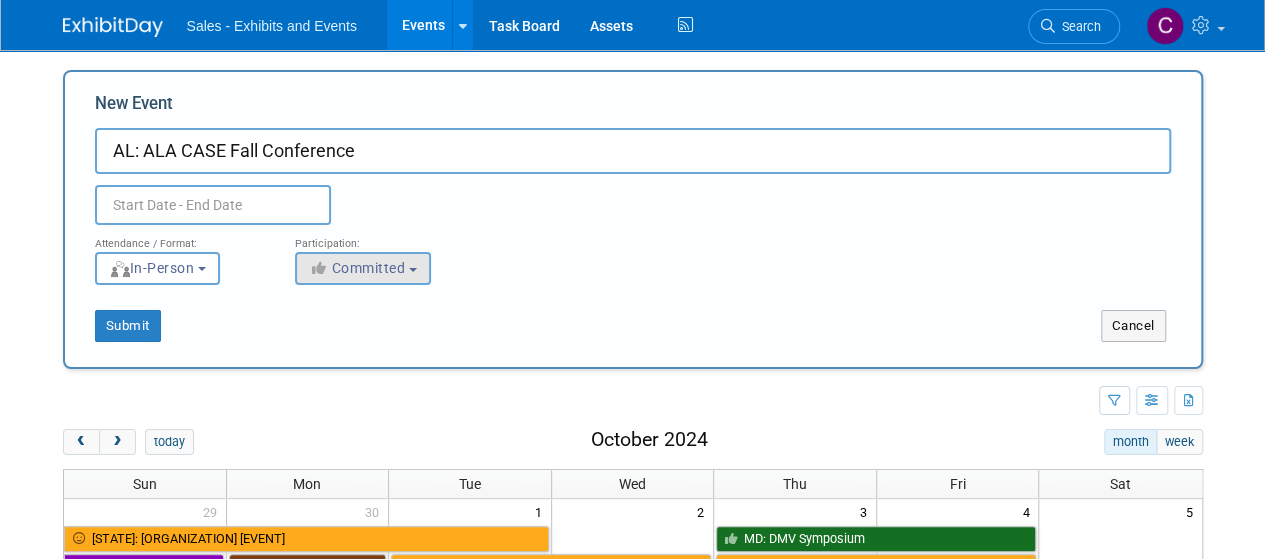 type on "AL: ALA CASE Fall Conference" 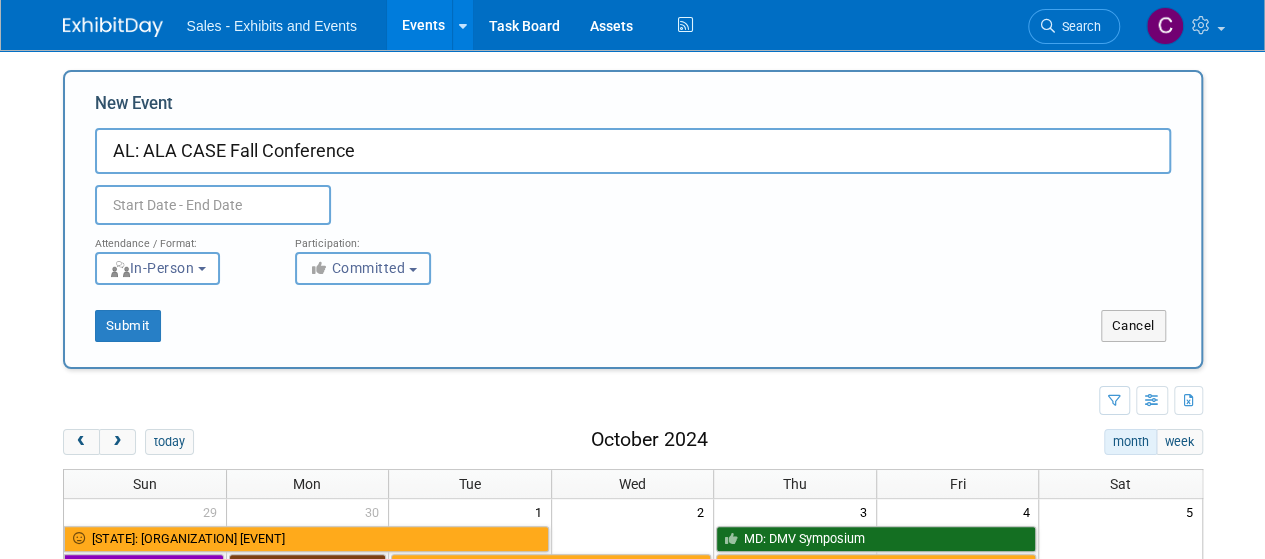 click on "Committed" at bounding box center (363, 268) 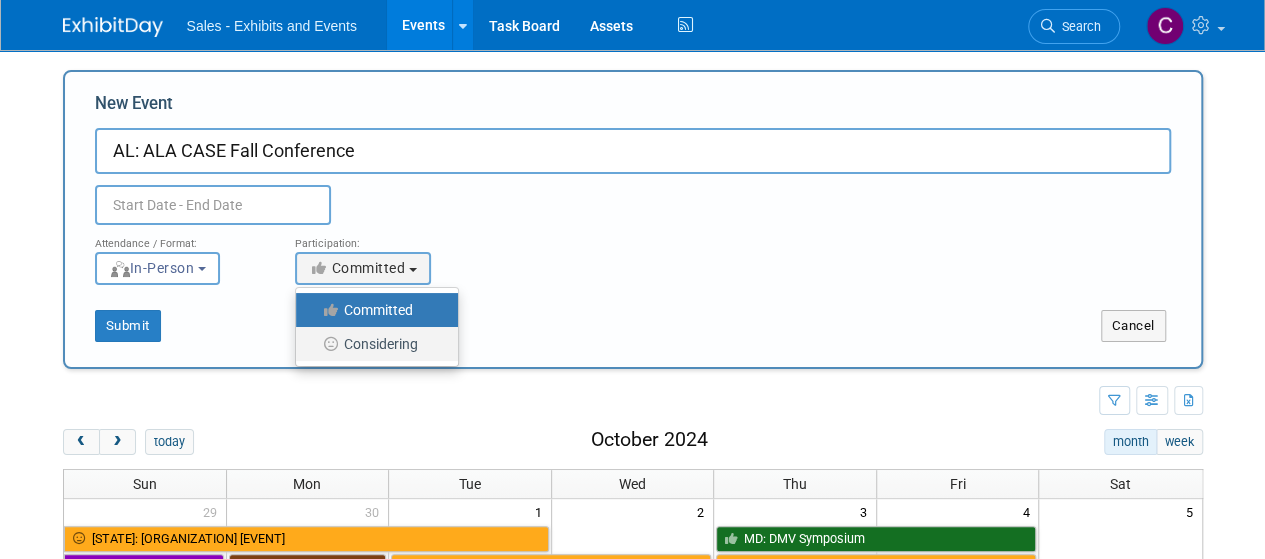 click on "Considering" at bounding box center (377, 344) 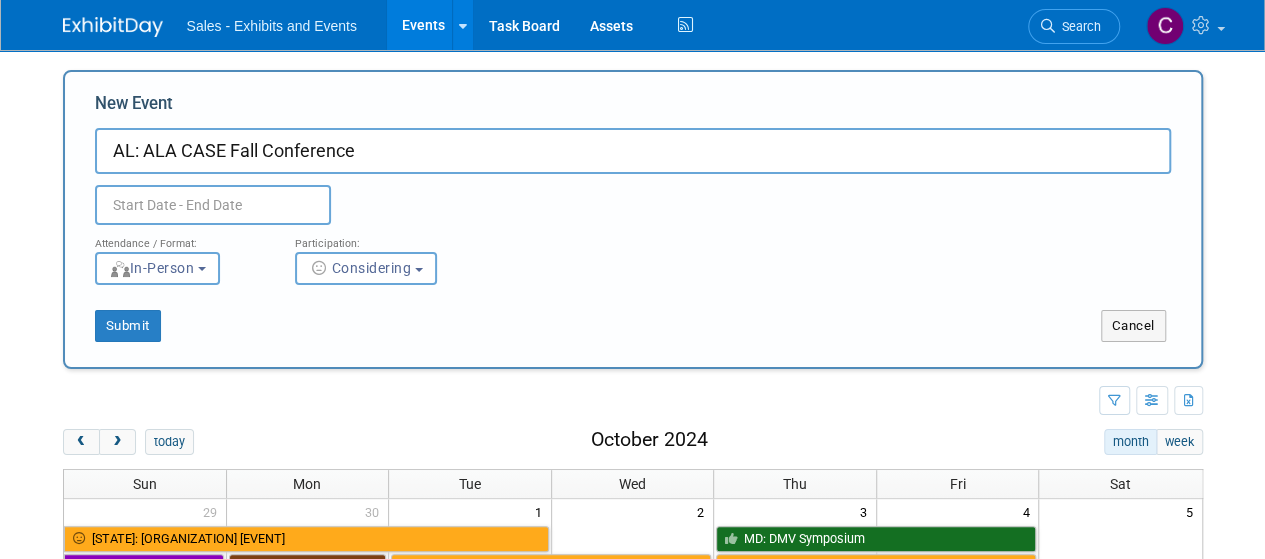 click at bounding box center (213, 205) 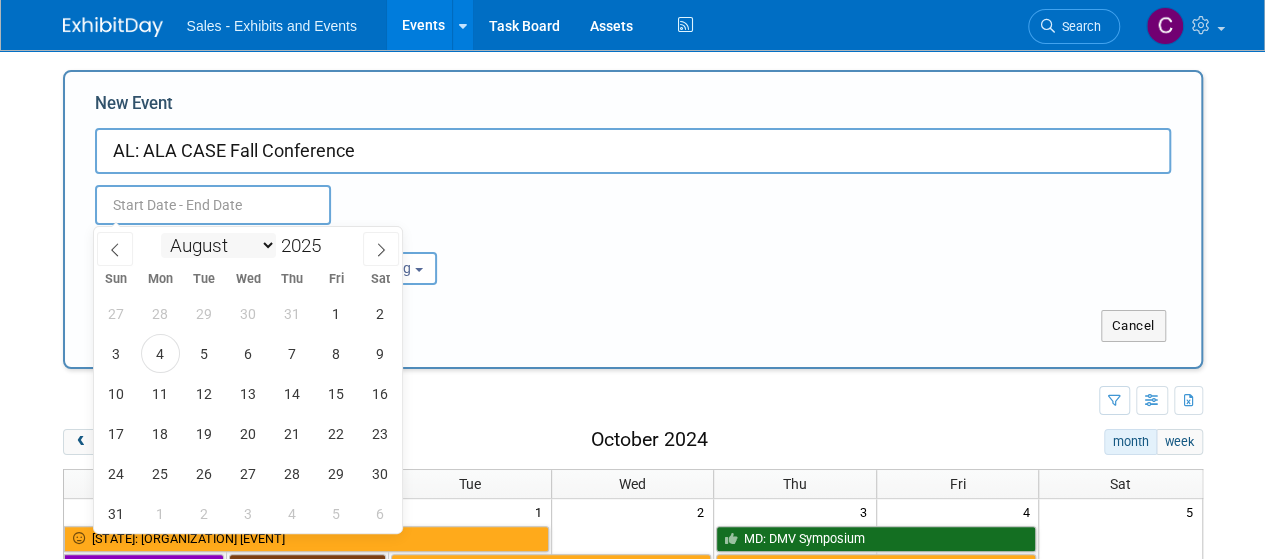 click on "January February March April May June July August September October November December" at bounding box center (218, 245) 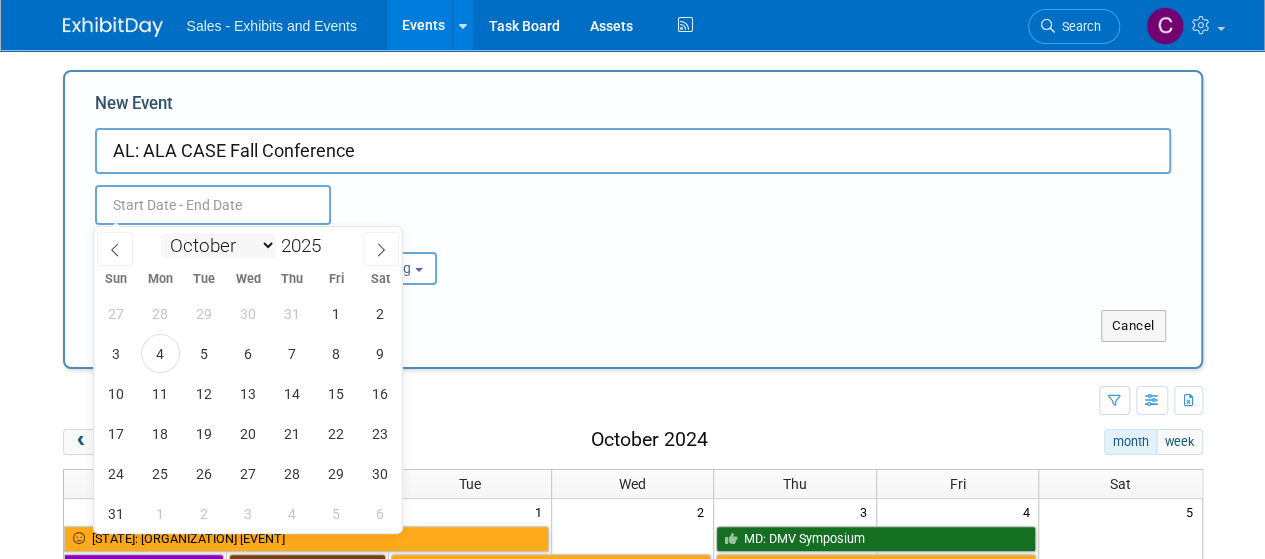 click on "January February March April May June July August September October November December" at bounding box center [218, 245] 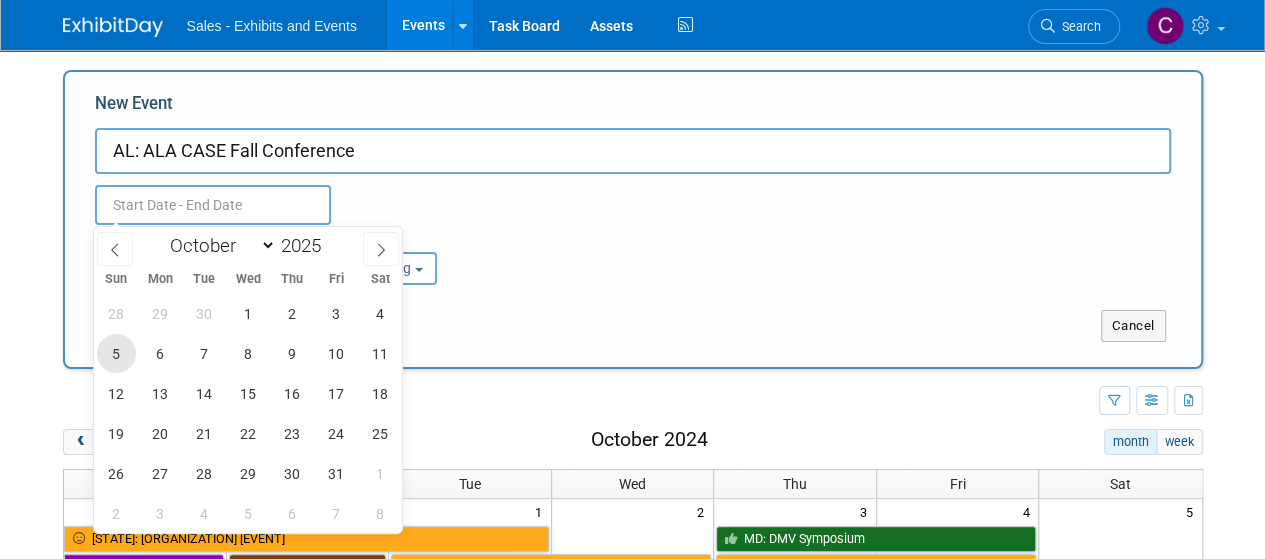 click on "5" at bounding box center (116, 353) 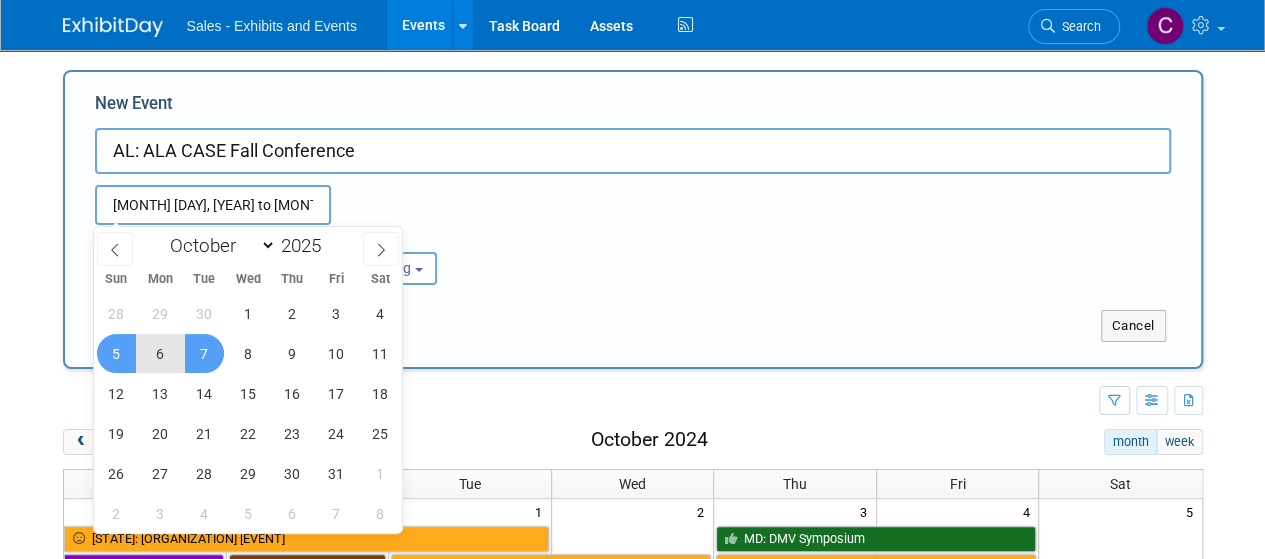 click on "7" at bounding box center [204, 353] 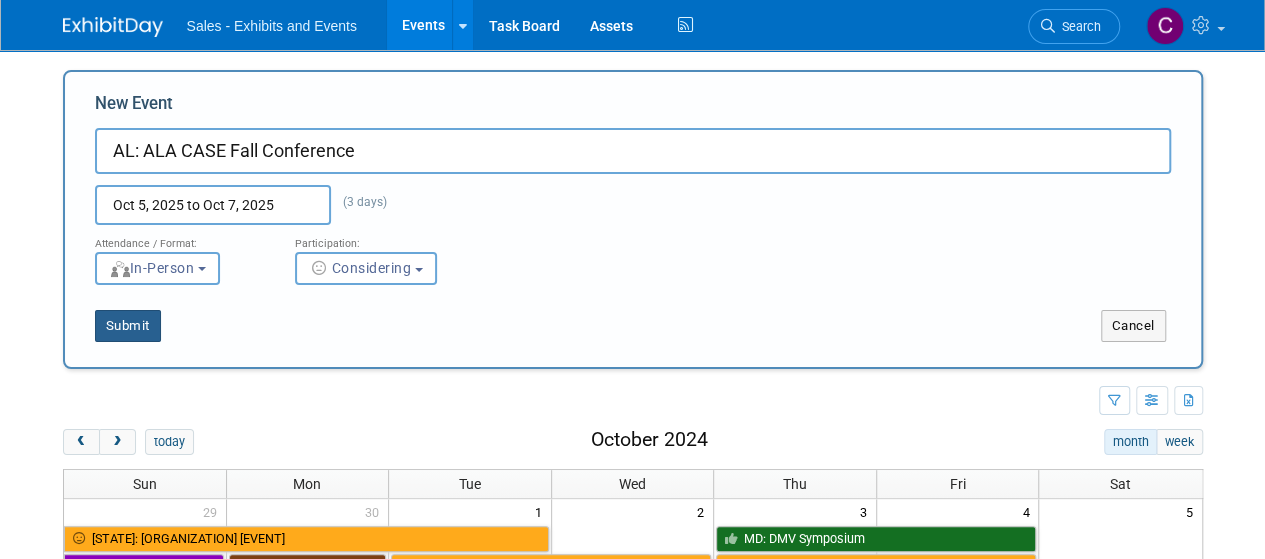 click on "Submit" at bounding box center (128, 326) 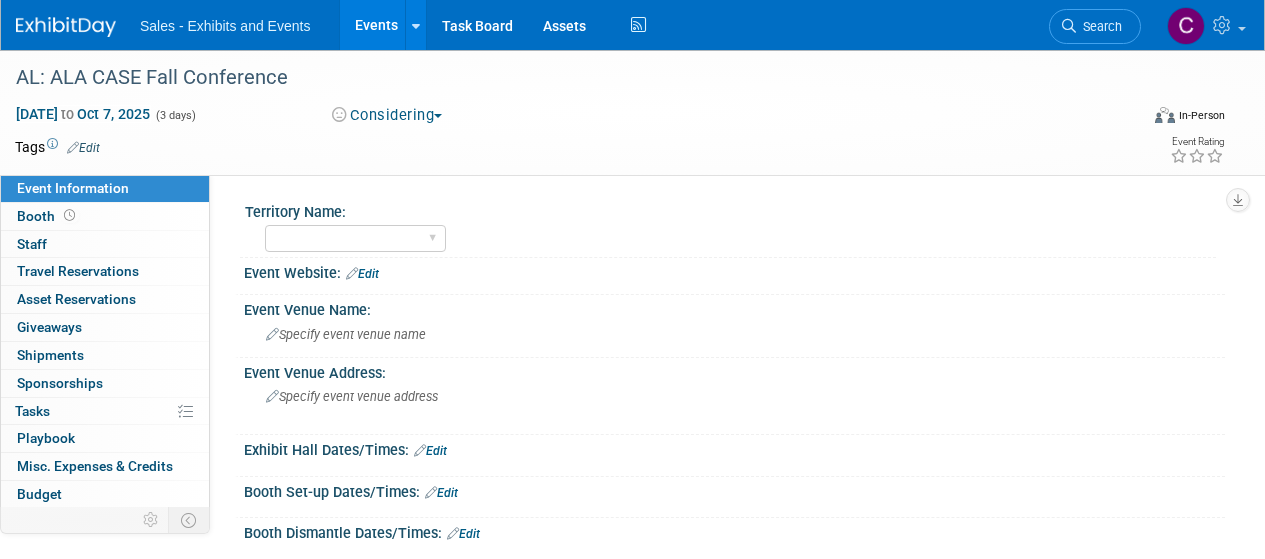 scroll, scrollTop: 0, scrollLeft: 0, axis: both 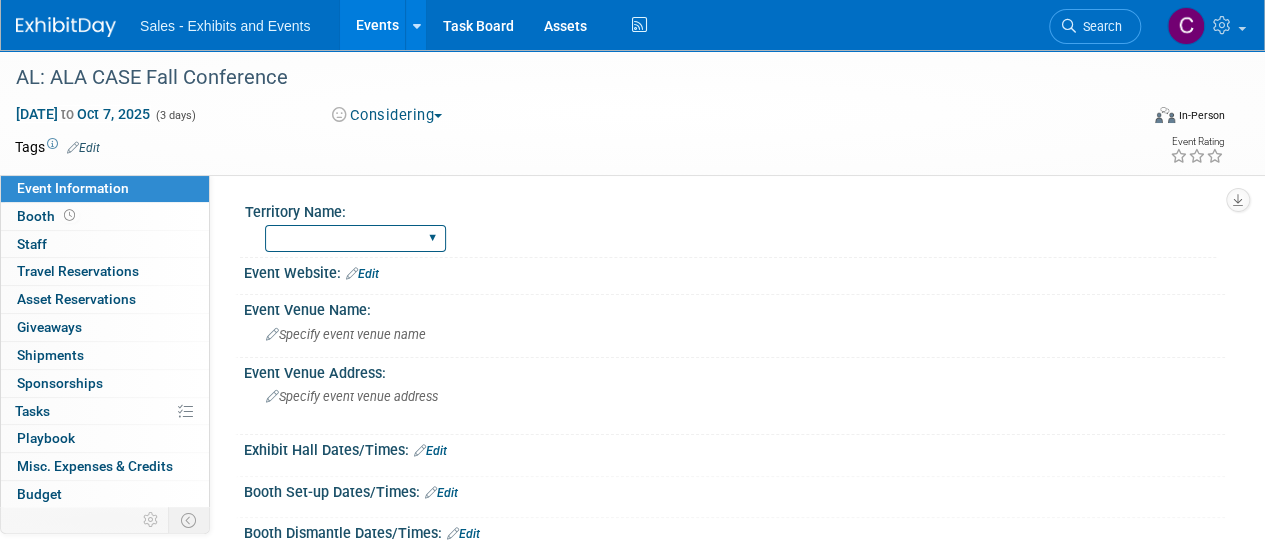 click on "Atlantic
Southeast
Central
Southwest
Pacific
Mountain
National
Strategic Partnerships" at bounding box center (355, 238) 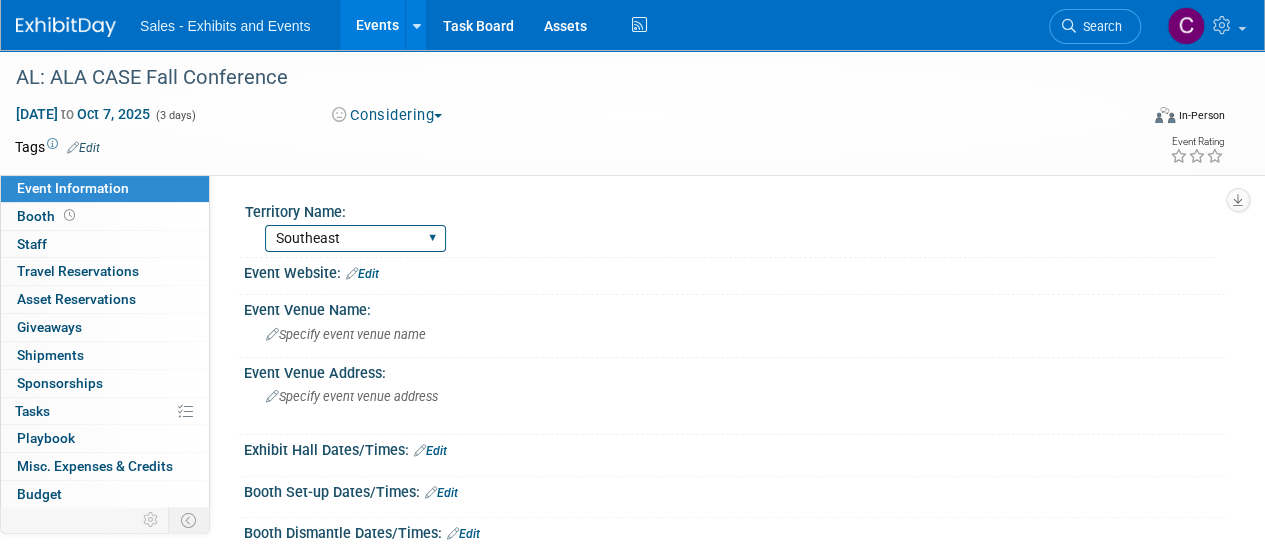 click on "Atlantic
Southeast
Central
Southwest
Pacific
Mountain
National
Strategic Partnerships" at bounding box center (355, 238) 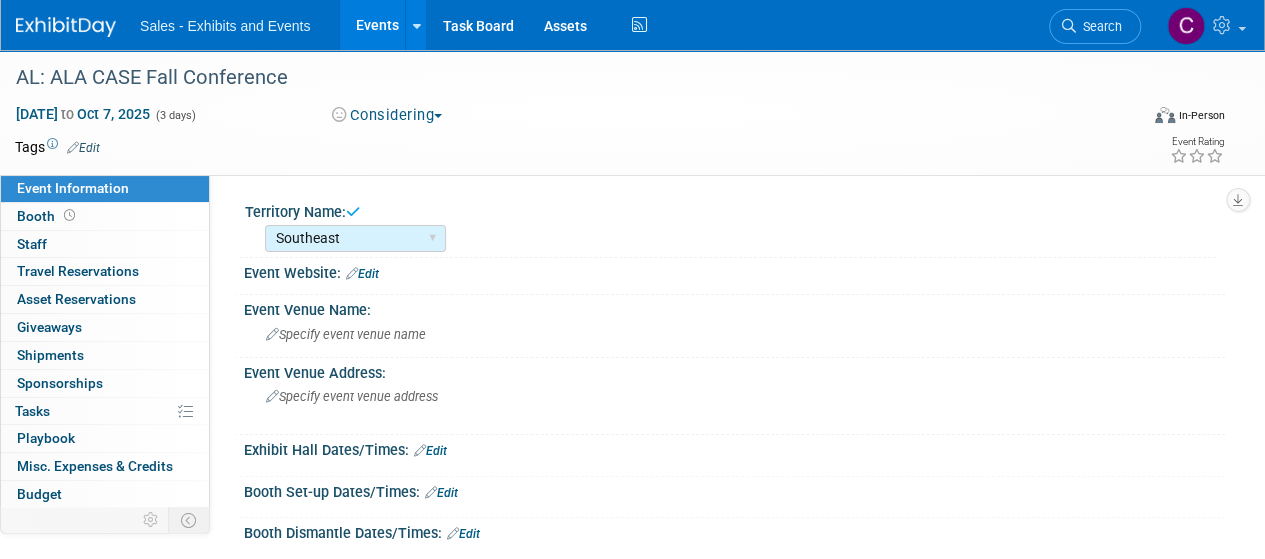 click on "Edit" at bounding box center [83, 148] 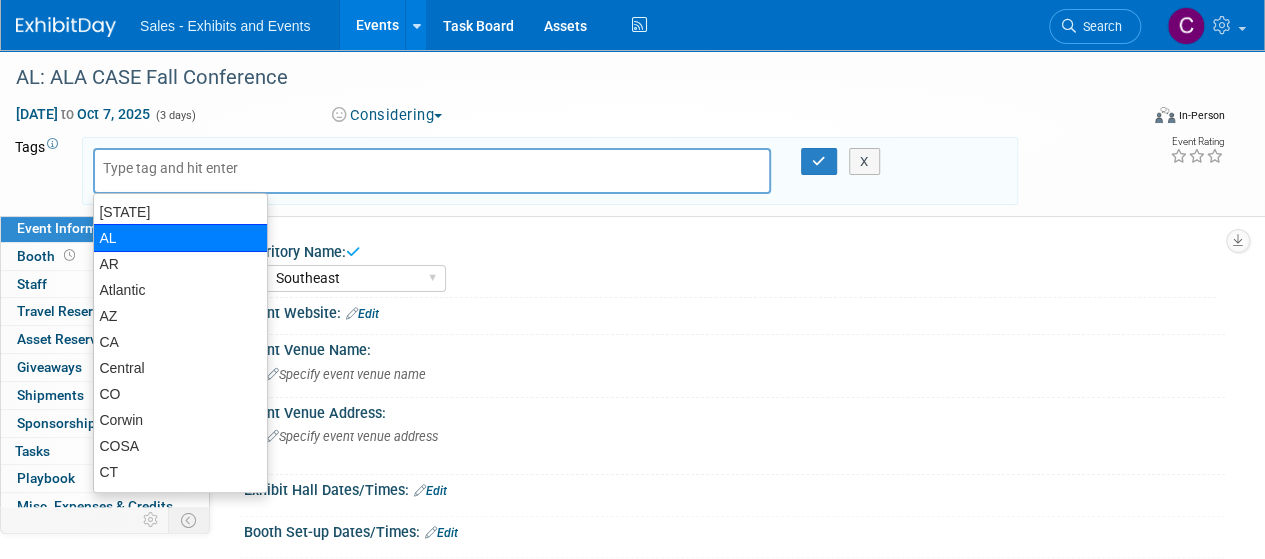 click on "AL" at bounding box center (180, 238) 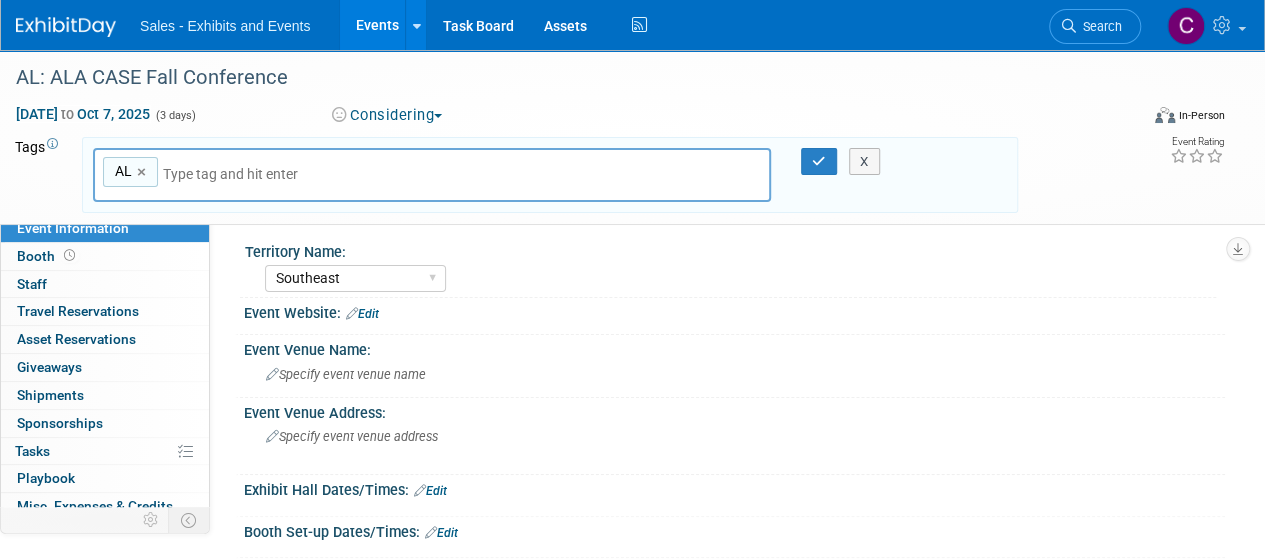 type on "s" 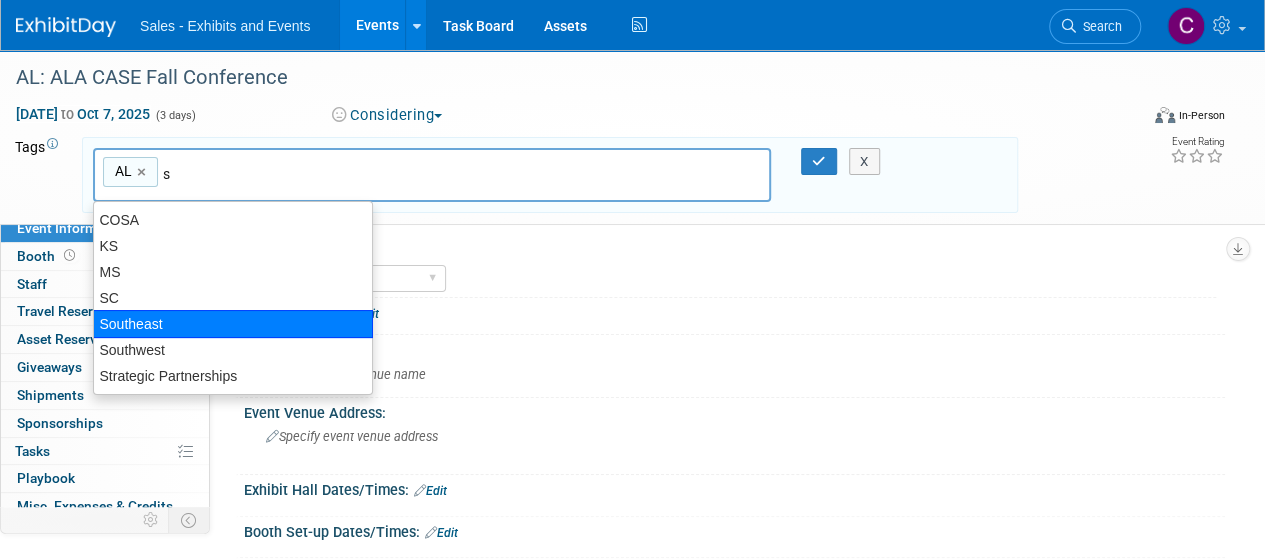 click on "Southeast" at bounding box center (233, 324) 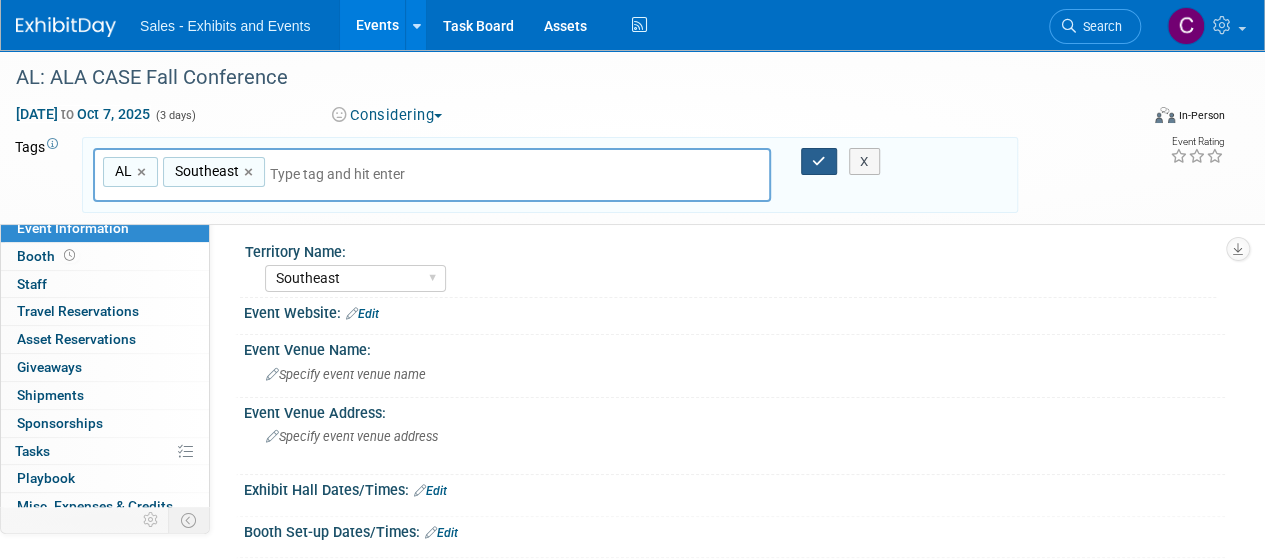 click at bounding box center [819, 162] 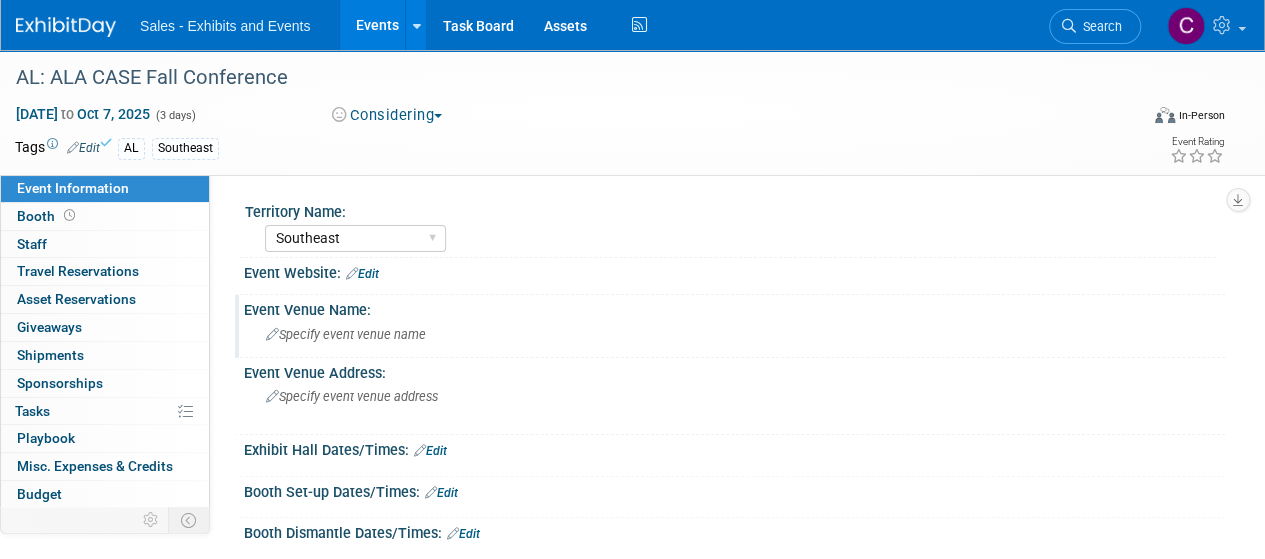 click on "Specify event venue name" at bounding box center [734, 334] 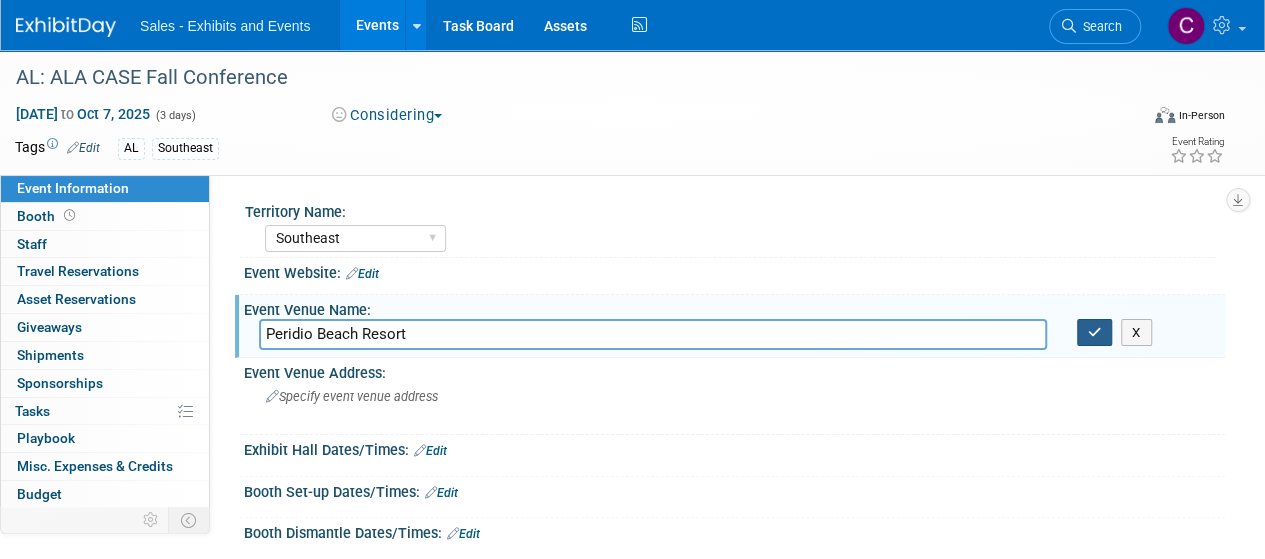 type on "Peridio Beach Resort" 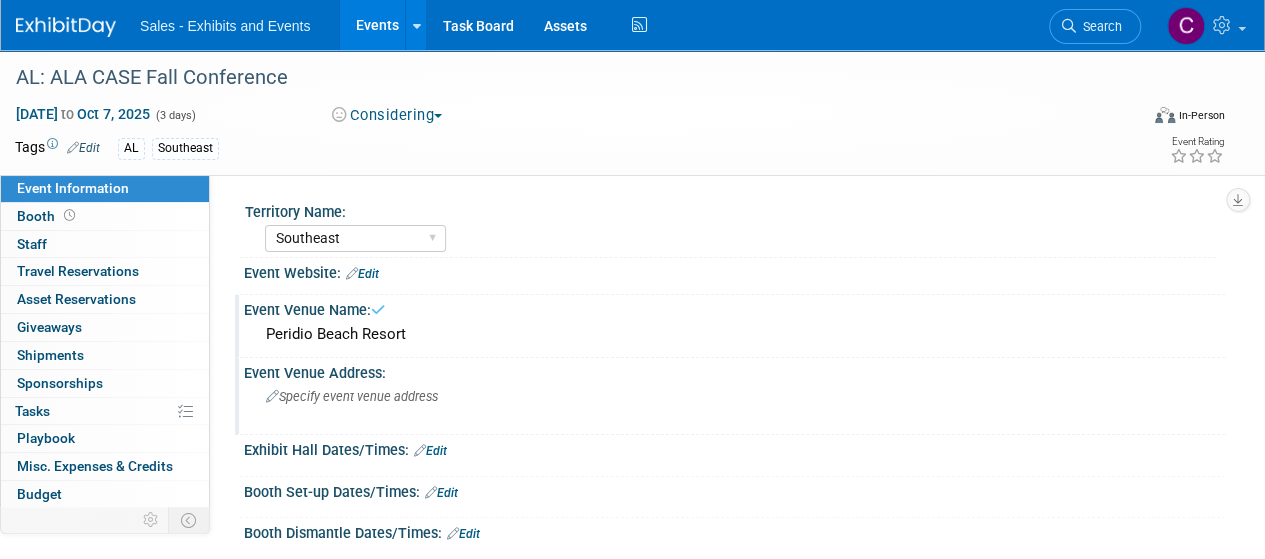 click on "Specify event venue address" at bounding box center [448, 404] 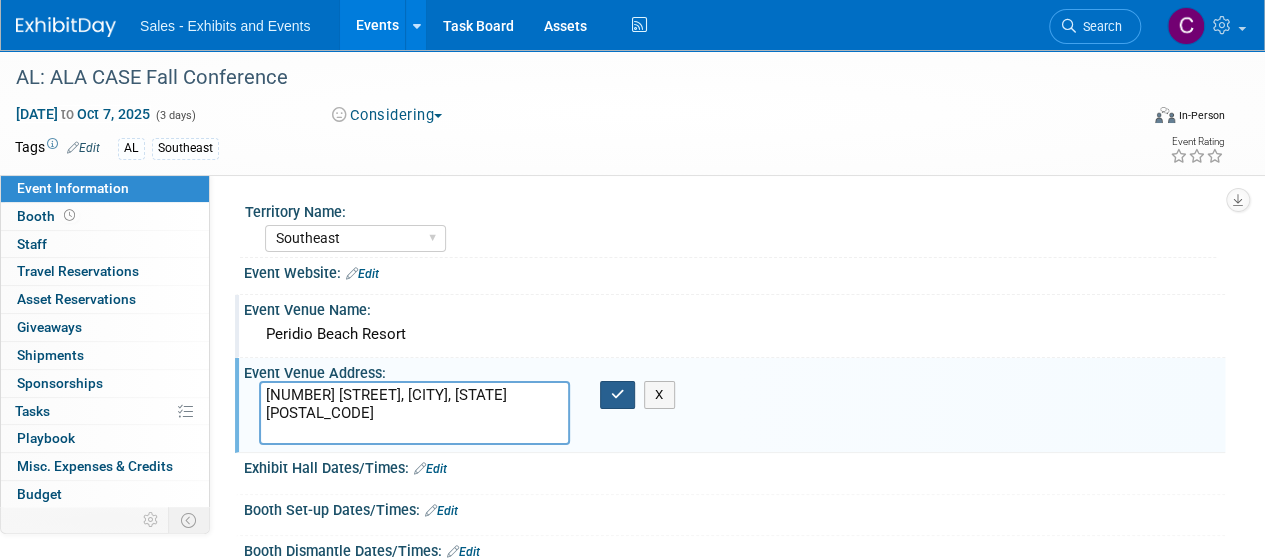 type on "27200 Perdido Beach Blvd, Orange Beach, AL 36561" 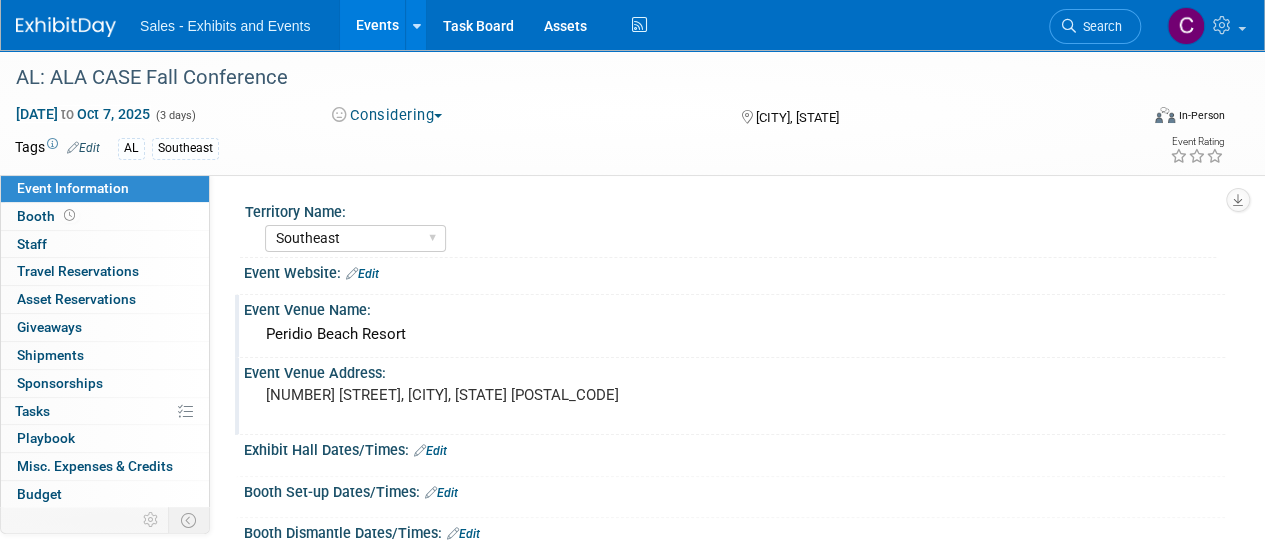 click at bounding box center [734, 284] 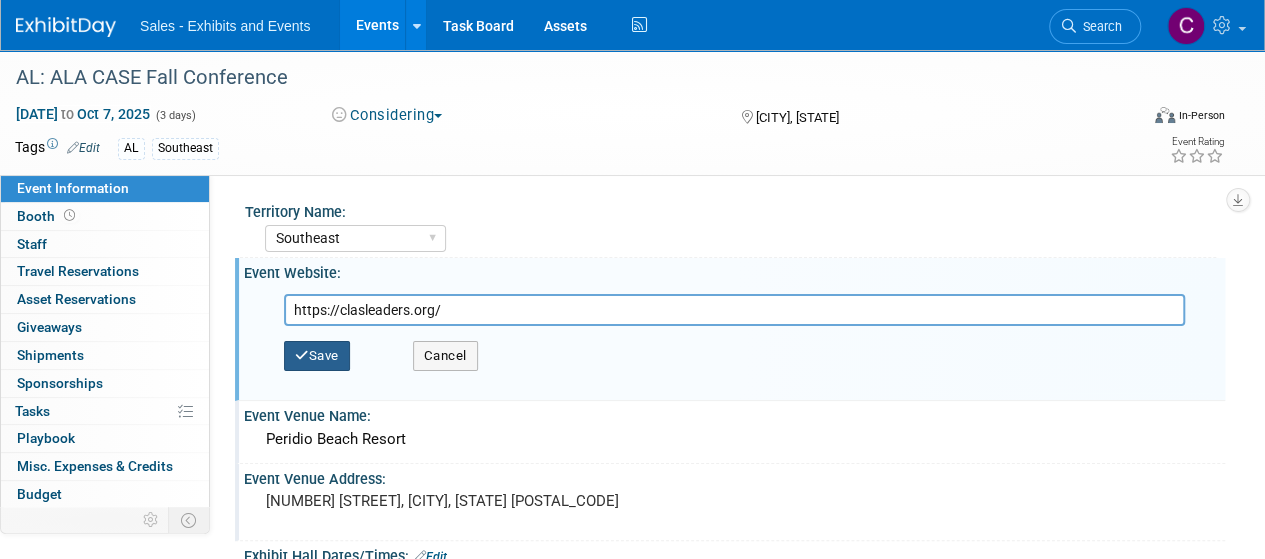 type on "https://clasleaders.org/" 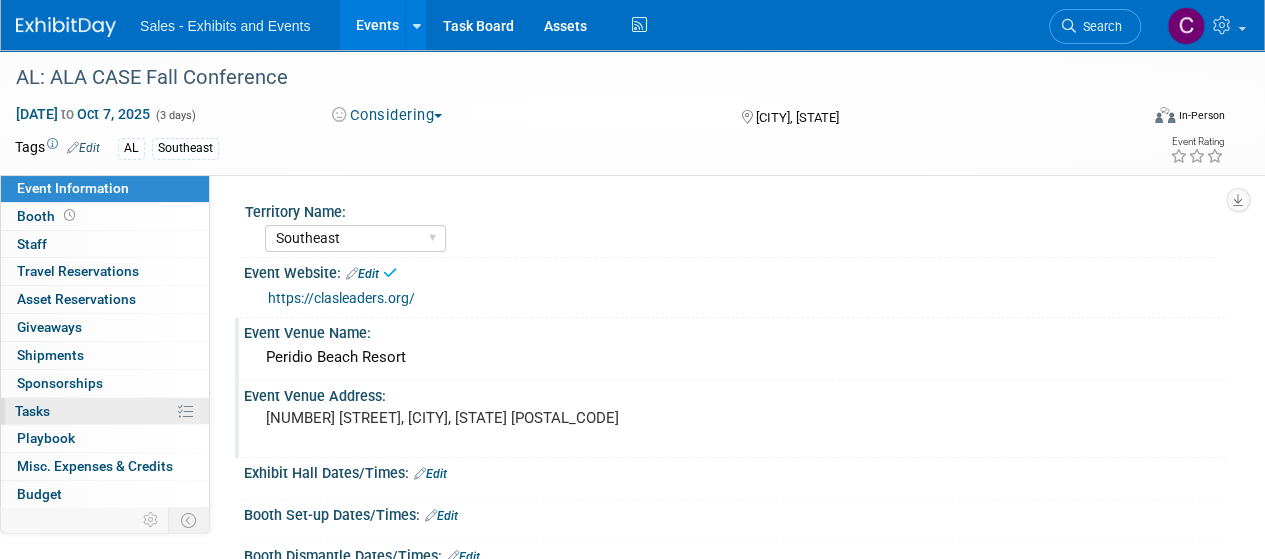 click on "Tasks 0%" at bounding box center (32, 411) 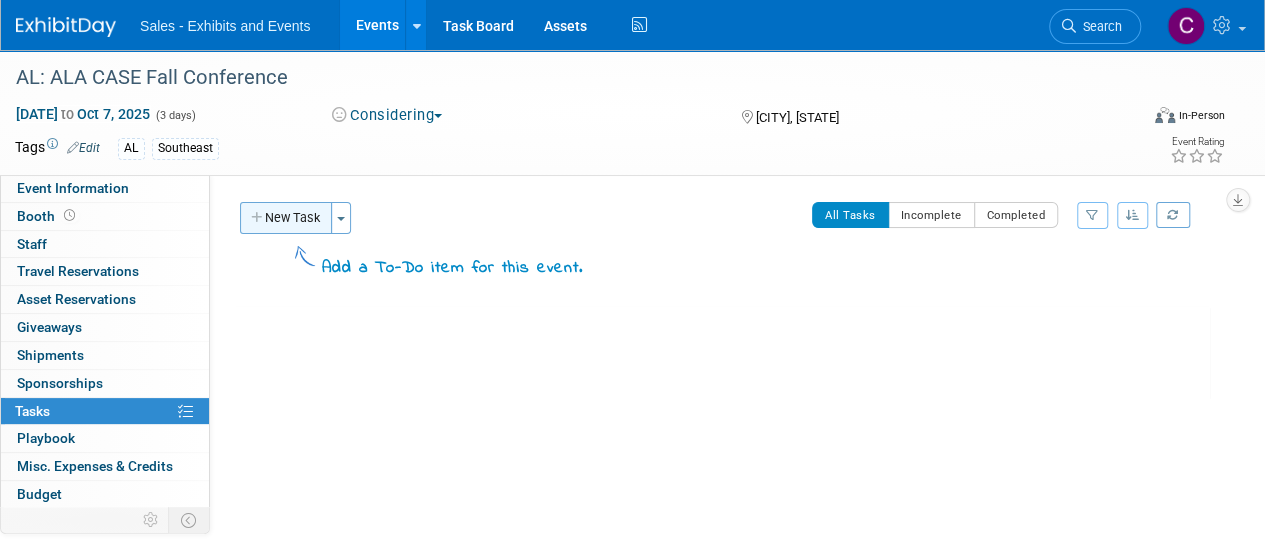 click on "New Task" at bounding box center (286, 218) 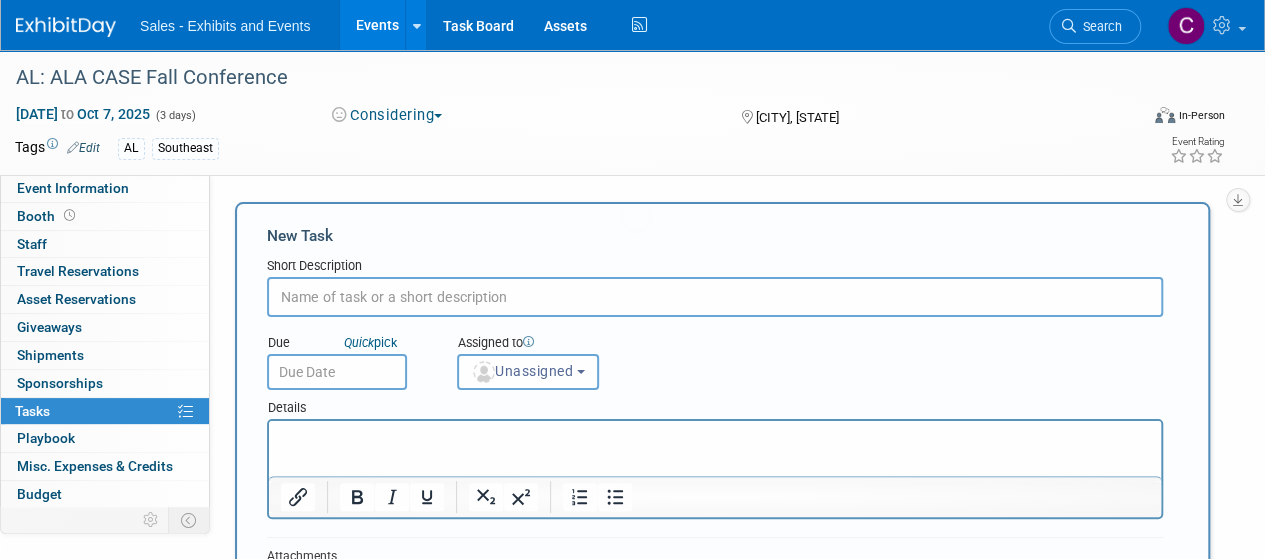 scroll, scrollTop: 0, scrollLeft: 0, axis: both 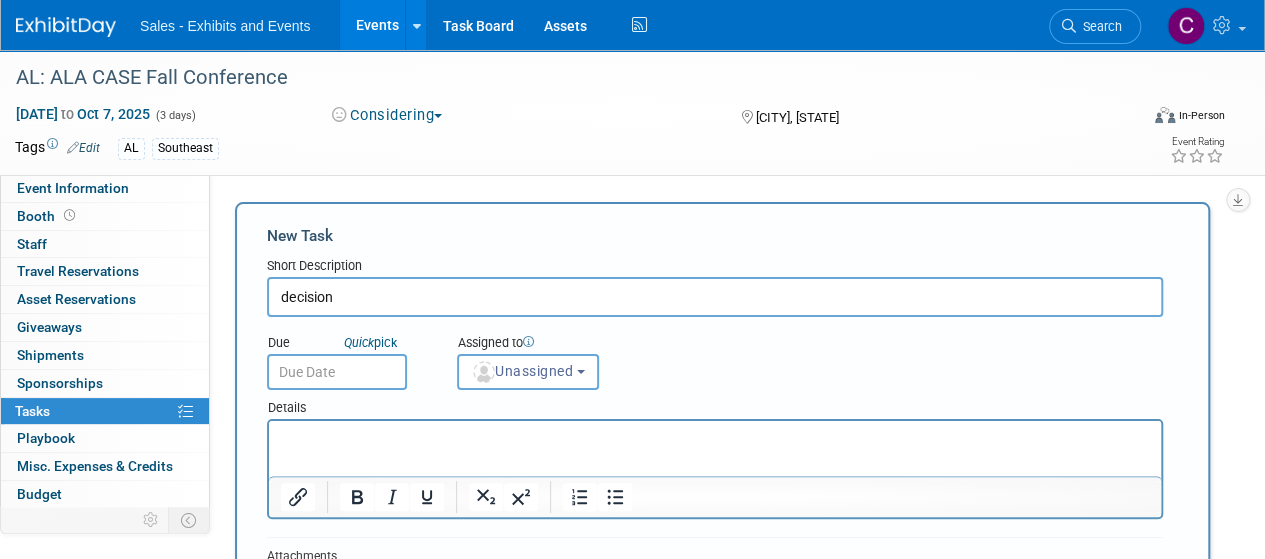 type on "decision" 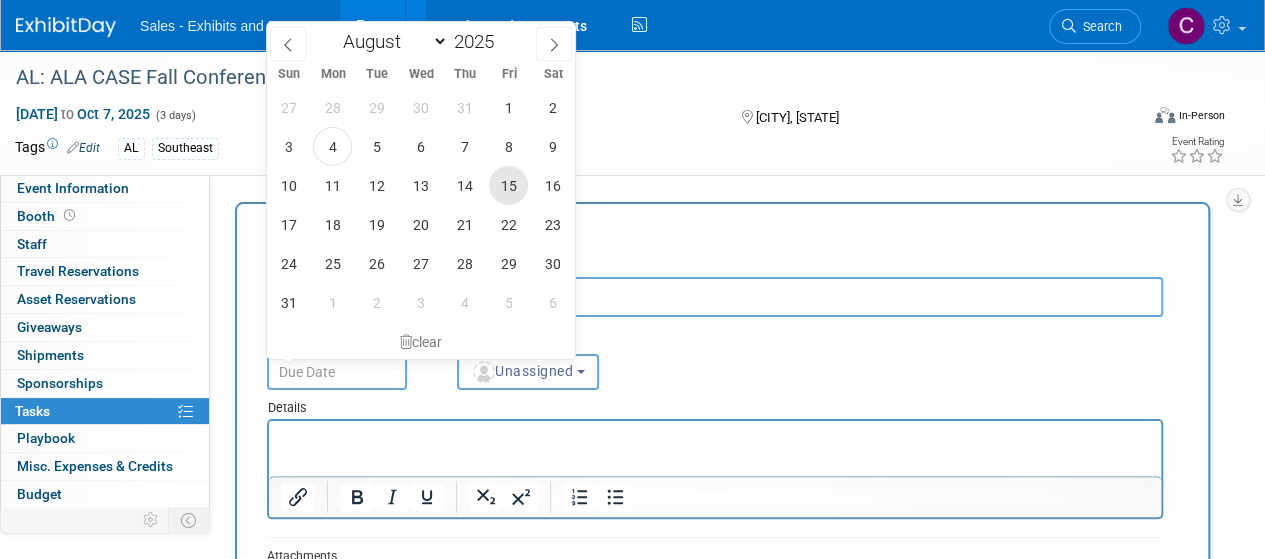 click on "15" at bounding box center (508, 185) 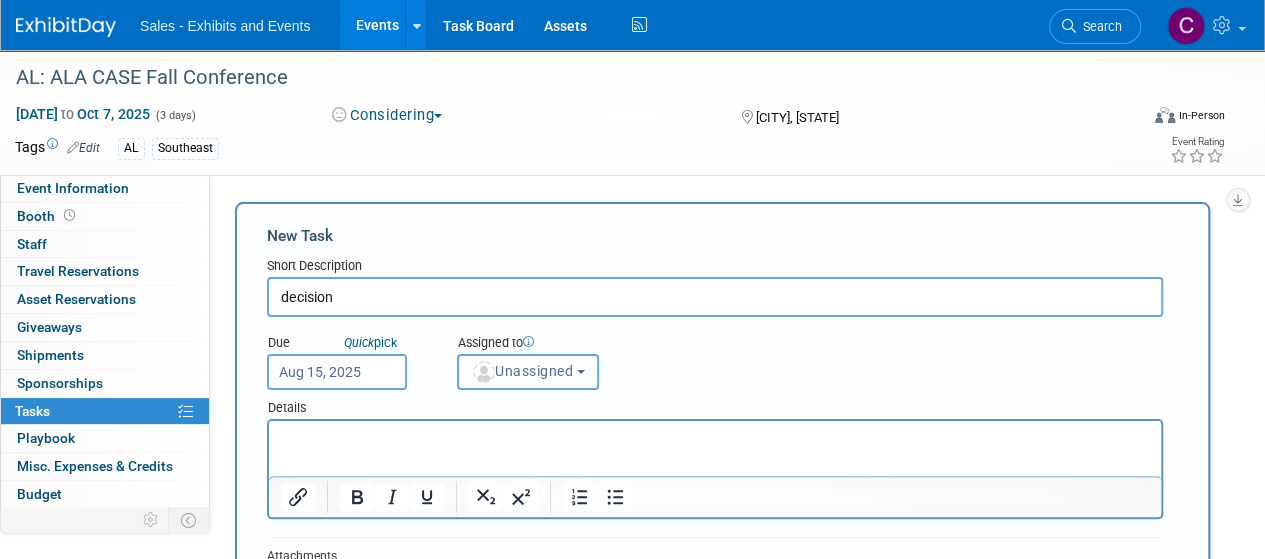 click on "Unassigned" at bounding box center [522, 371] 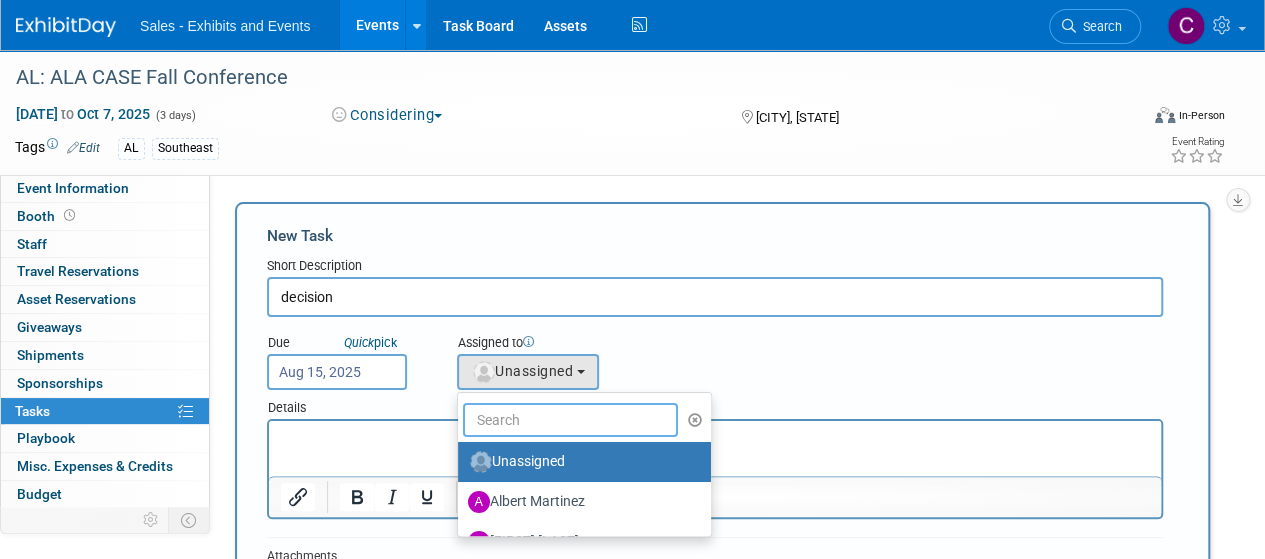 click at bounding box center [570, 420] 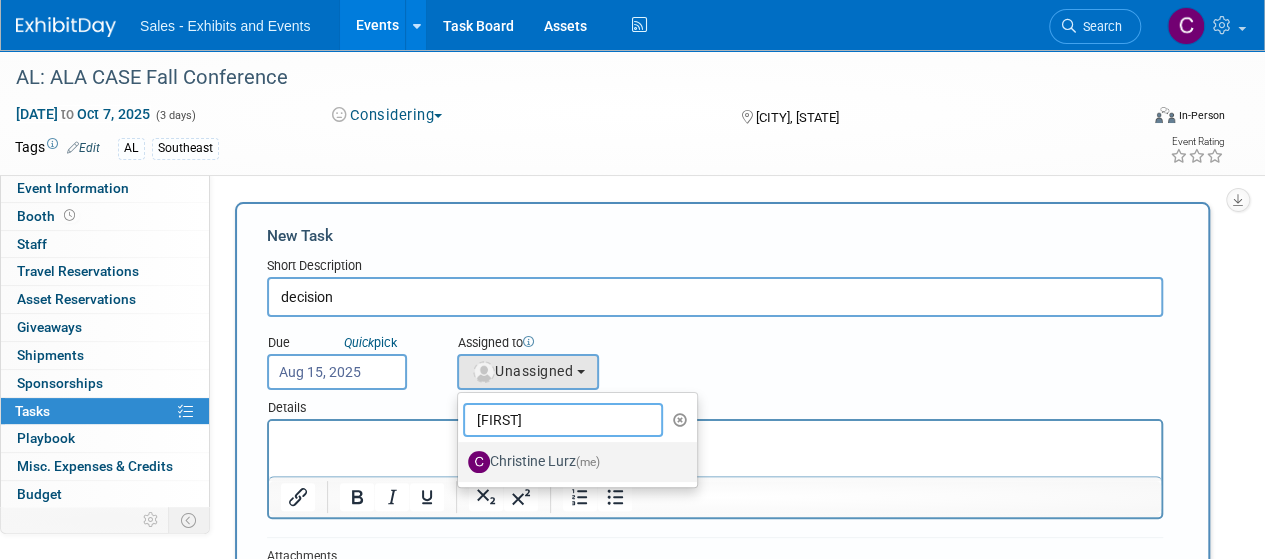 type on "christine" 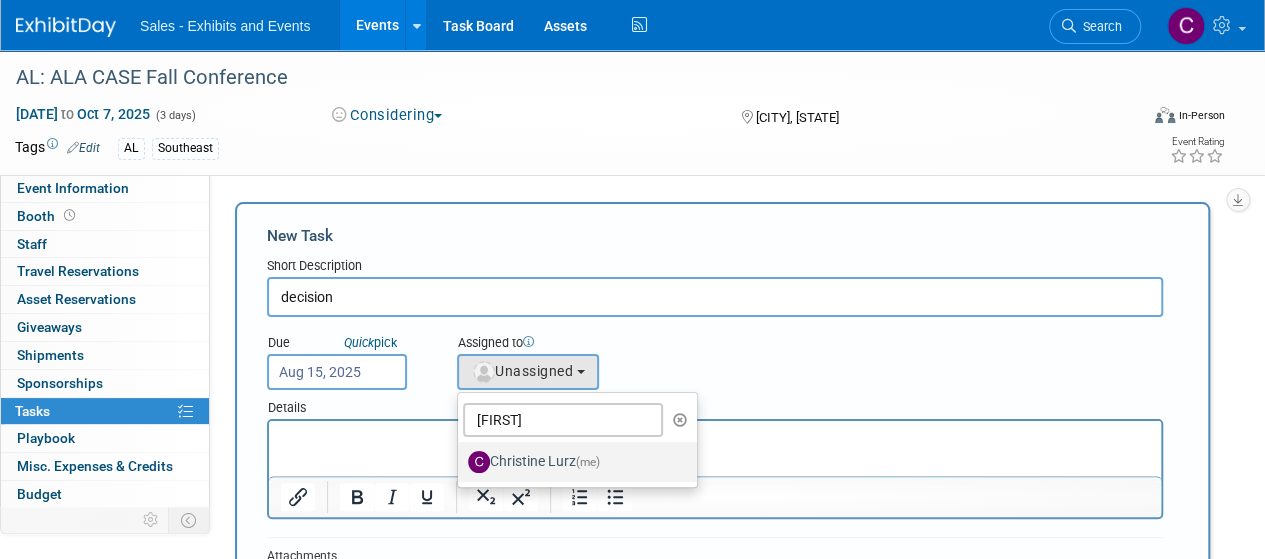 click on "Christine Lurz
(me)" at bounding box center [572, 462] 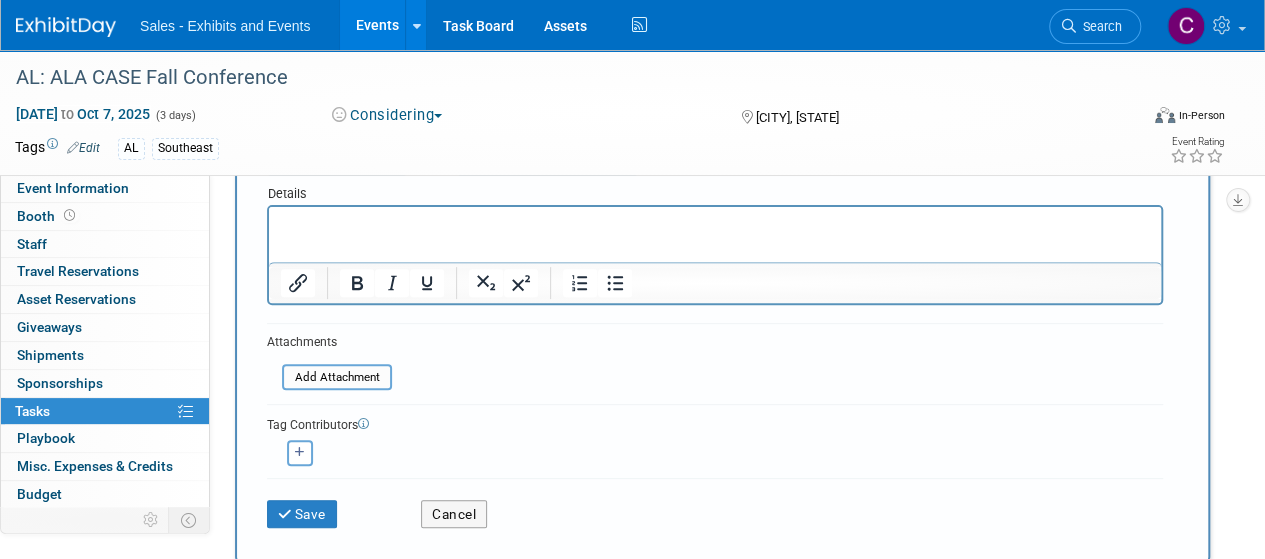 scroll, scrollTop: 288, scrollLeft: 0, axis: vertical 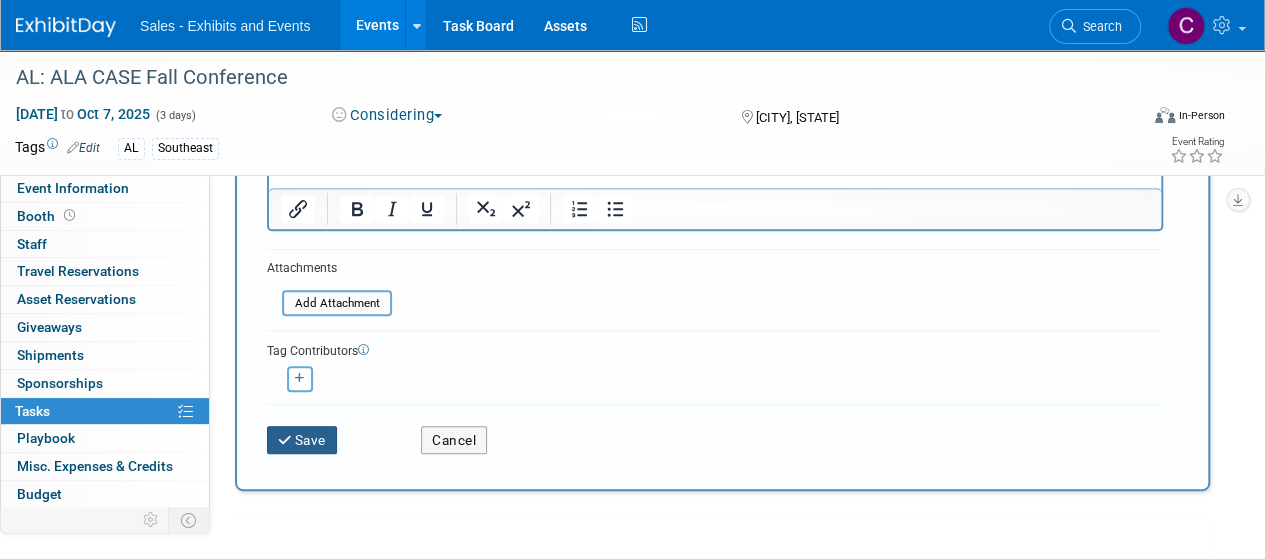 drag, startPoint x: 303, startPoint y: 448, endPoint x: 517, endPoint y: 85, distance: 421.3846 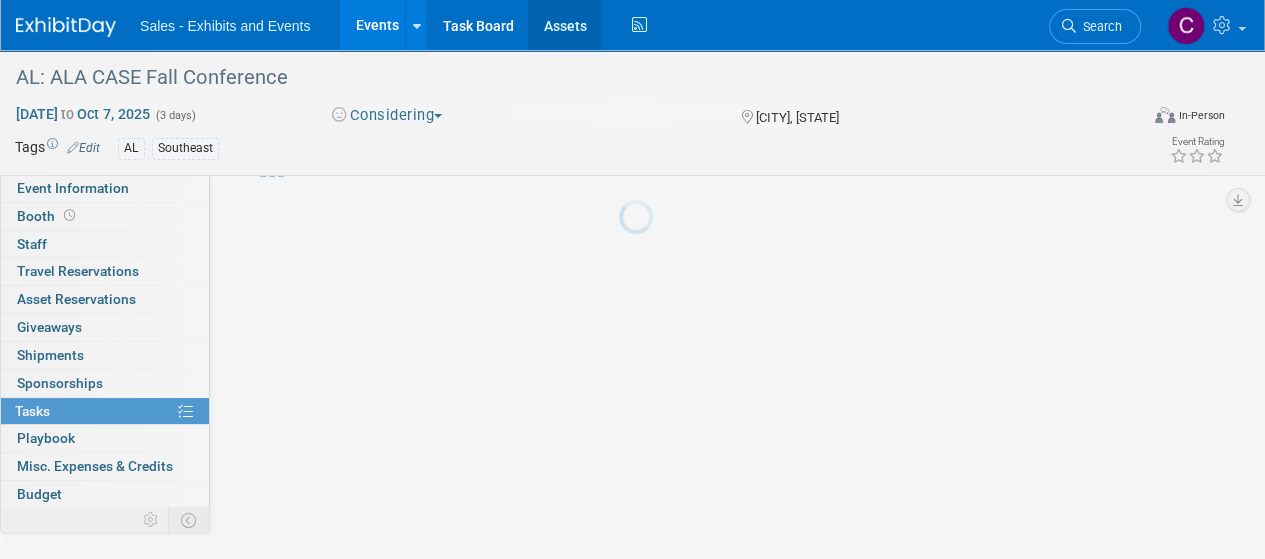 scroll, scrollTop: 68, scrollLeft: 0, axis: vertical 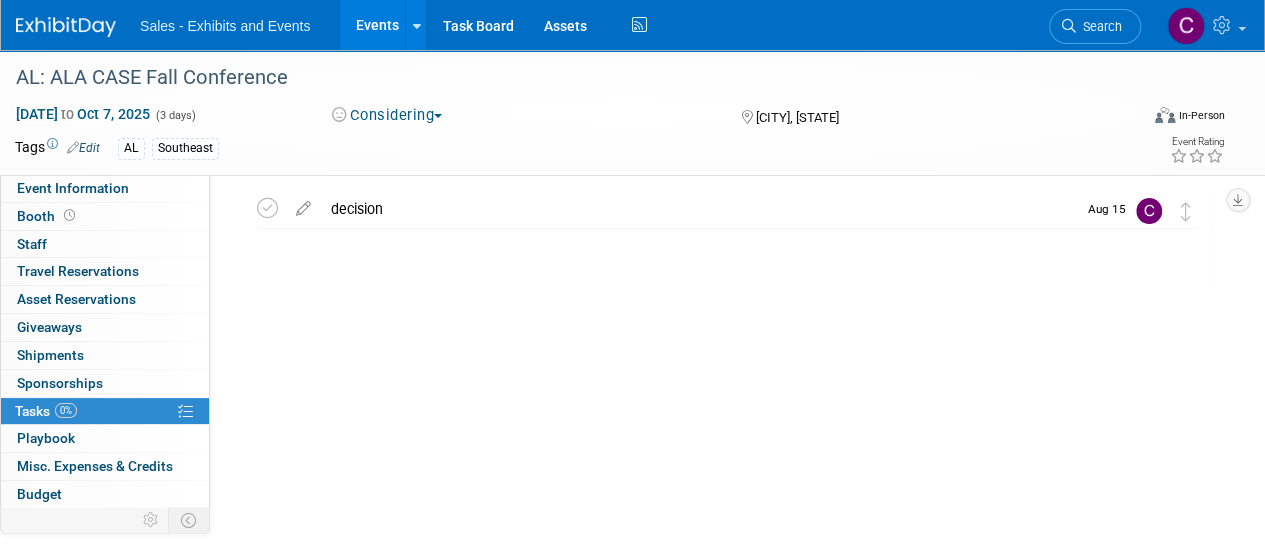 click on "Events" at bounding box center (376, 25) 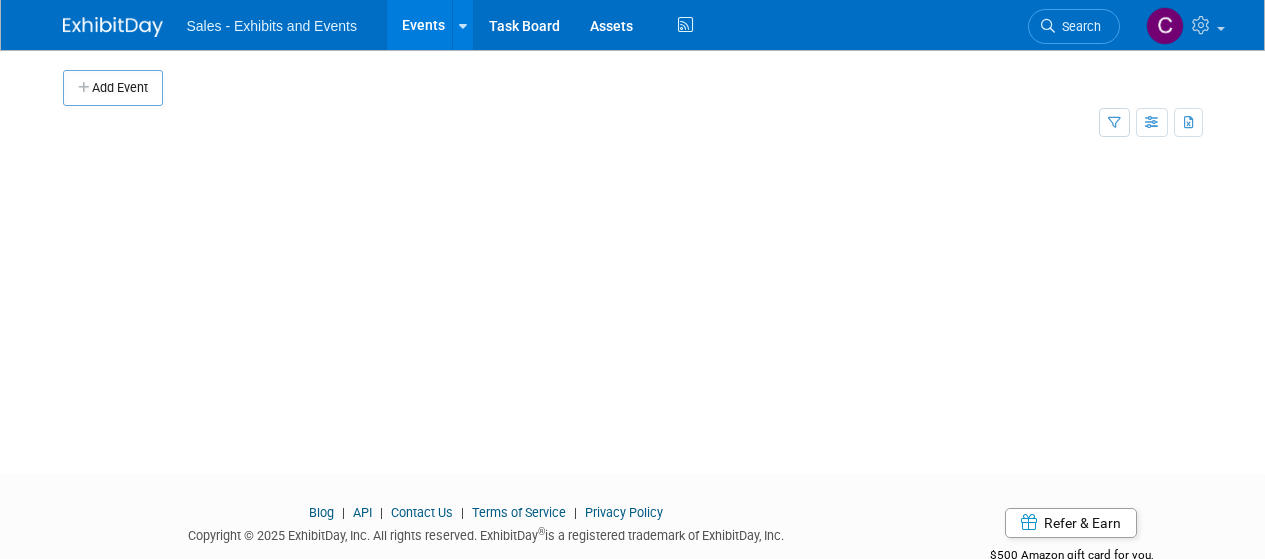 scroll, scrollTop: 0, scrollLeft: 0, axis: both 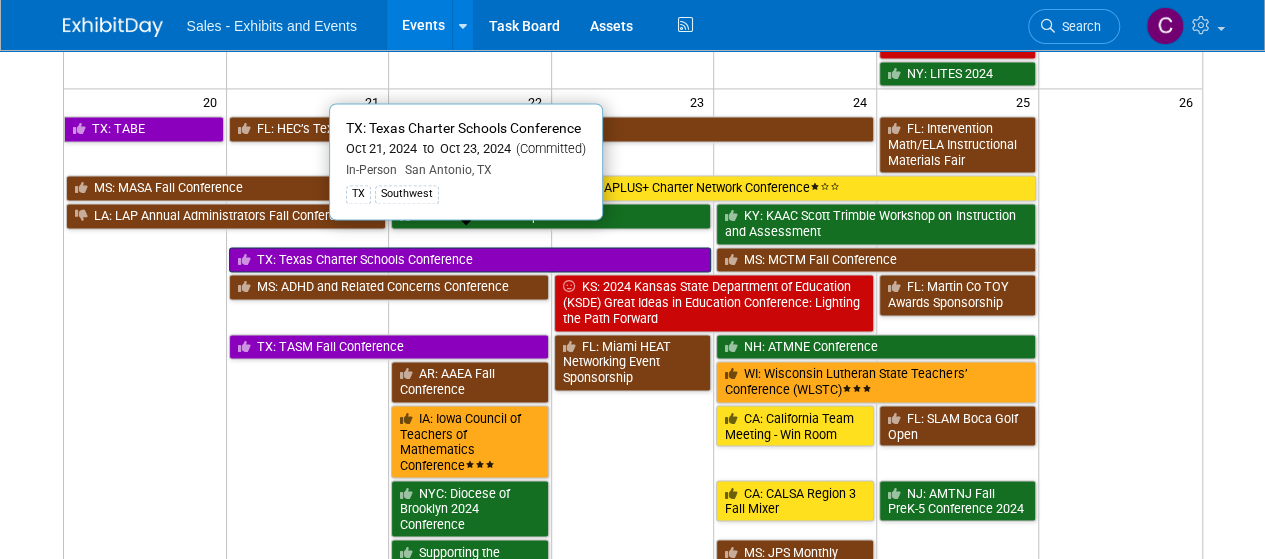 click on "TX: Texas Charter Schools Conference" at bounding box center (470, 260) 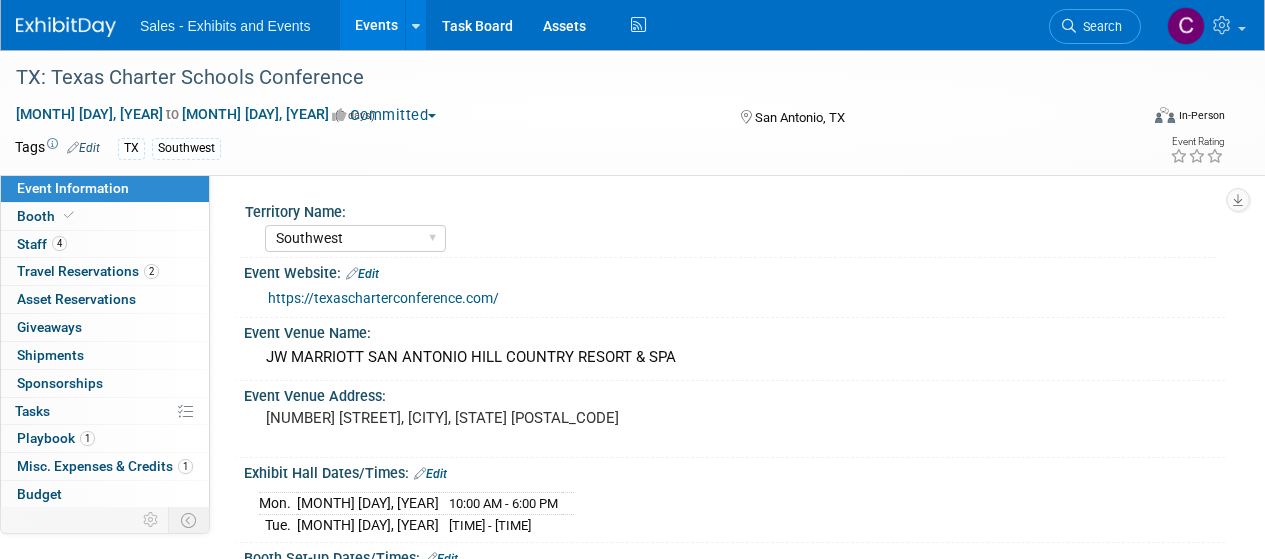 select on "Southwest" 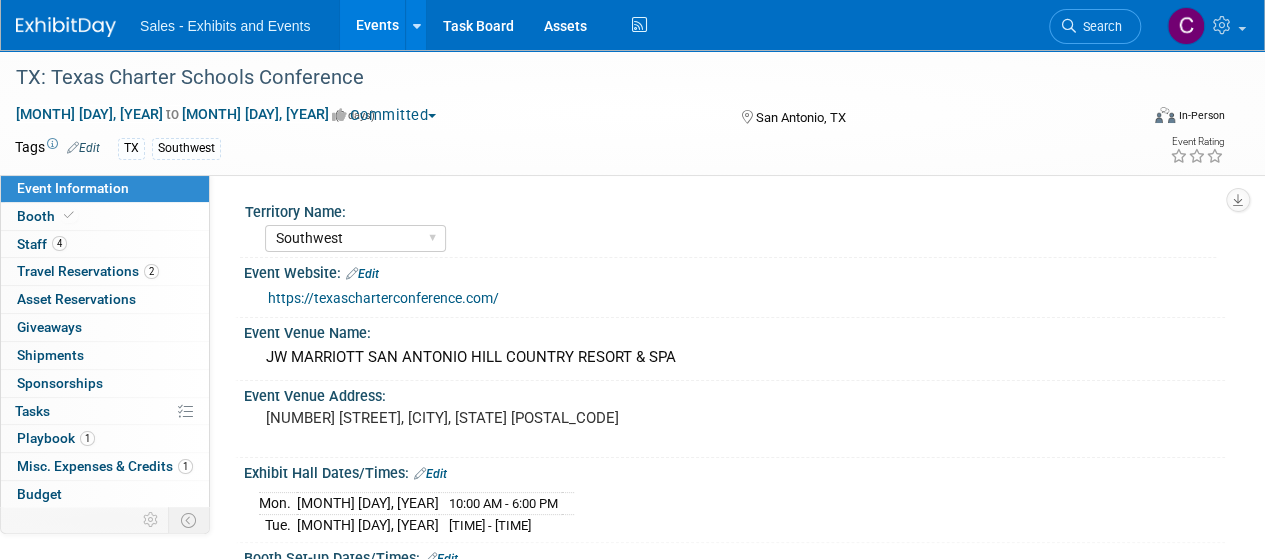 scroll, scrollTop: 0, scrollLeft: 0, axis: both 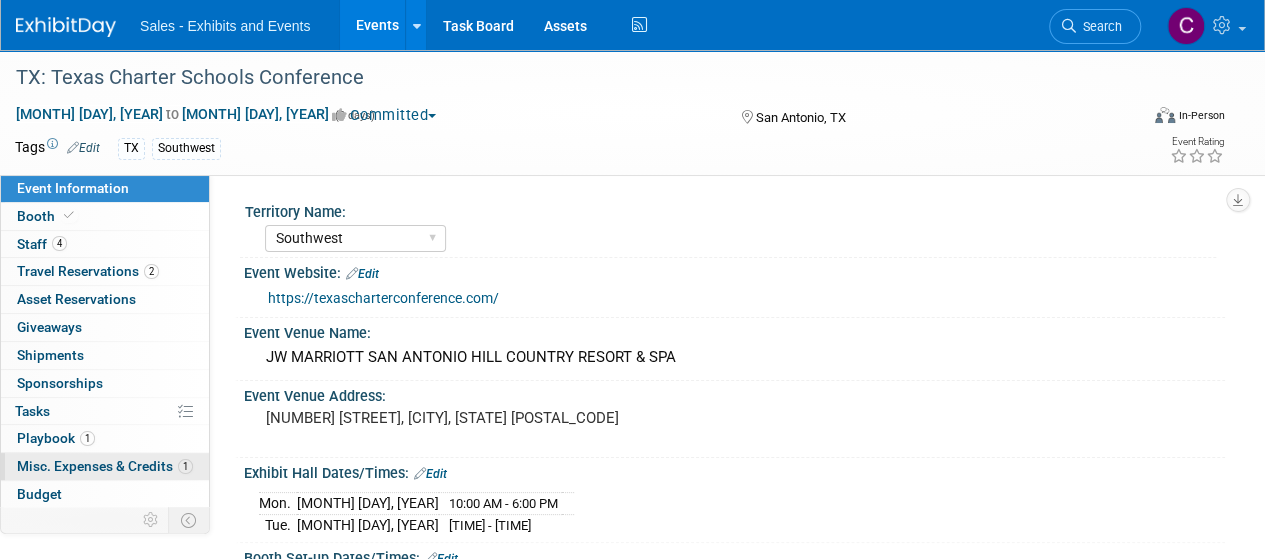 click on "Misc. Expenses & Credits 1" at bounding box center [105, 466] 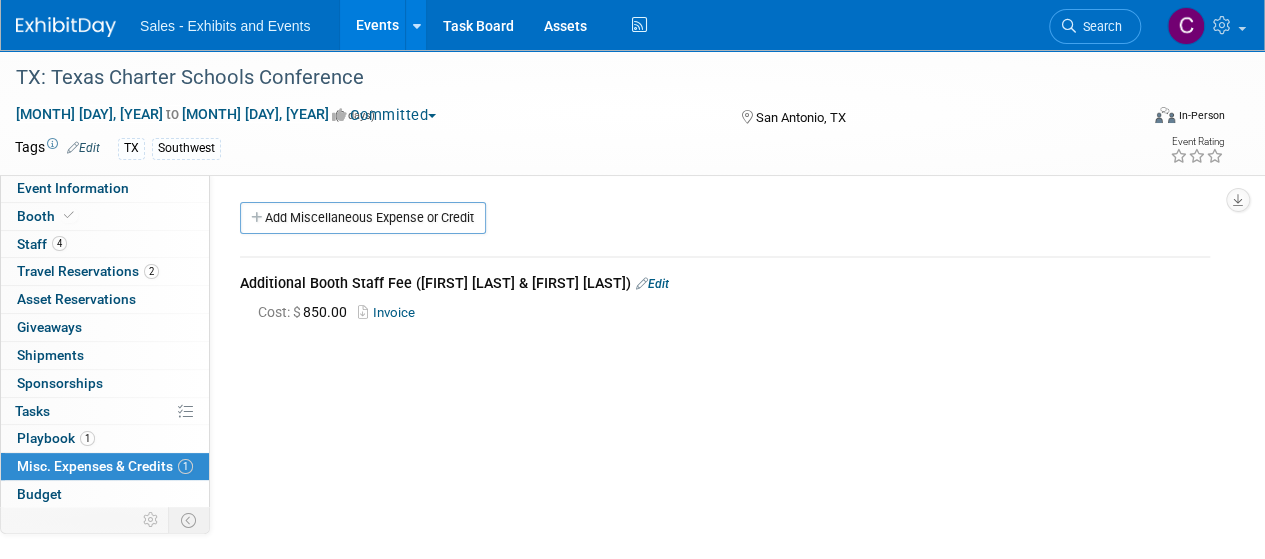click on "Events" at bounding box center [376, 25] 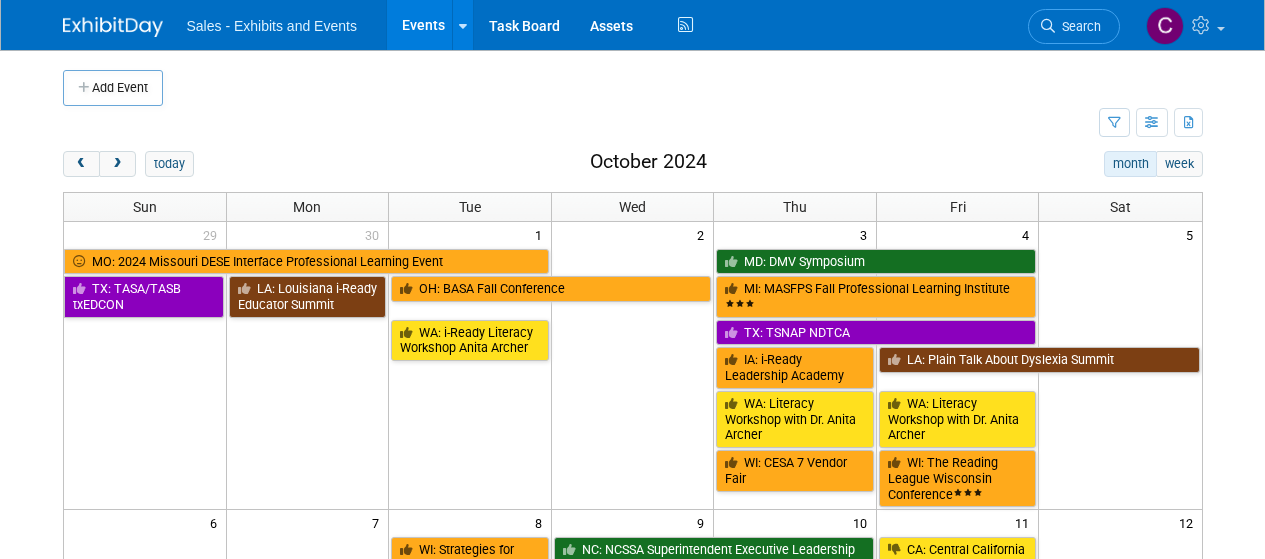 scroll, scrollTop: 0, scrollLeft: 0, axis: both 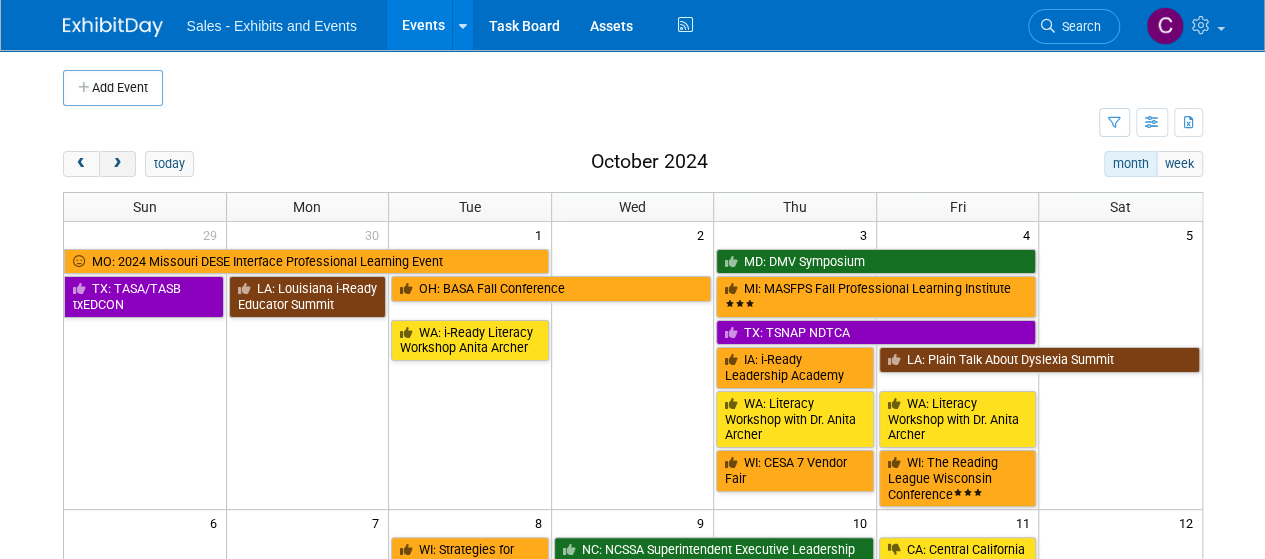 click at bounding box center [117, 164] 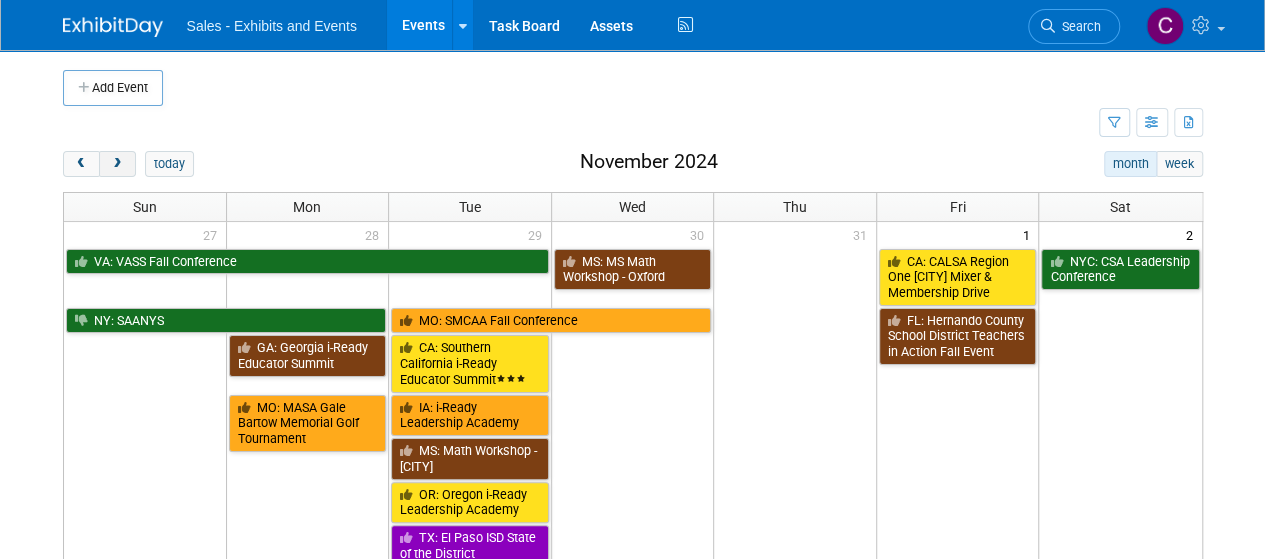 click at bounding box center [117, 164] 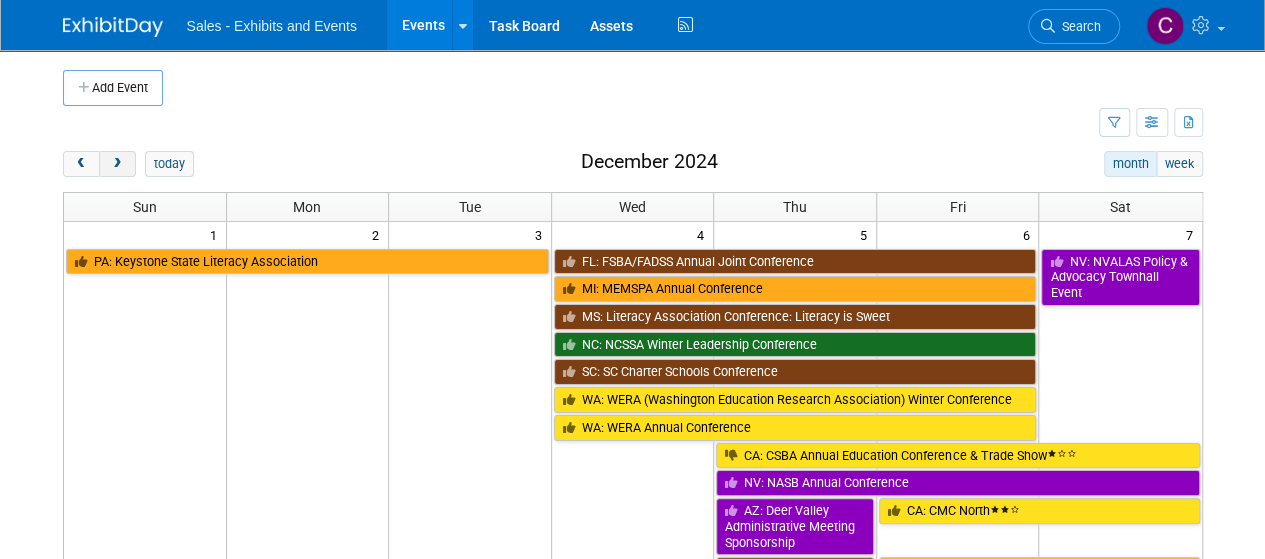 click at bounding box center [117, 164] 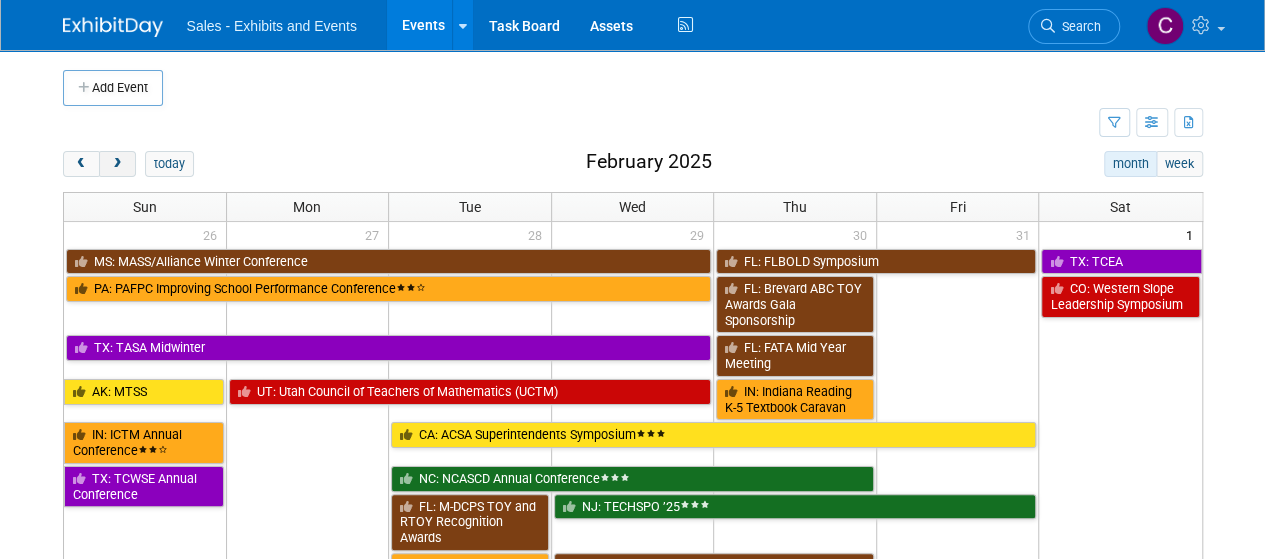 click at bounding box center [117, 164] 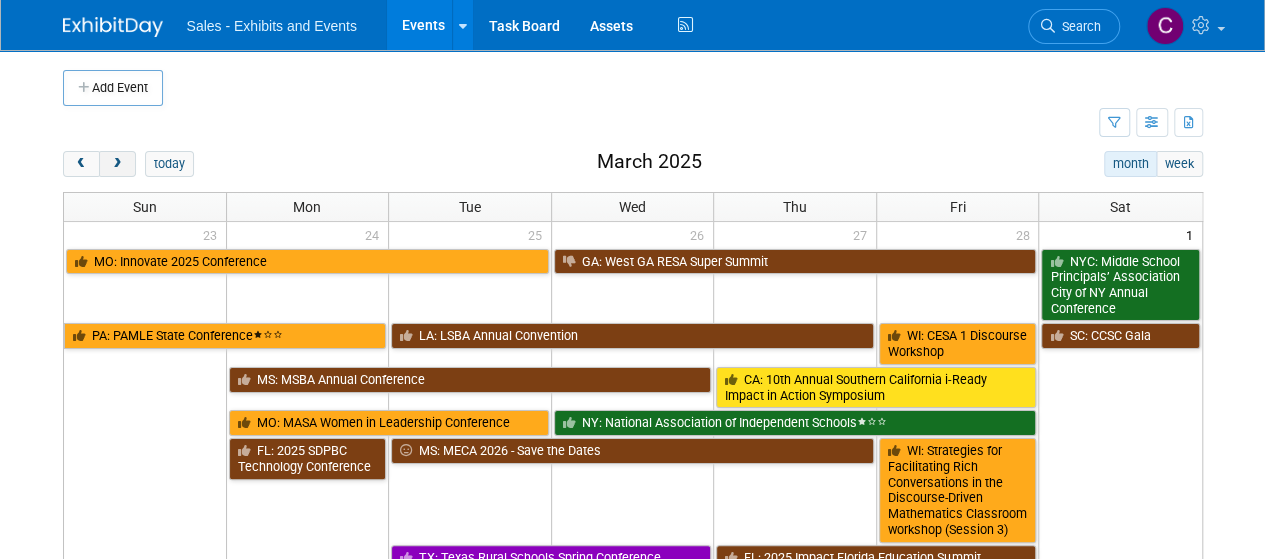 click at bounding box center [117, 164] 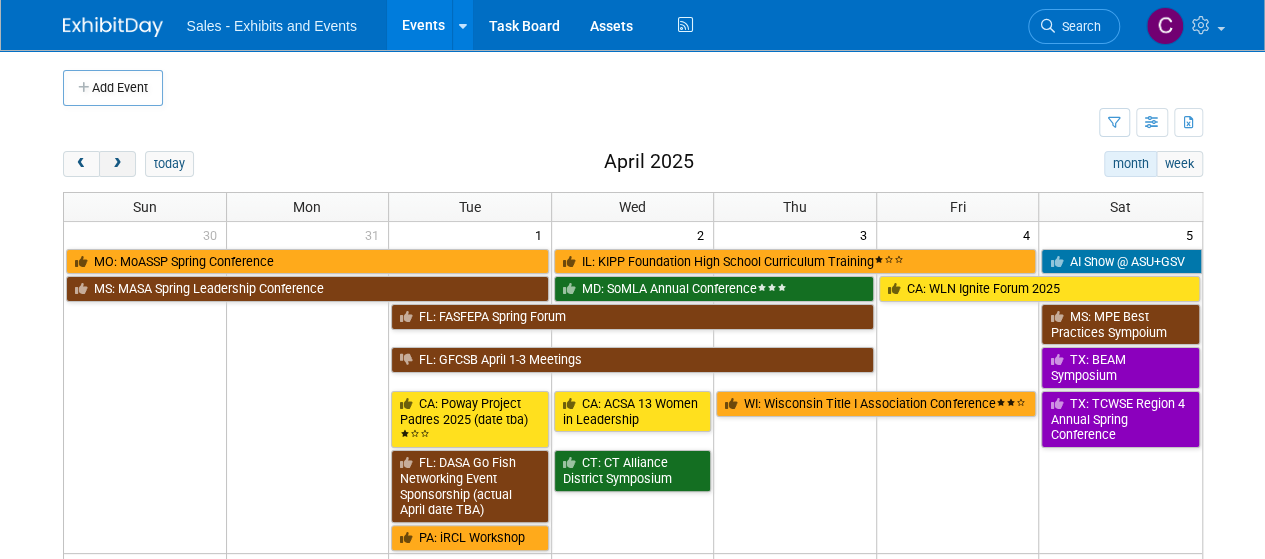 click at bounding box center [117, 164] 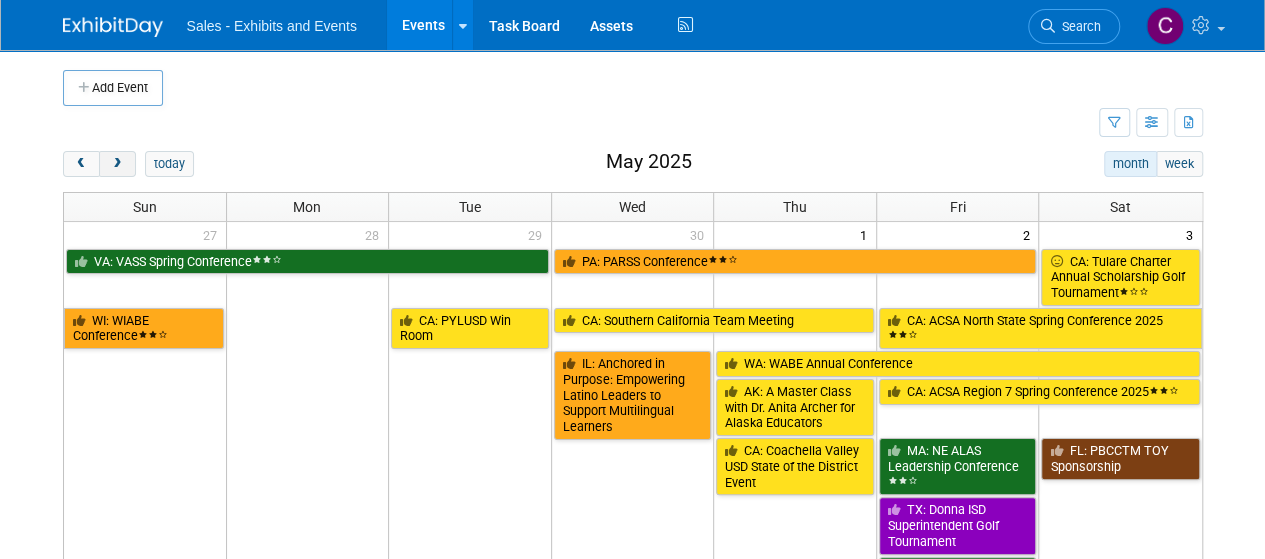 click at bounding box center (117, 164) 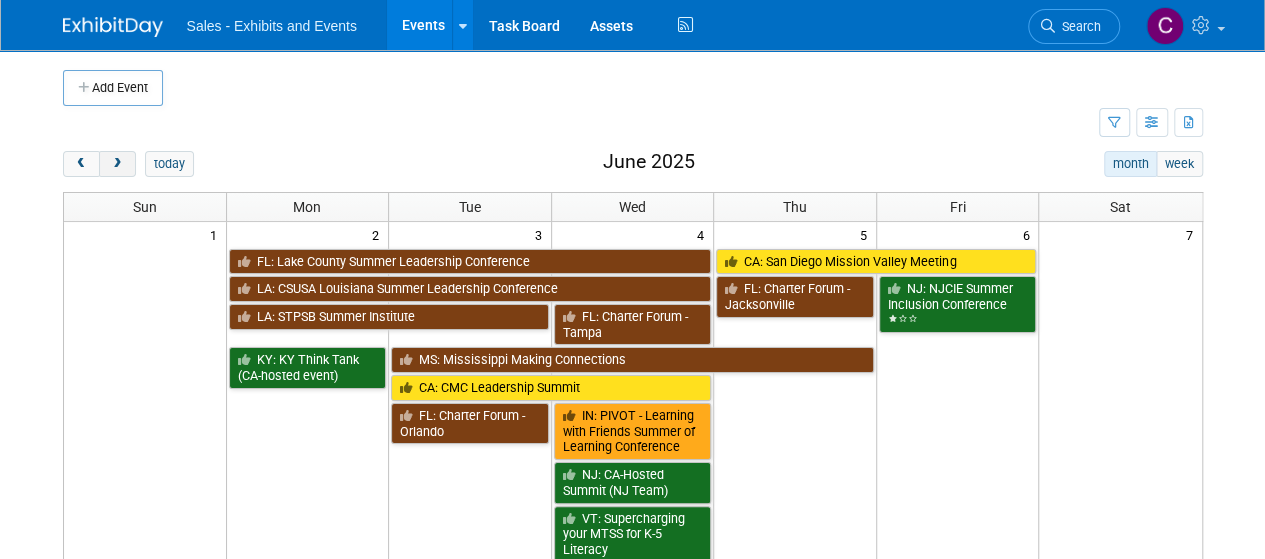 click at bounding box center (117, 164) 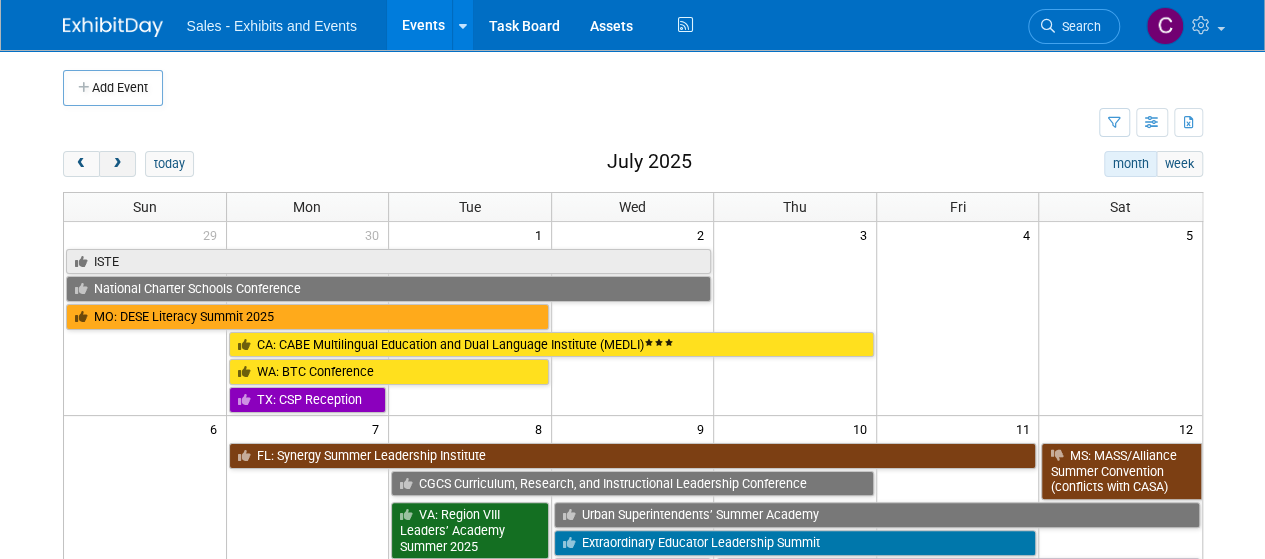 click at bounding box center (117, 164) 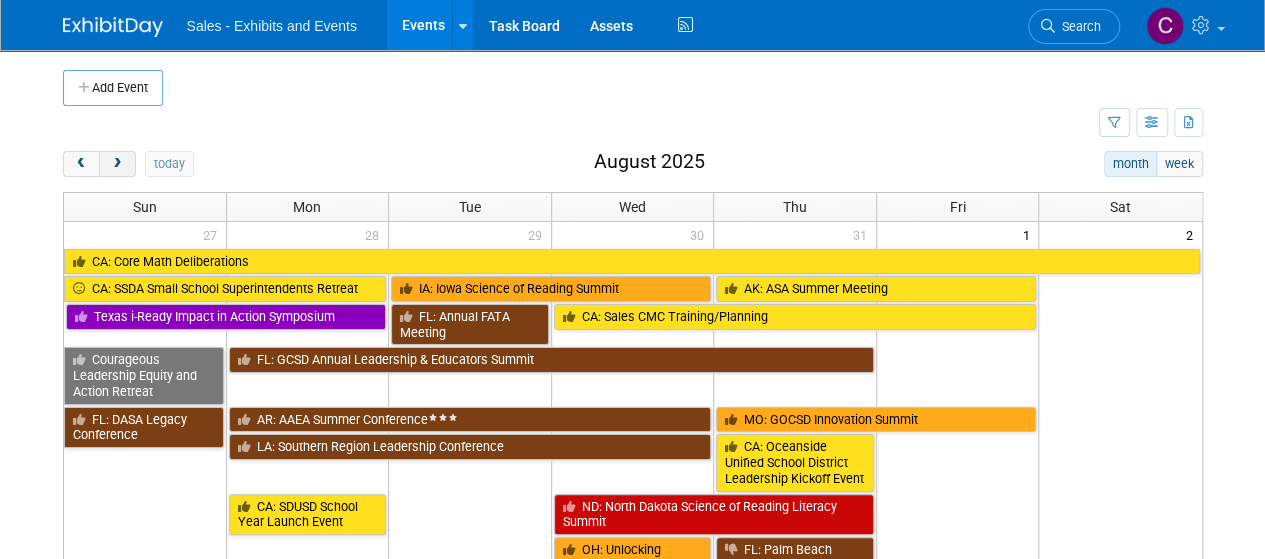 click at bounding box center [117, 164] 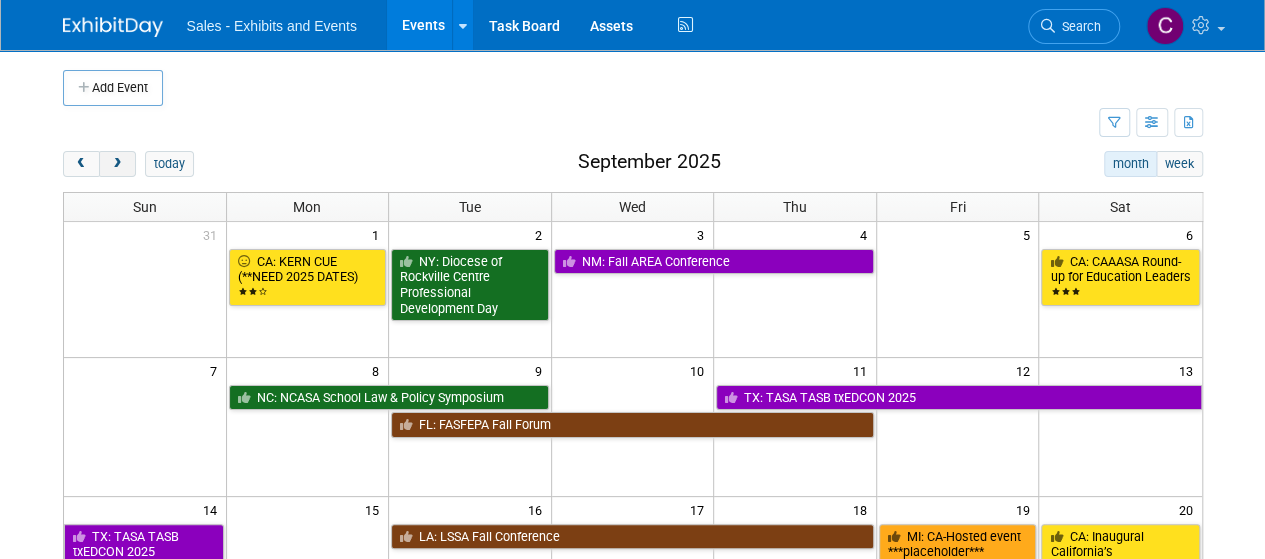 click at bounding box center (117, 164) 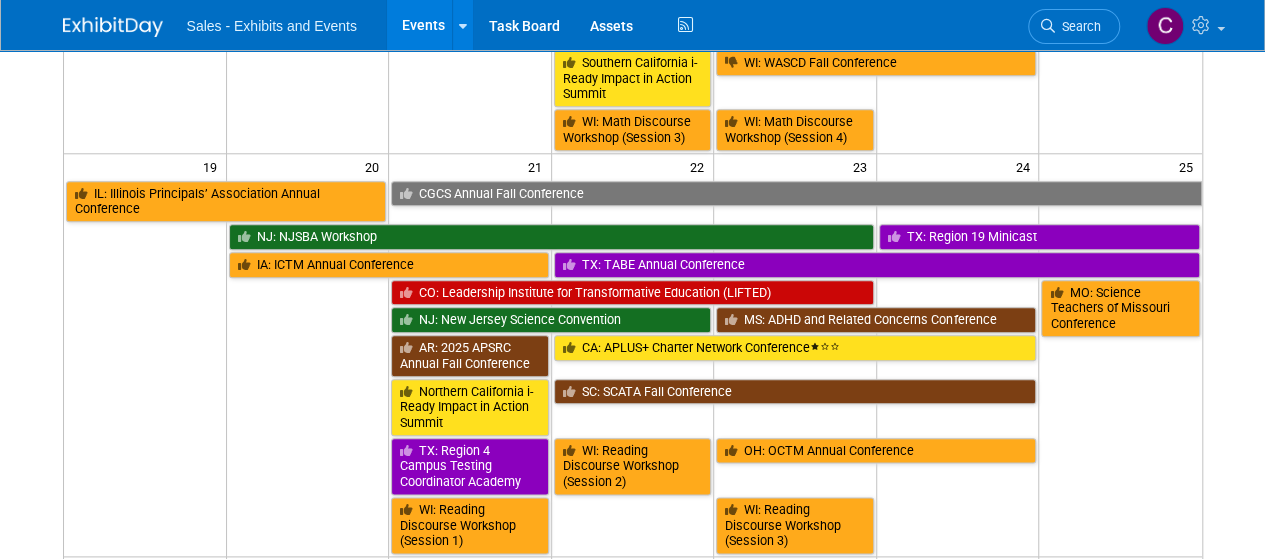 scroll, scrollTop: 1116, scrollLeft: 0, axis: vertical 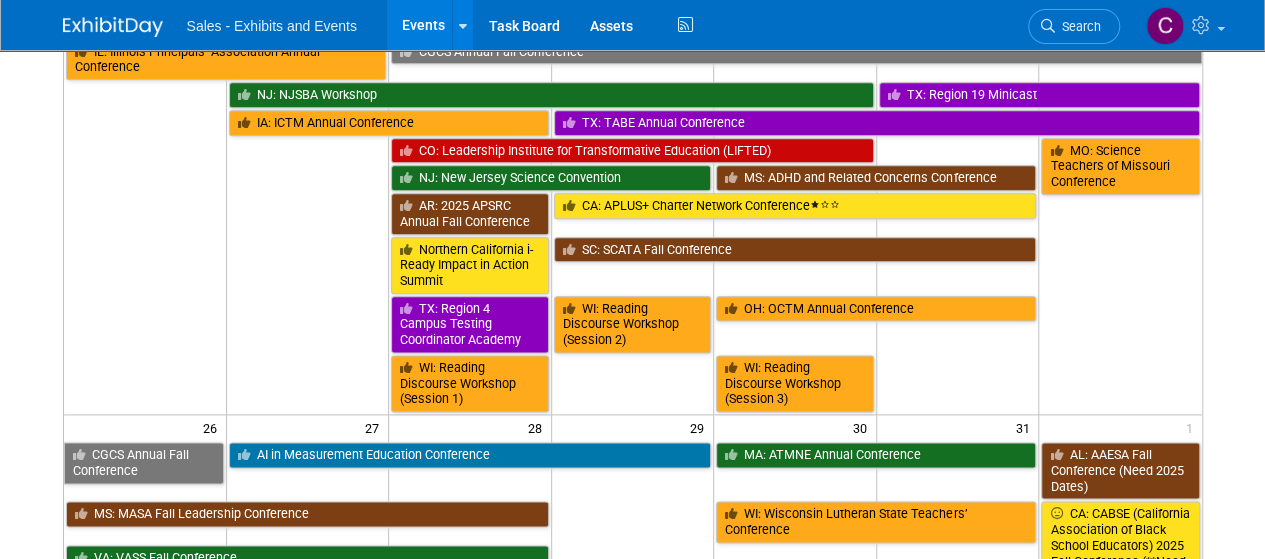 click on "Sales - Exhibits and Events
Events
Add Event
Bulk Upload Events
Shareable Event Boards
Recently Viewed Events:
TX: Texas Charter Schools Conference
San Antonio, TX
Oct 21, 2024  to  Oct 23, 2024
AL: ALA CASE Fall Conference
Orange Beach, AL
Oct 5, 2025  to  Oct 7, 2025
AL: ALA Conference
Birmingham, AL
Nov 7, 2024  to  Nov 8, 2024
Task Board
Assets
Activity Feed" at bounding box center [442, 25] 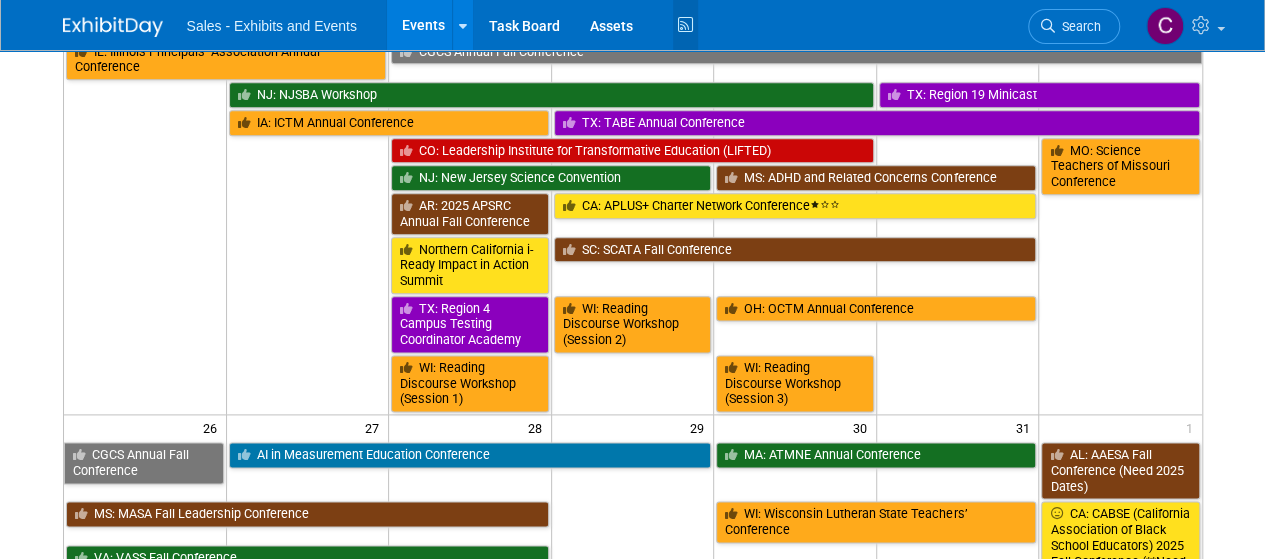 click at bounding box center [685, 25] 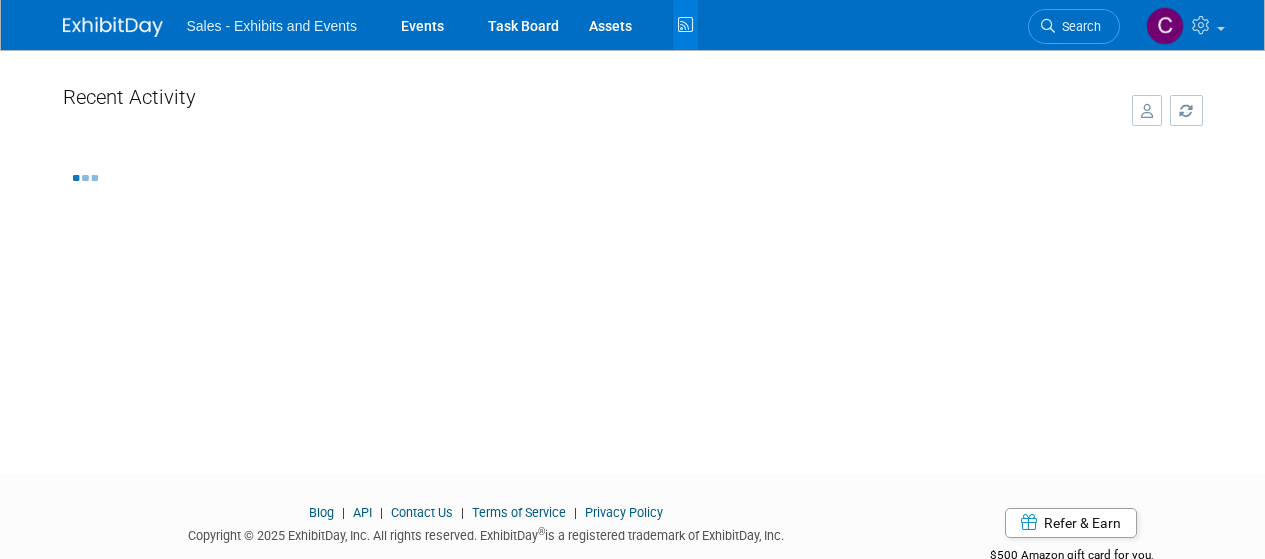 scroll, scrollTop: 0, scrollLeft: 0, axis: both 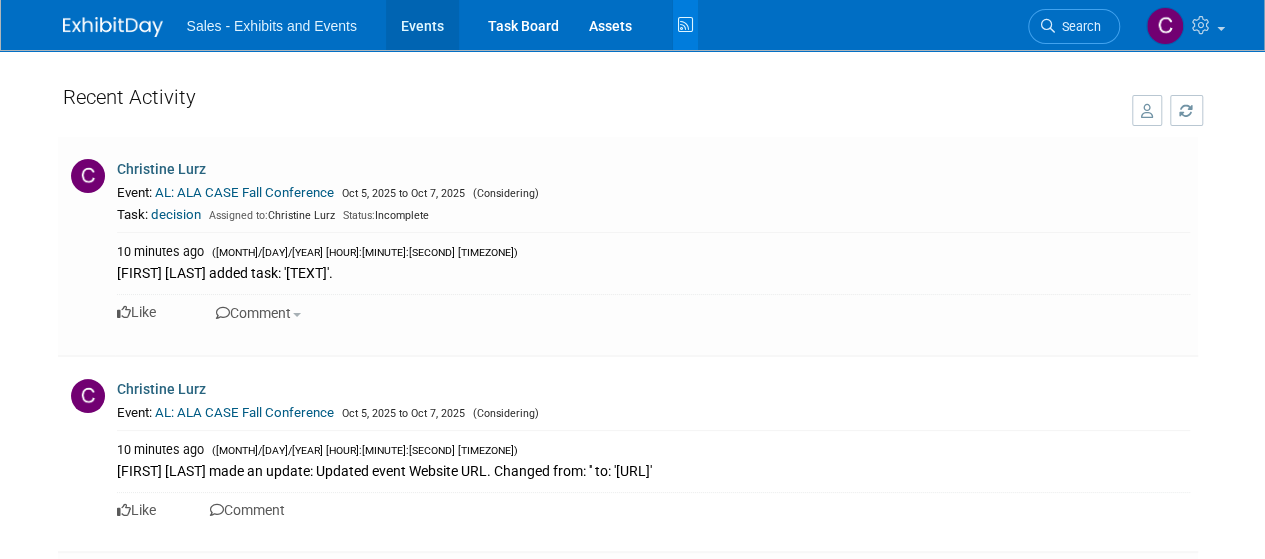 click on "Events" at bounding box center (422, 25) 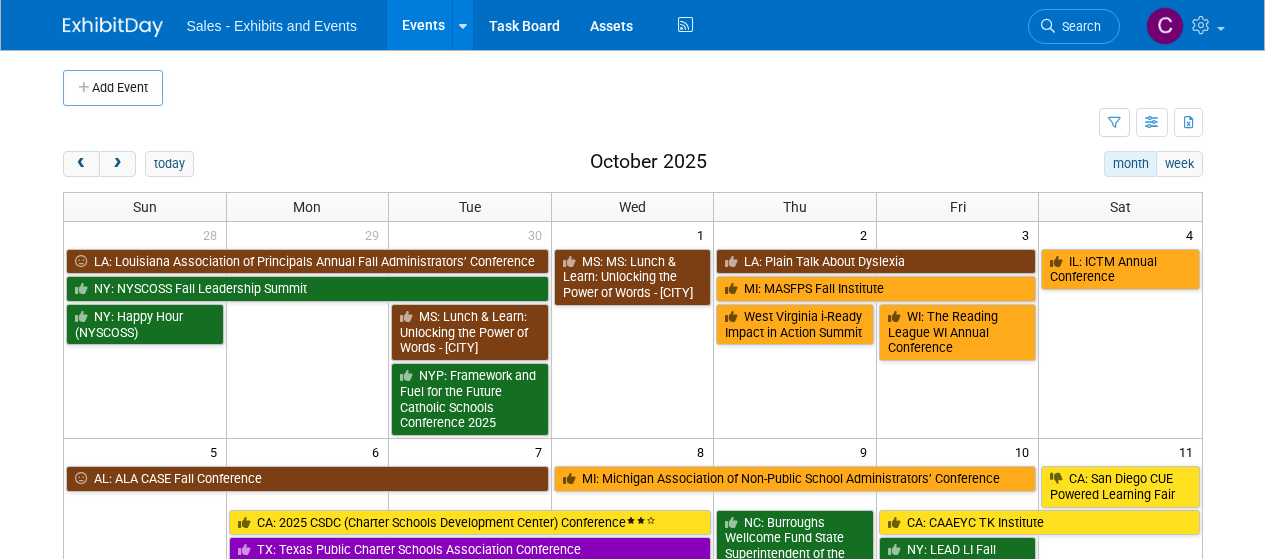 scroll, scrollTop: 0, scrollLeft: 0, axis: both 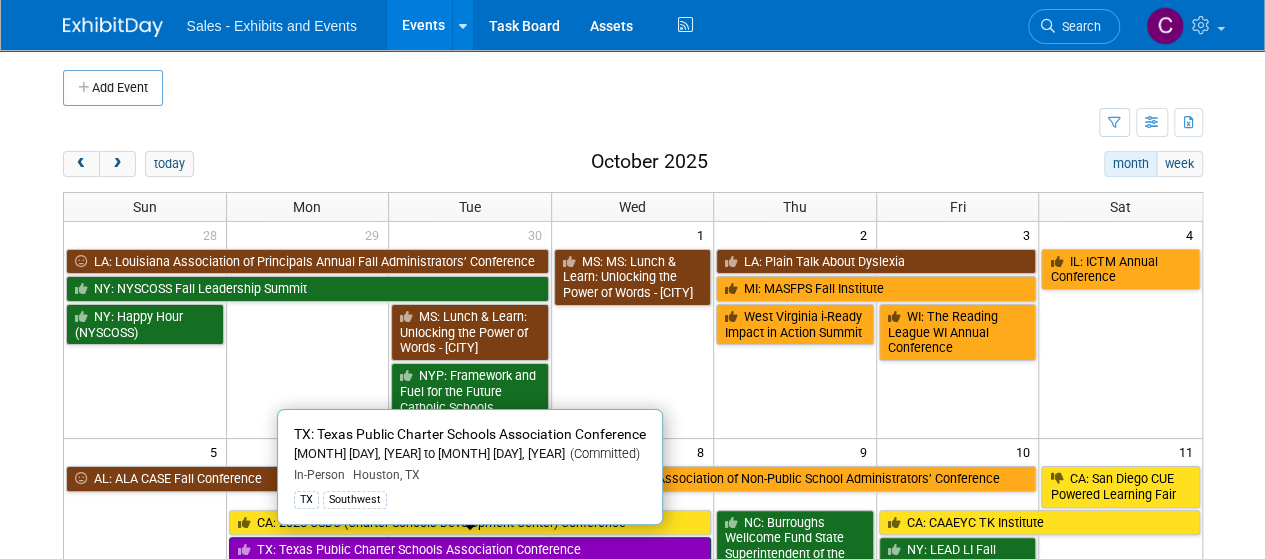 click on "TX: Texas Public Charter Schools Association Conference" at bounding box center (470, 550) 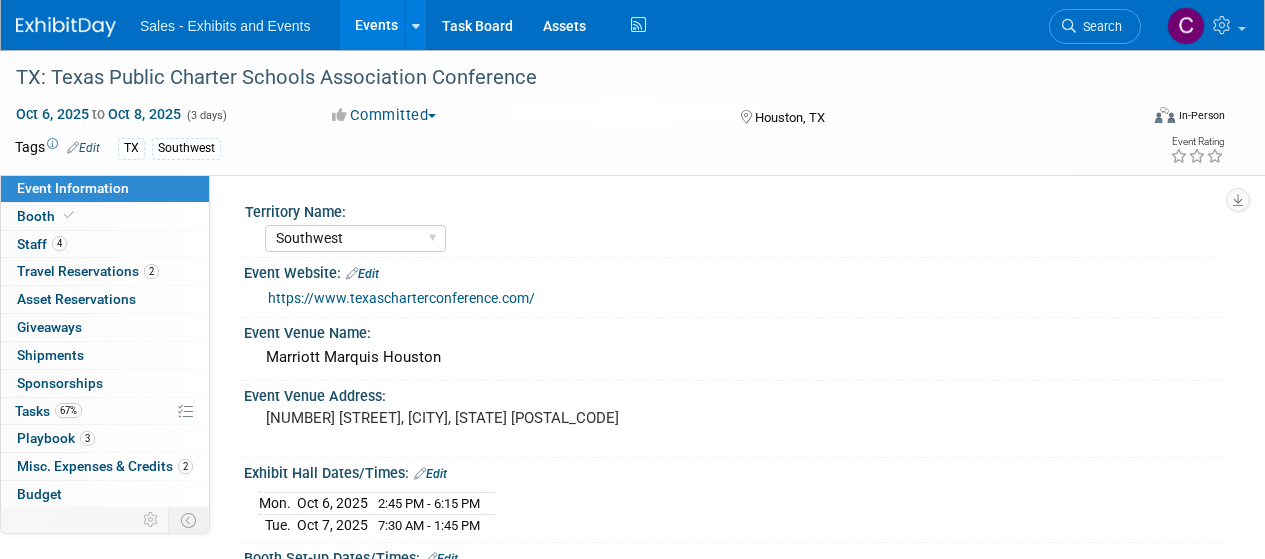 select on "Southwest" 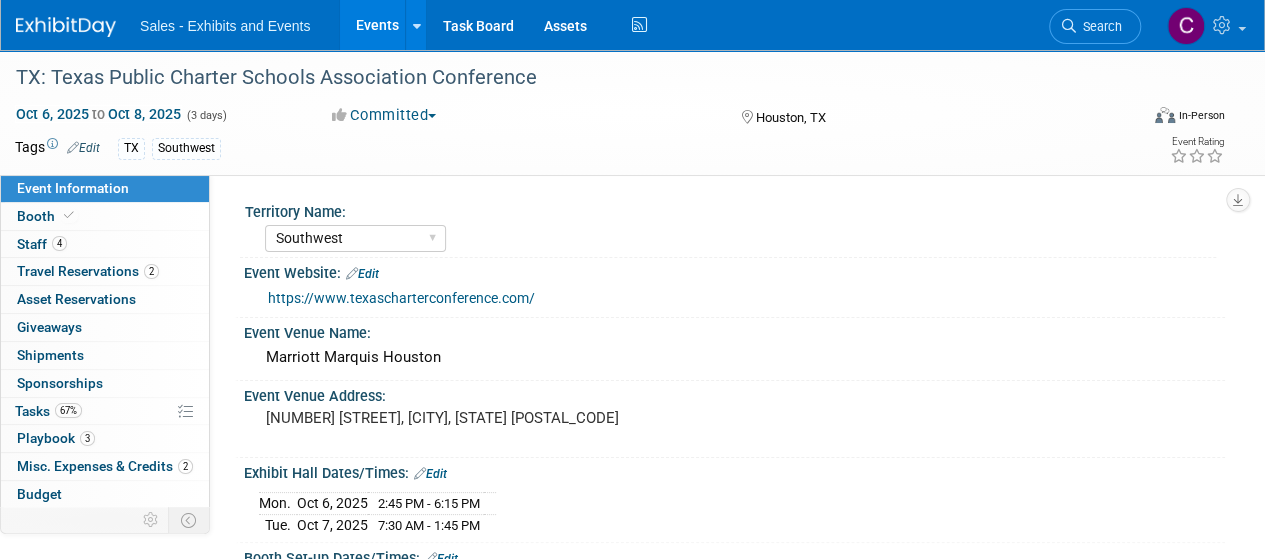 scroll, scrollTop: 0, scrollLeft: 0, axis: both 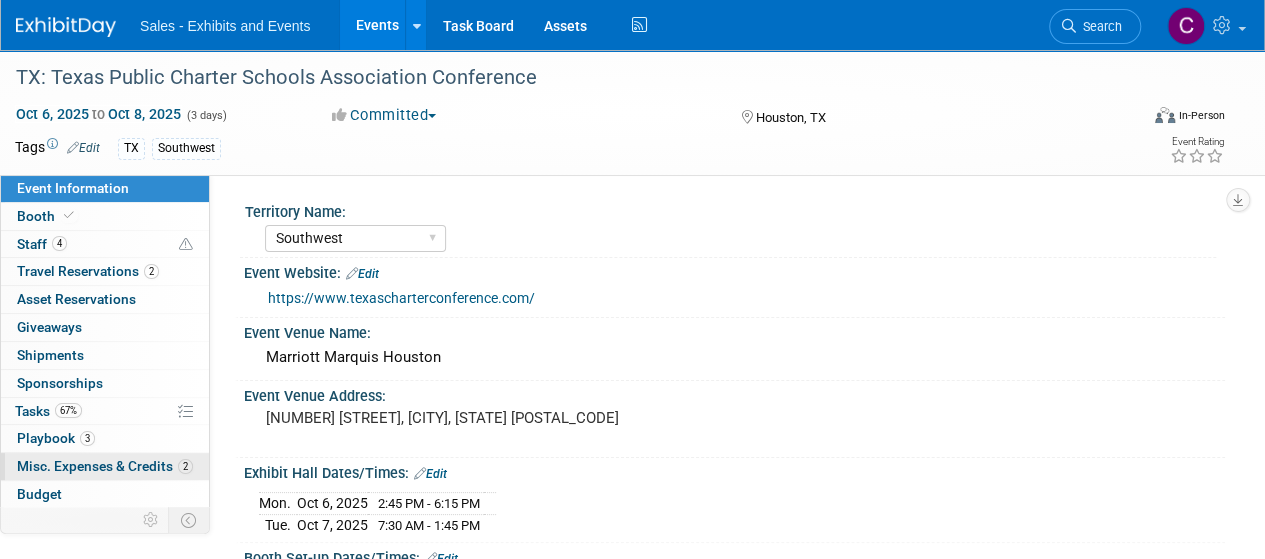 click on "Misc. Expenses & Credits 2" at bounding box center (105, 466) 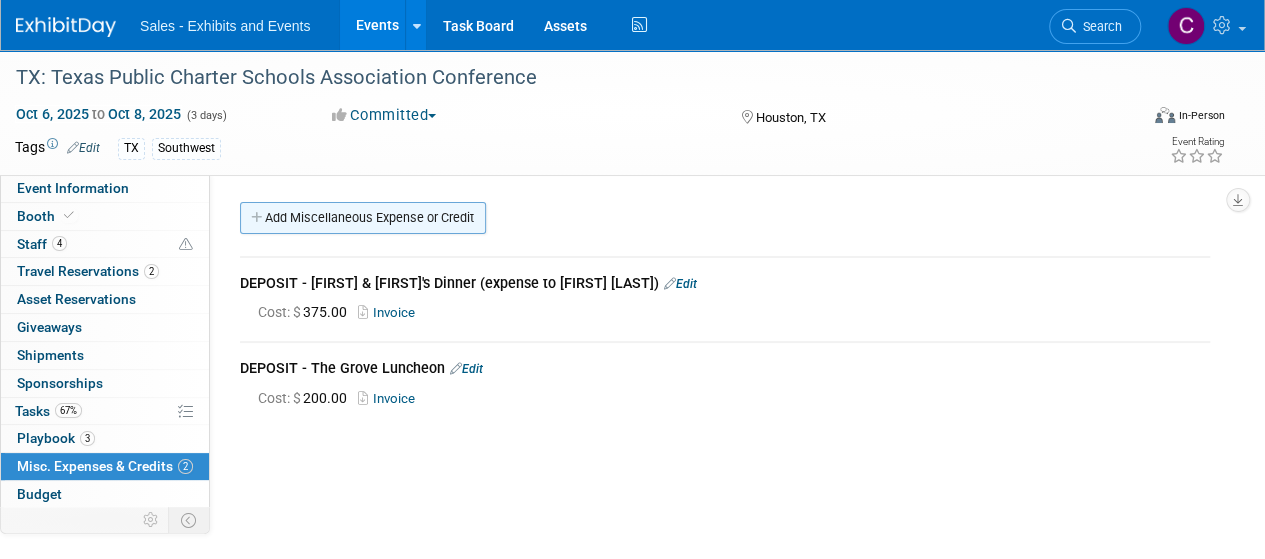 click on "Add Miscellaneous Expense or Credit" at bounding box center [363, 218] 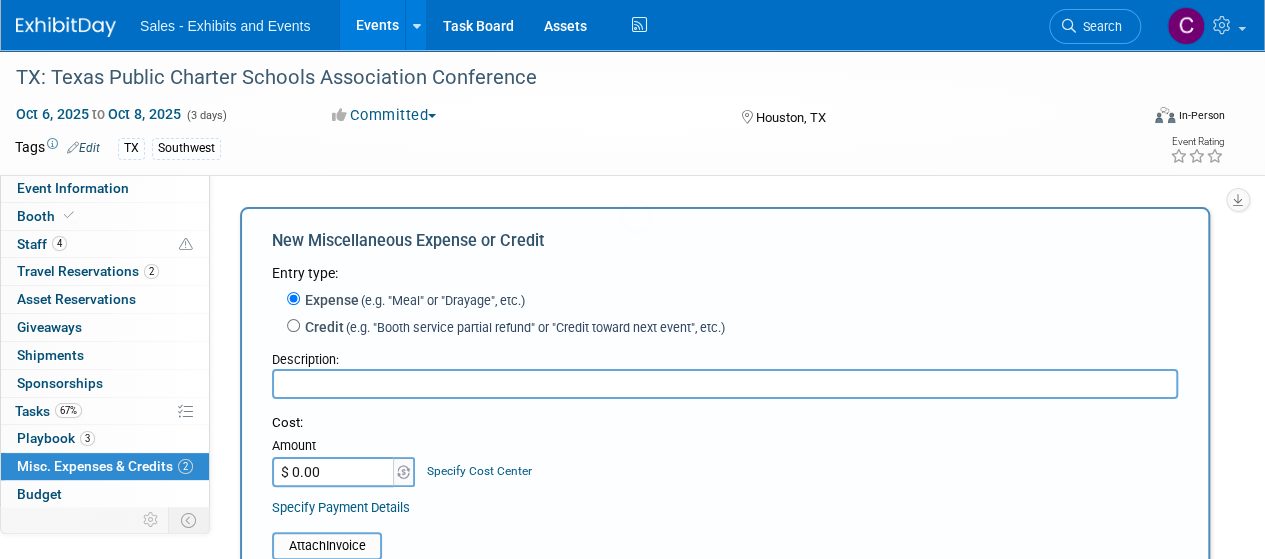 scroll, scrollTop: 0, scrollLeft: 0, axis: both 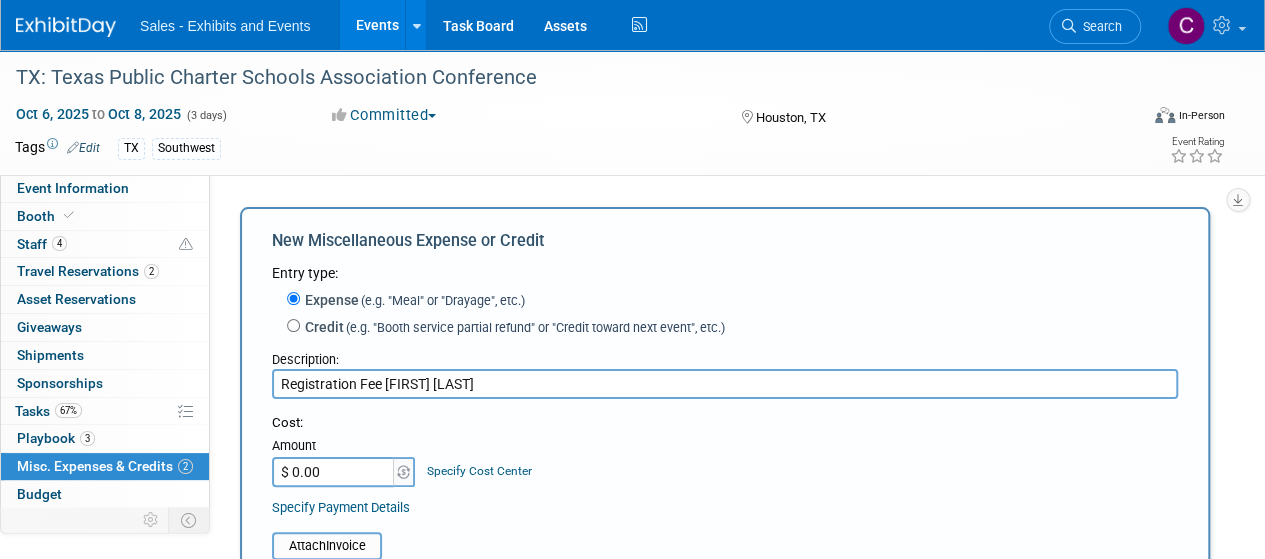 type on "Registration Fee [FIRST] [LAST]" 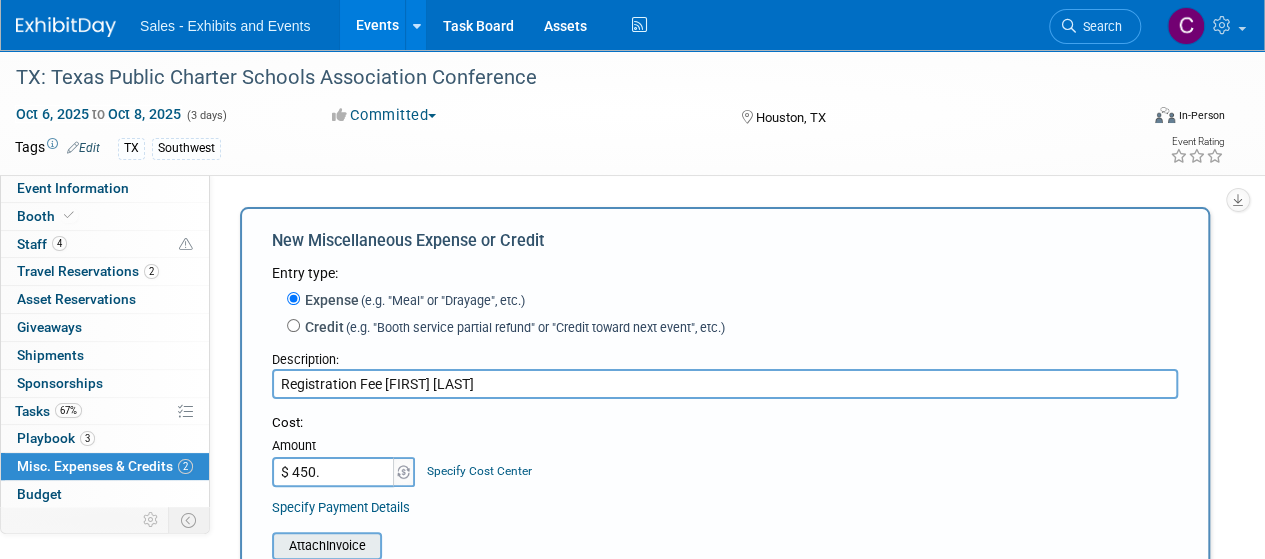type on "$ 450.00" 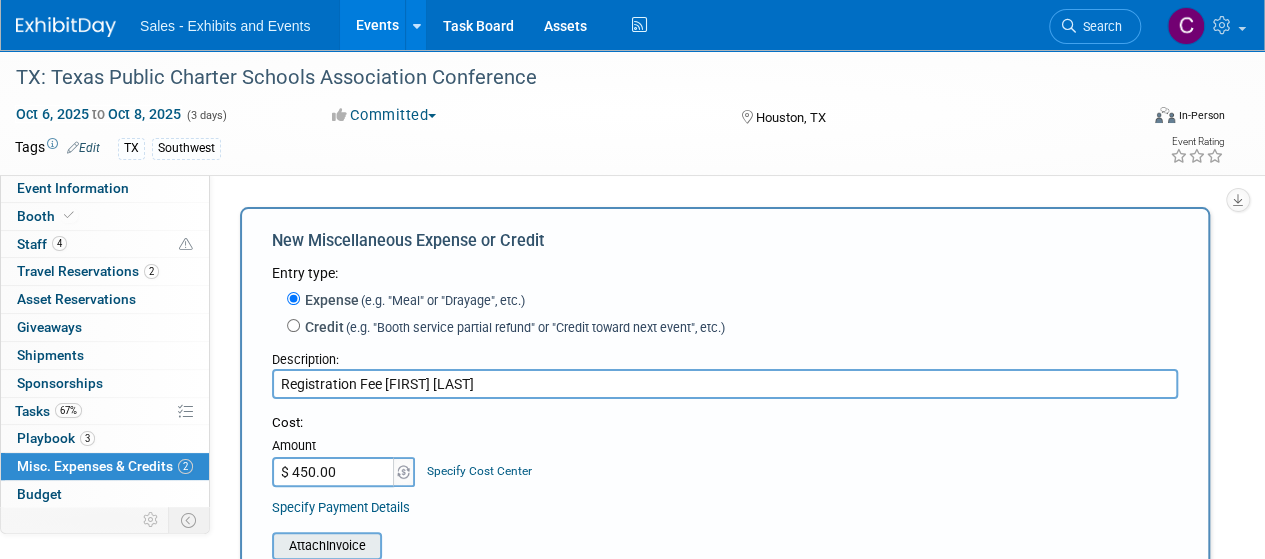 click at bounding box center (261, 546) 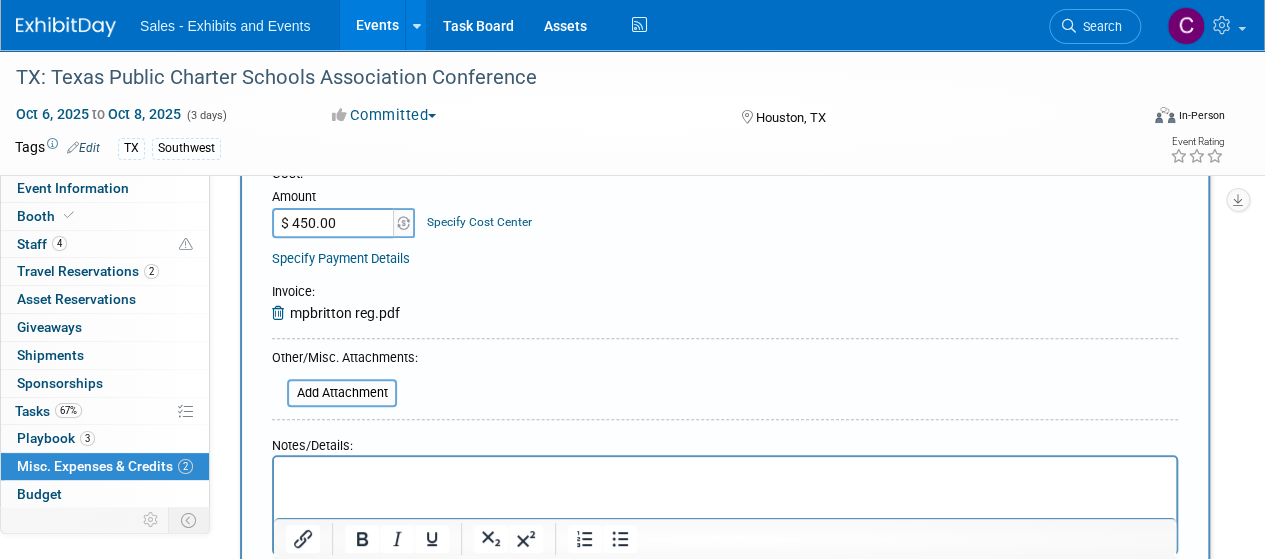 scroll, scrollTop: 300, scrollLeft: 0, axis: vertical 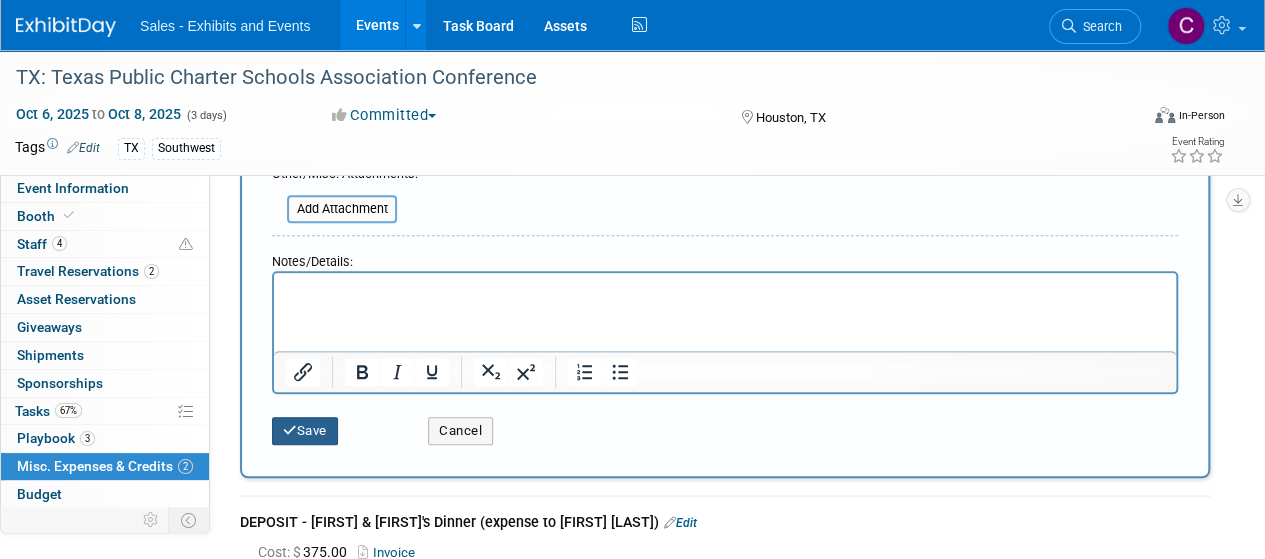click on "Save" at bounding box center (305, 431) 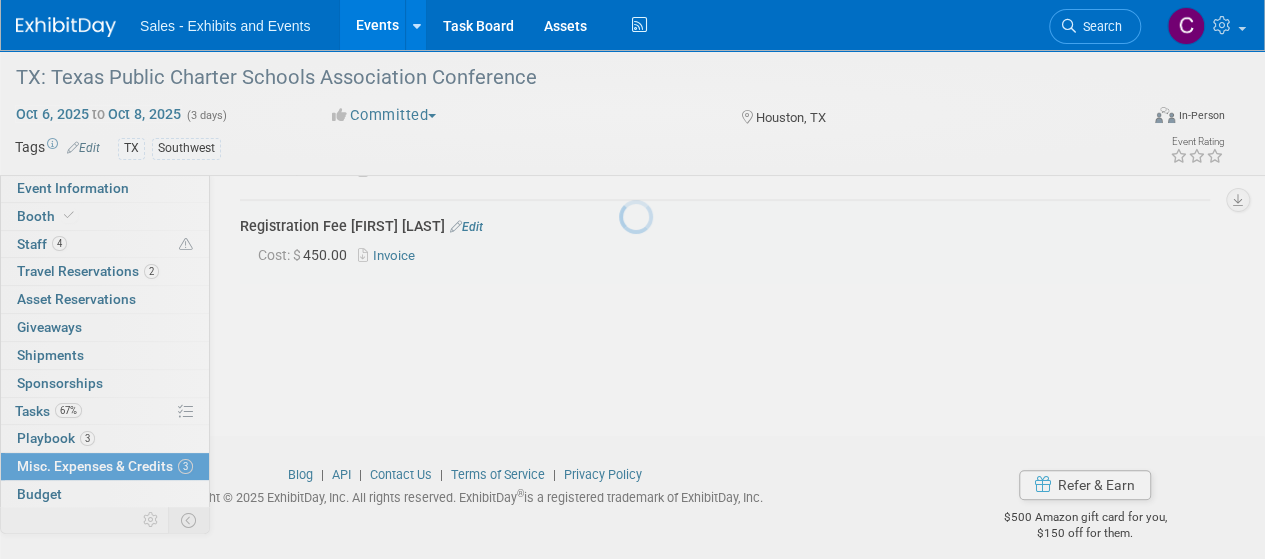 scroll, scrollTop: 212, scrollLeft: 0, axis: vertical 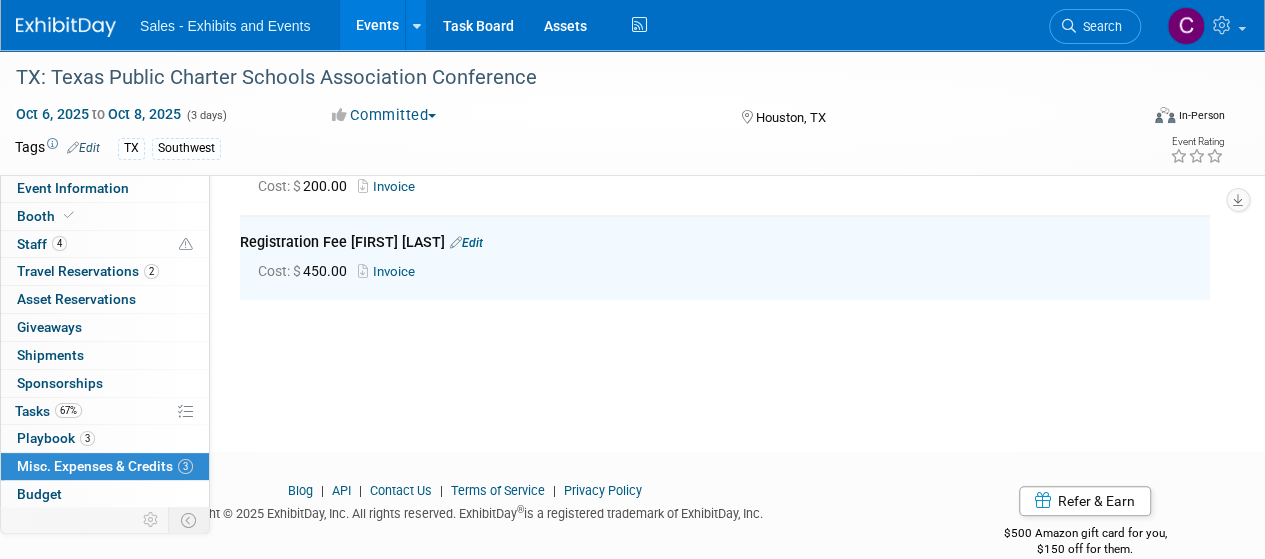 click on "Tasks 67%" at bounding box center [48, 411] 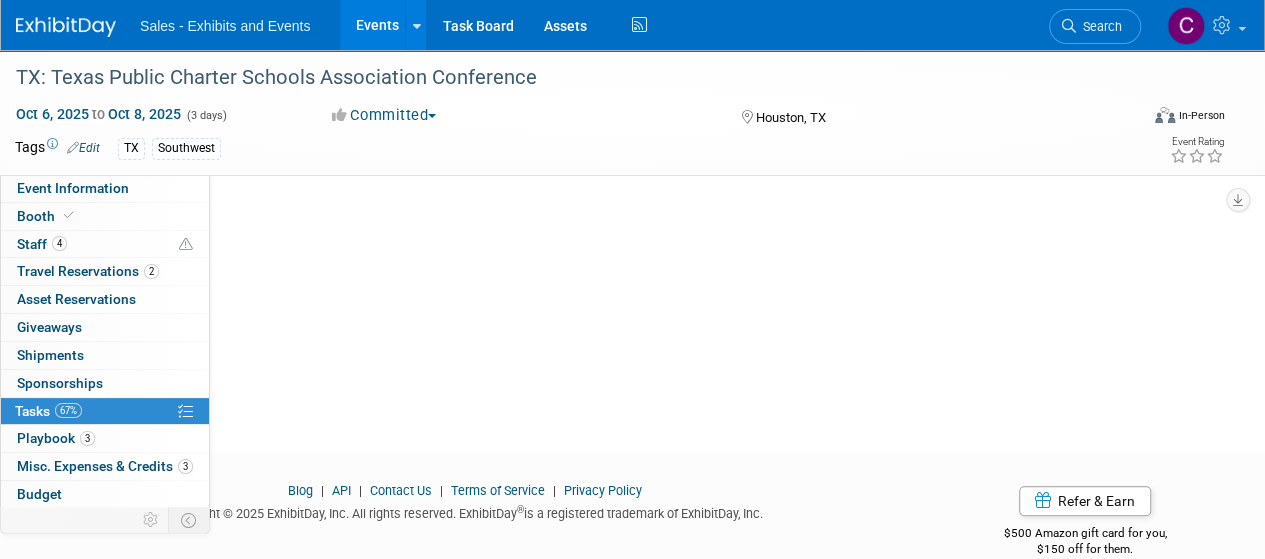 scroll, scrollTop: 0, scrollLeft: 0, axis: both 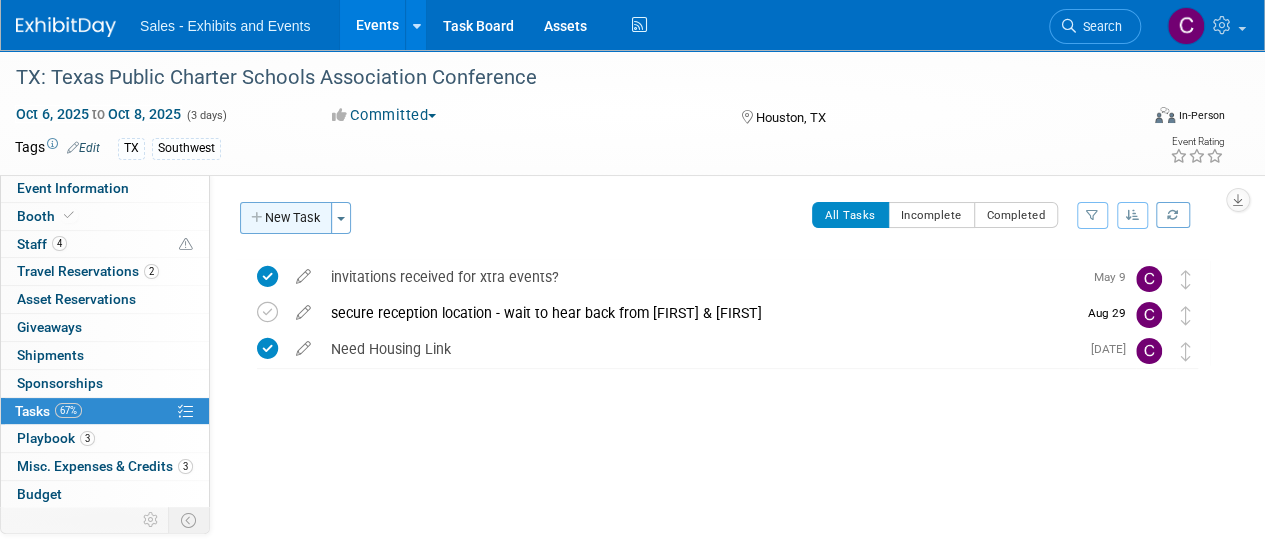 click on "New Task" at bounding box center (286, 218) 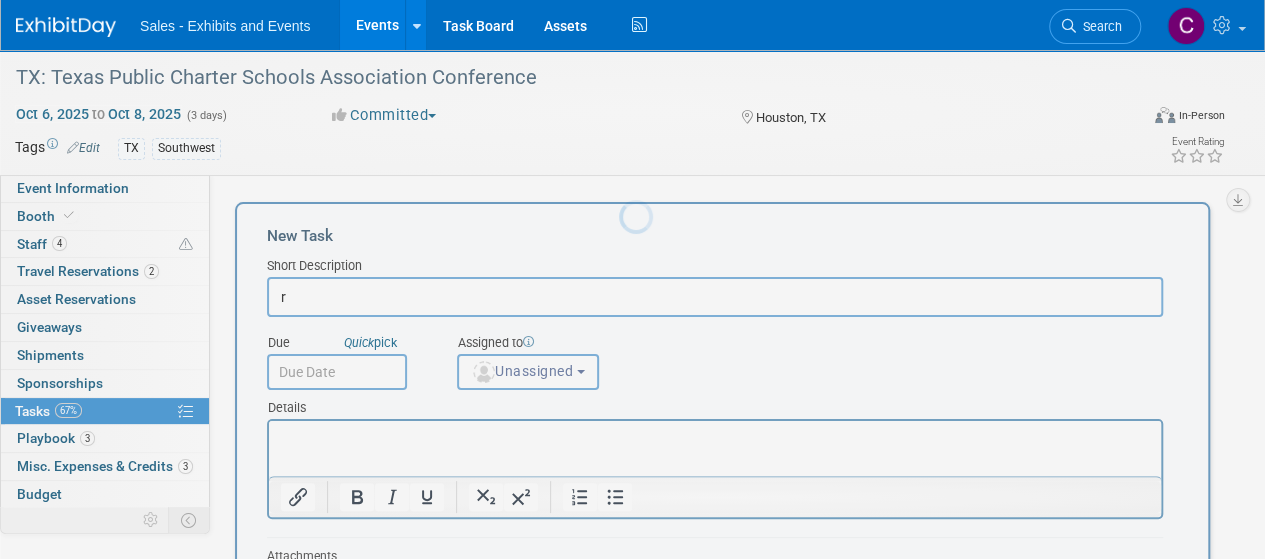 scroll, scrollTop: 0, scrollLeft: 0, axis: both 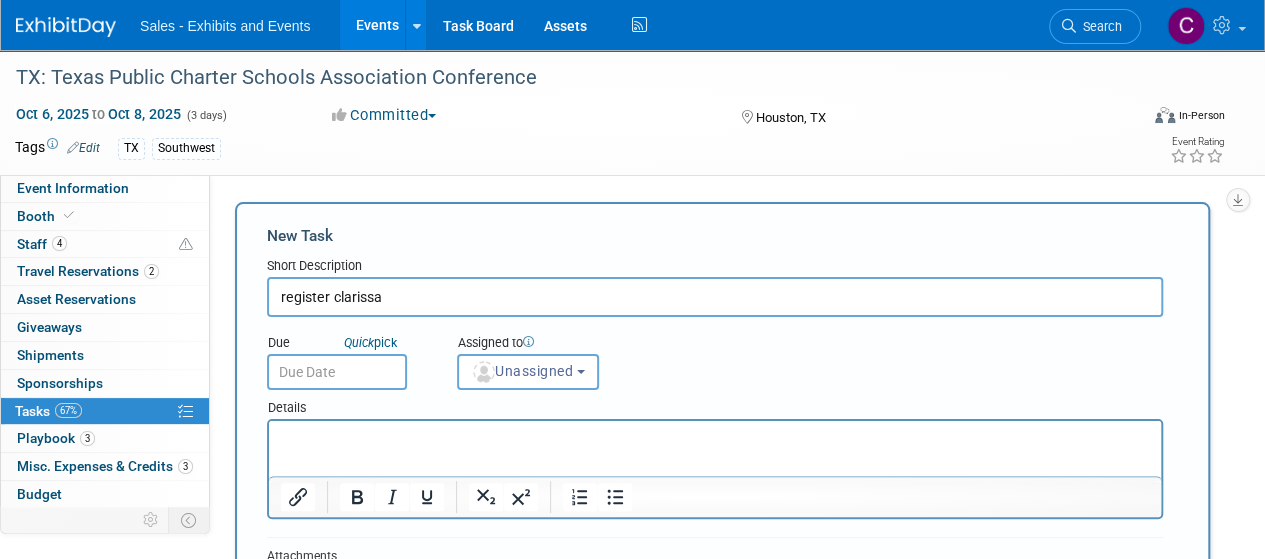 type on "register clarissa" 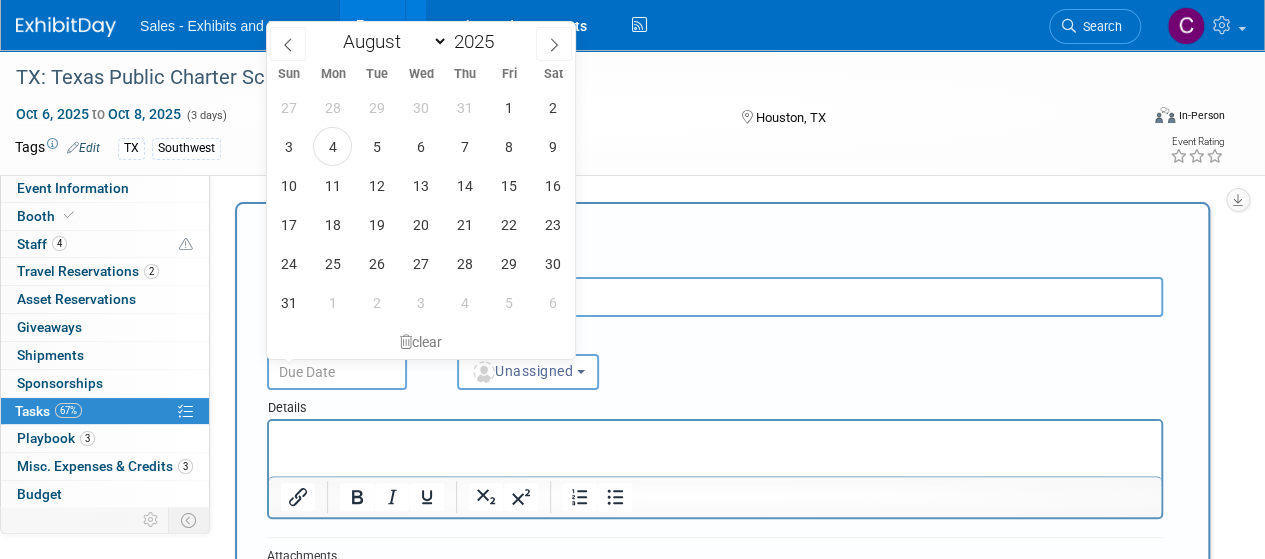 click at bounding box center [337, 372] 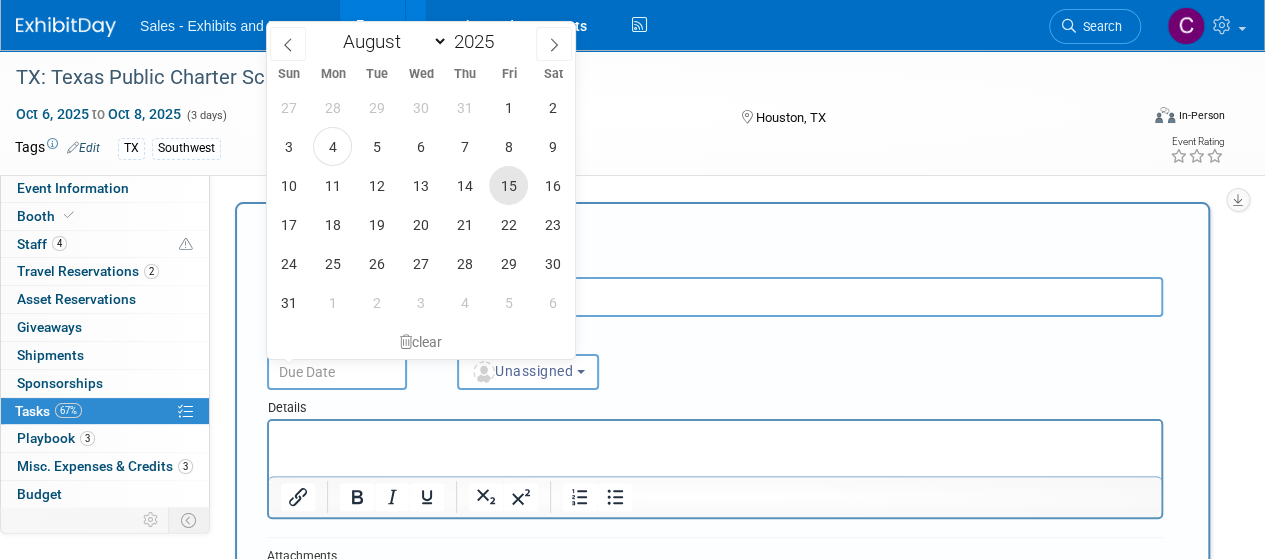 click on "15" at bounding box center (508, 185) 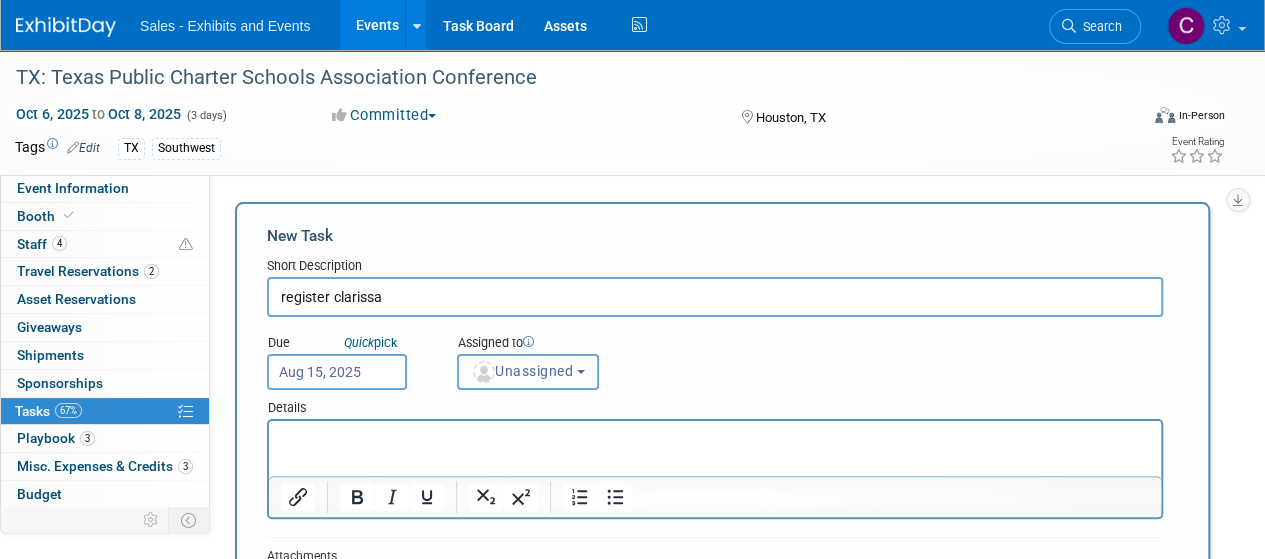 click on "Unassigned" at bounding box center (522, 371) 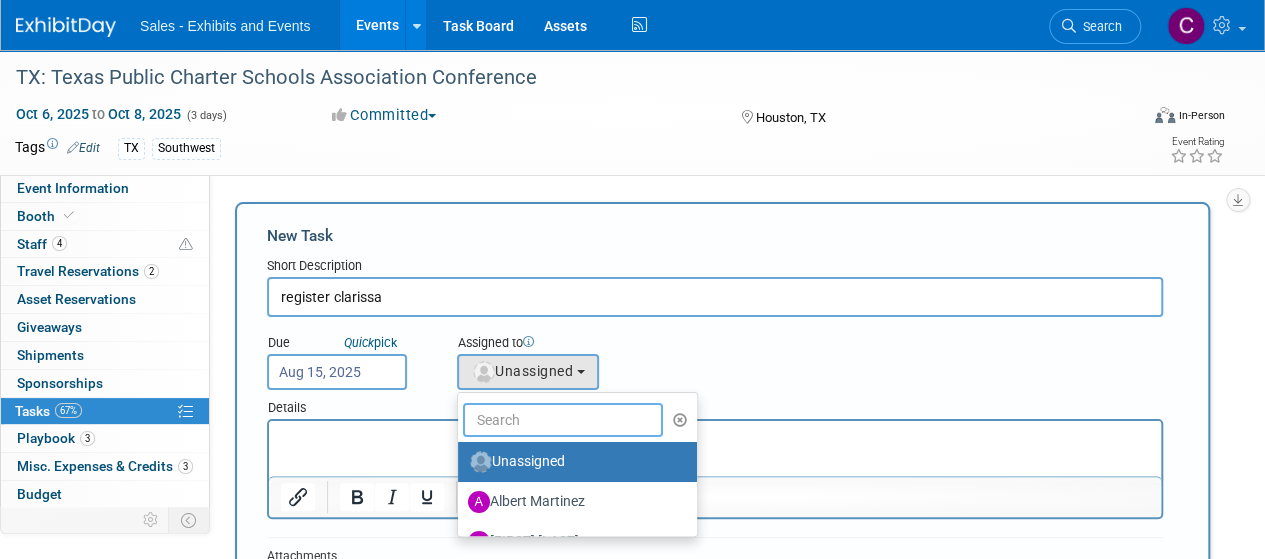 click at bounding box center (563, 420) 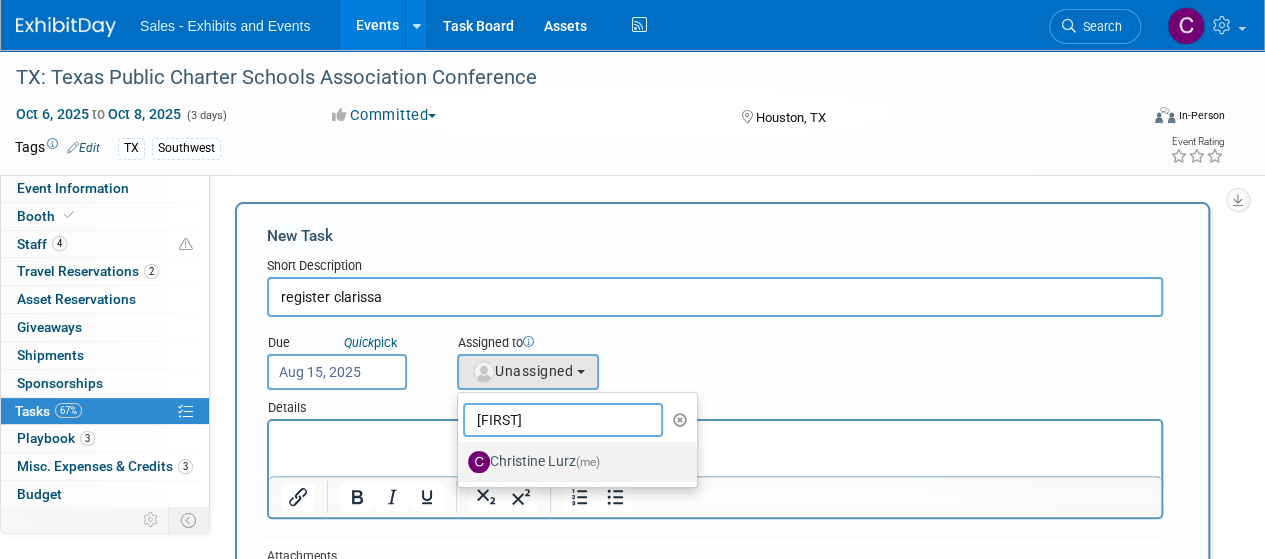 type on "christine" 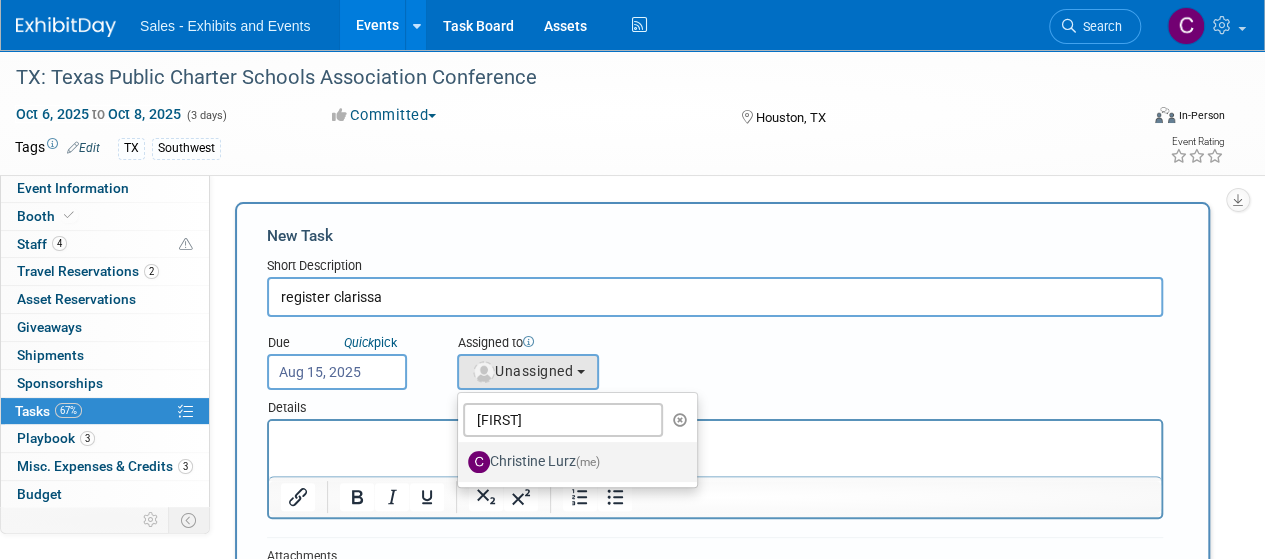 click on "Christine Lurz
(me)" at bounding box center (572, 462) 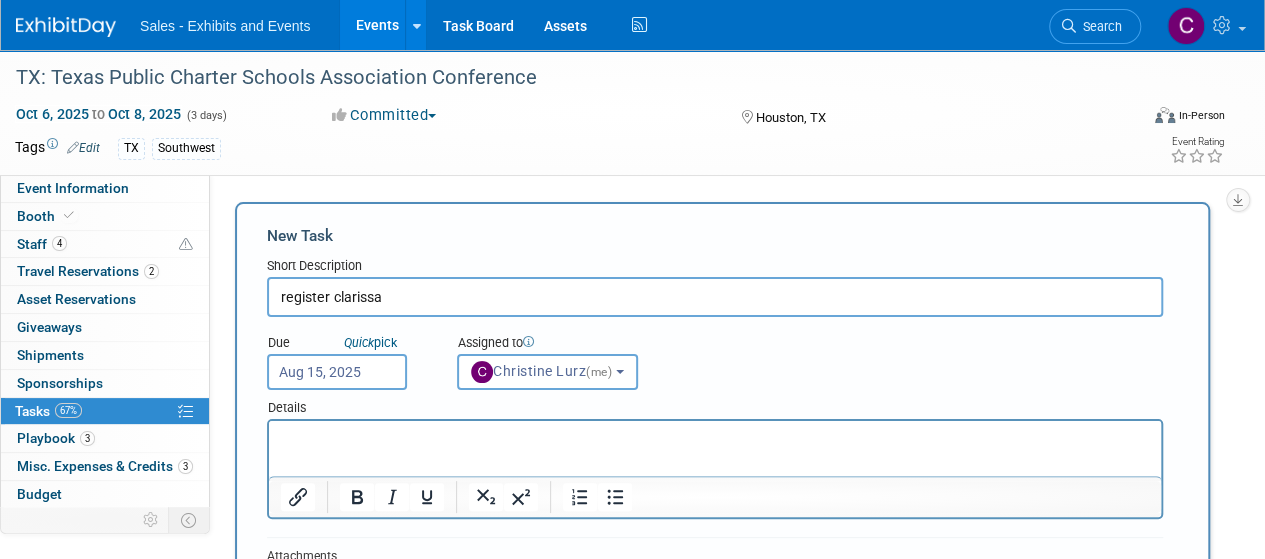 click on "Aug 15, 2025" at bounding box center (337, 372) 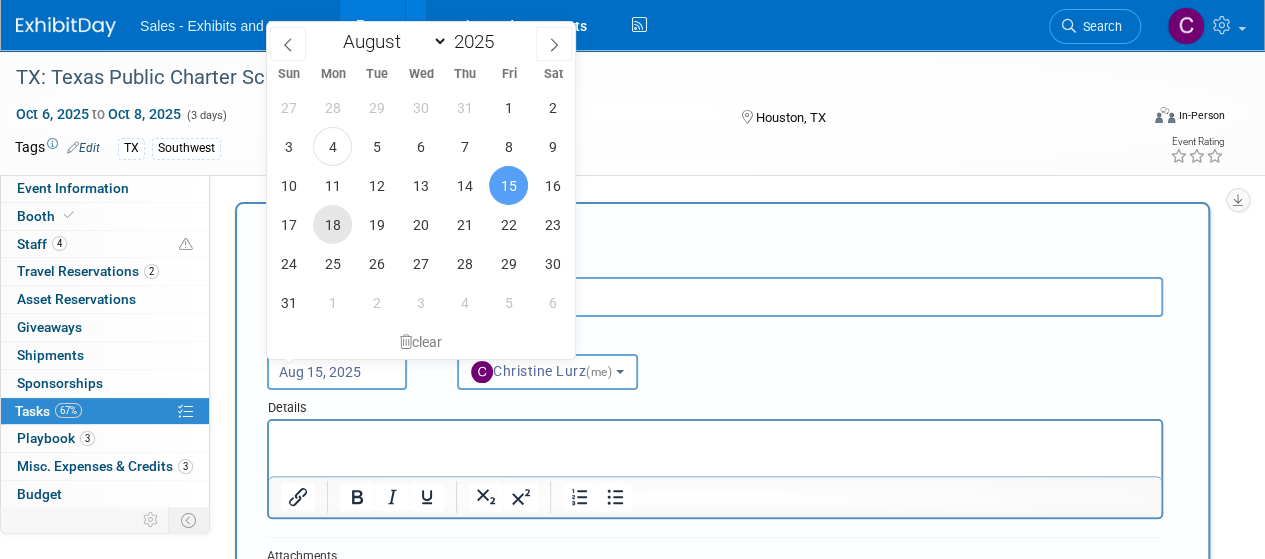 click on "18" at bounding box center [332, 224] 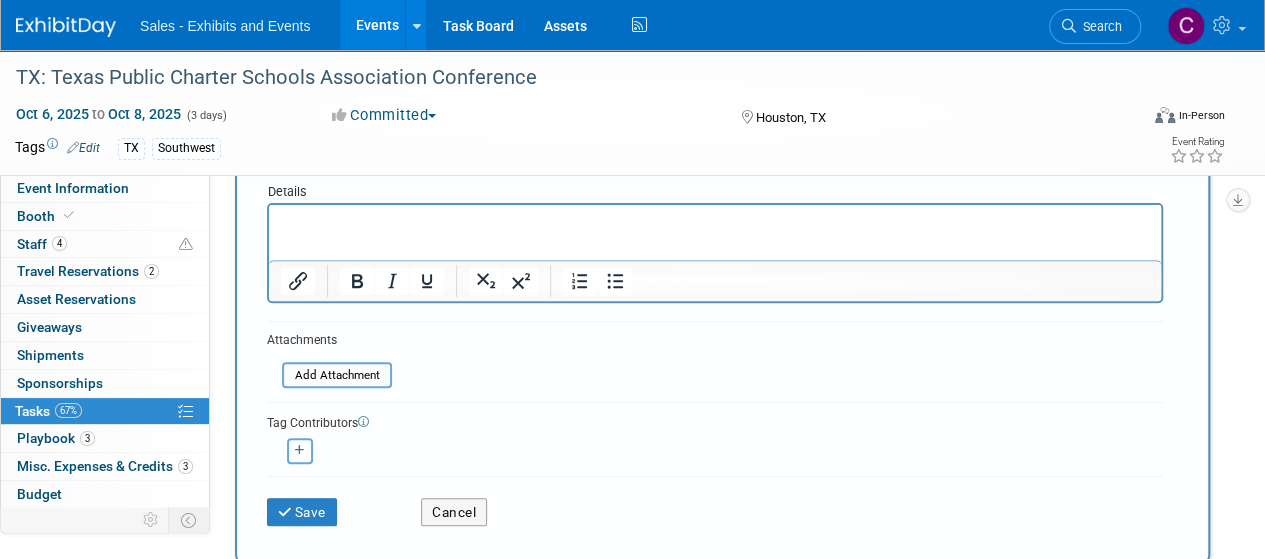 scroll, scrollTop: 342, scrollLeft: 0, axis: vertical 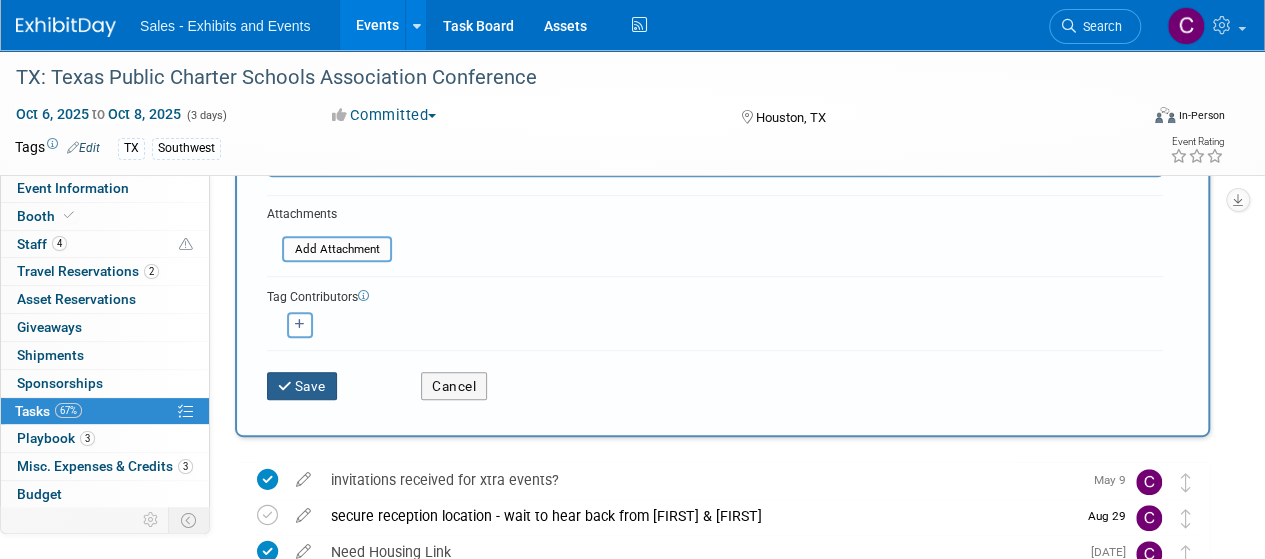 click on "Save" at bounding box center [302, 386] 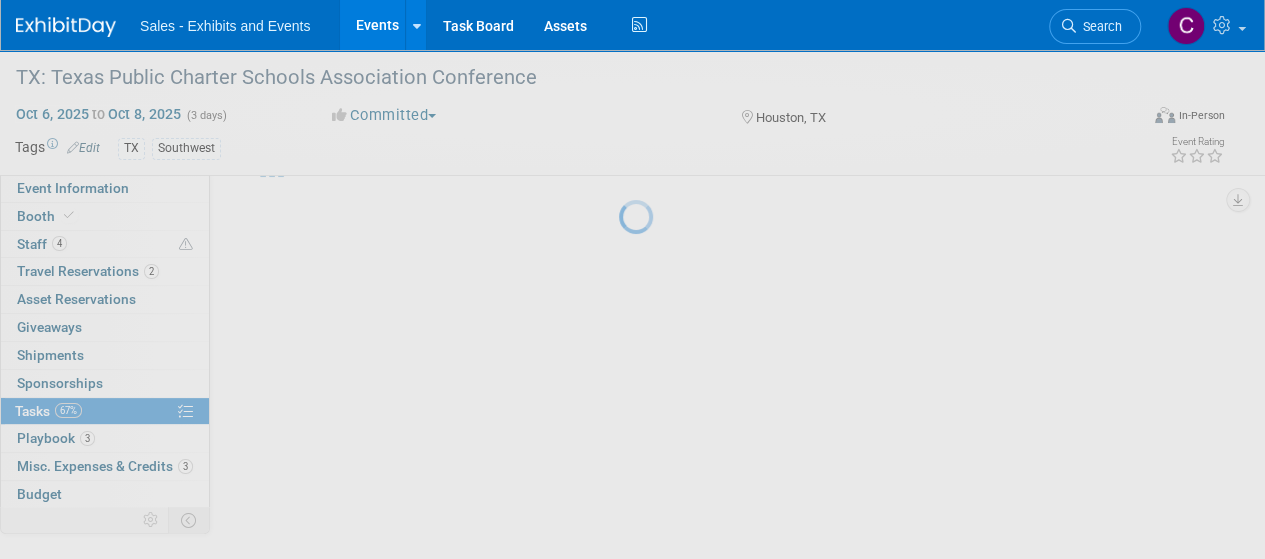 scroll, scrollTop: 68, scrollLeft: 0, axis: vertical 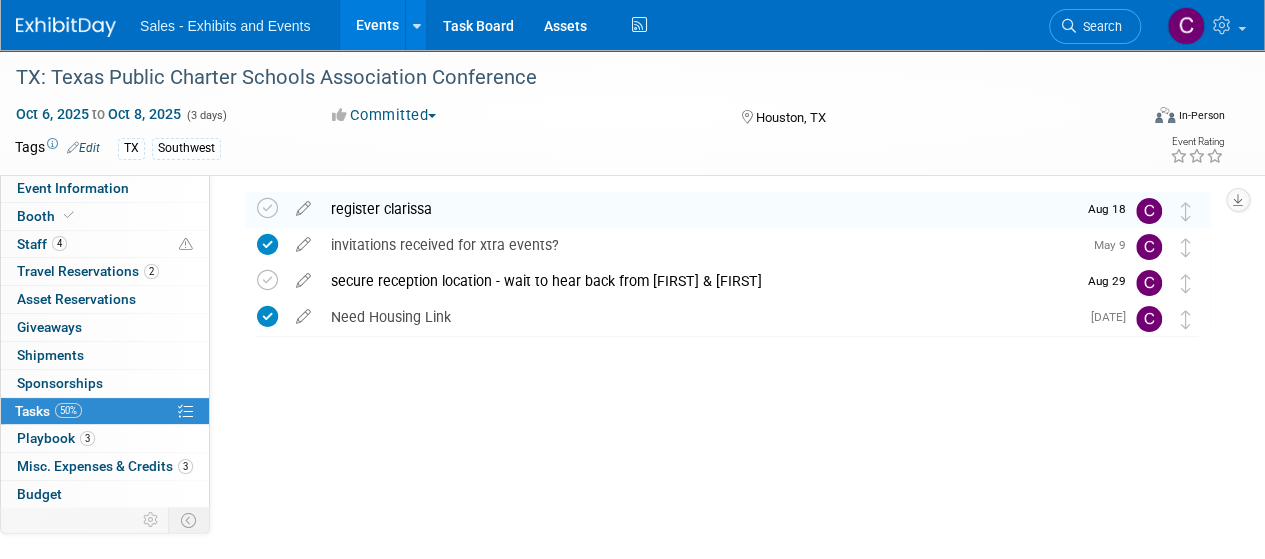drag, startPoint x: 361, startPoint y: 36, endPoint x: 388, endPoint y: 7, distance: 39.623226 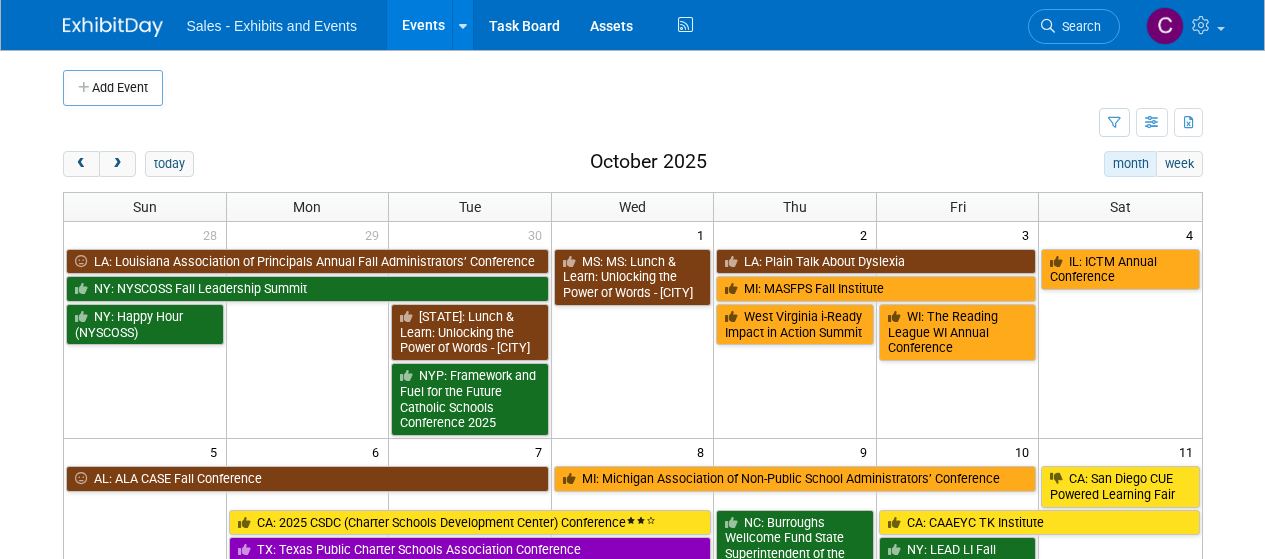 scroll, scrollTop: 0, scrollLeft: 0, axis: both 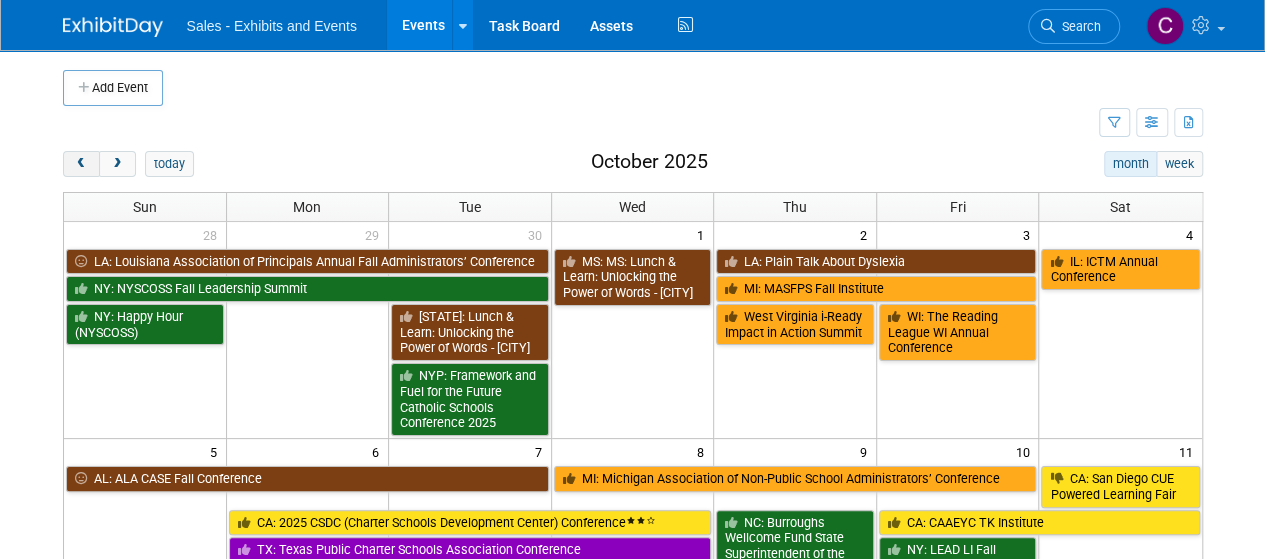 click at bounding box center [81, 164] 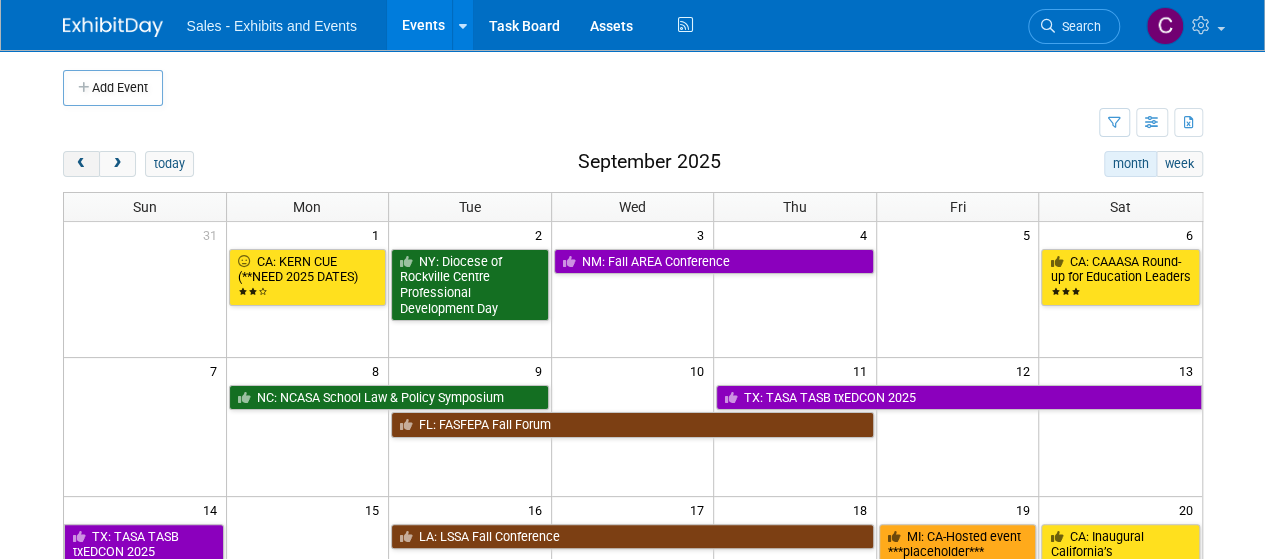 click at bounding box center (81, 164) 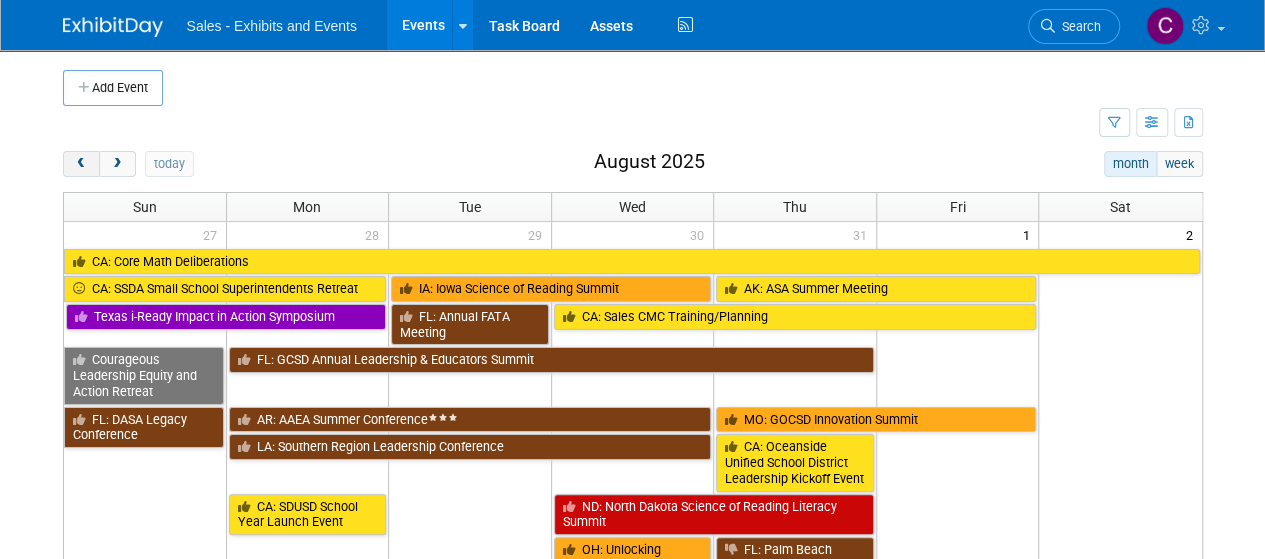 click at bounding box center [81, 164] 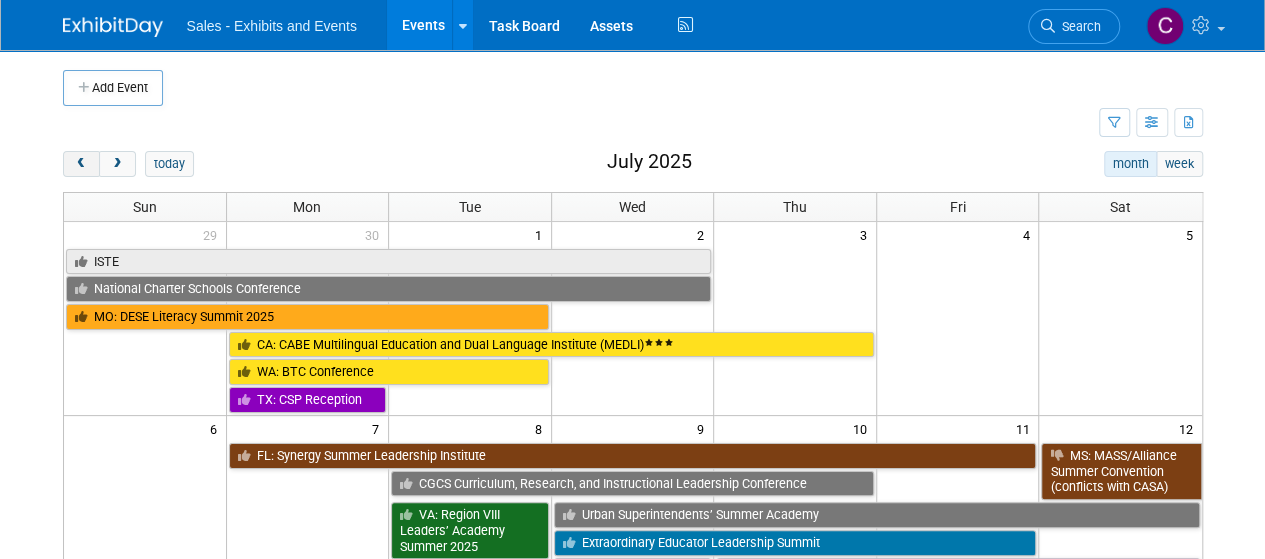 click at bounding box center [81, 164] 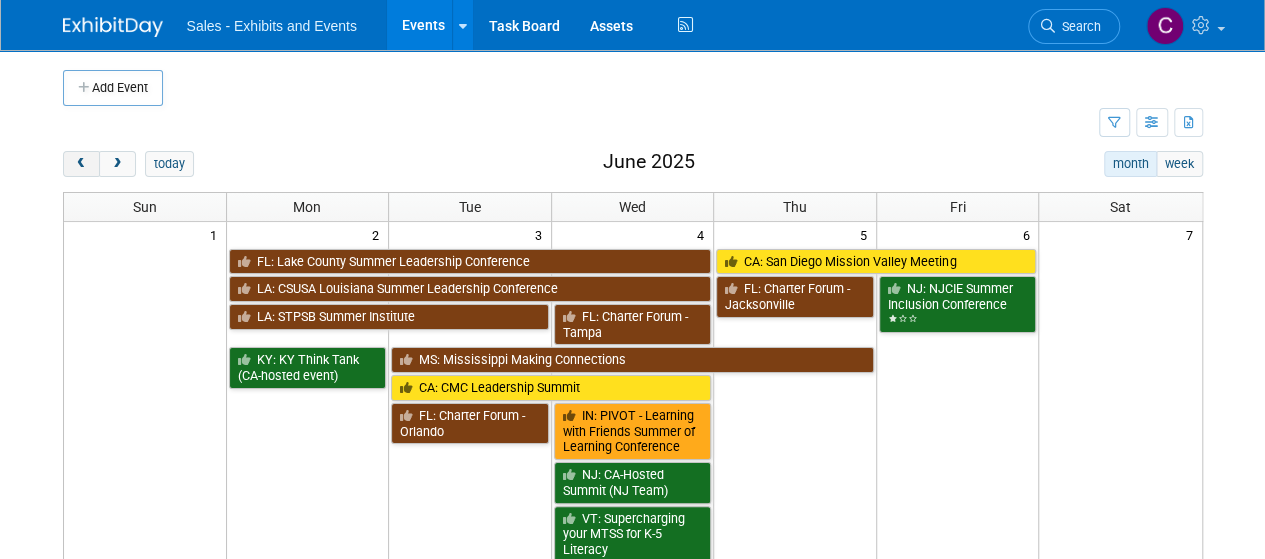 click at bounding box center [81, 164] 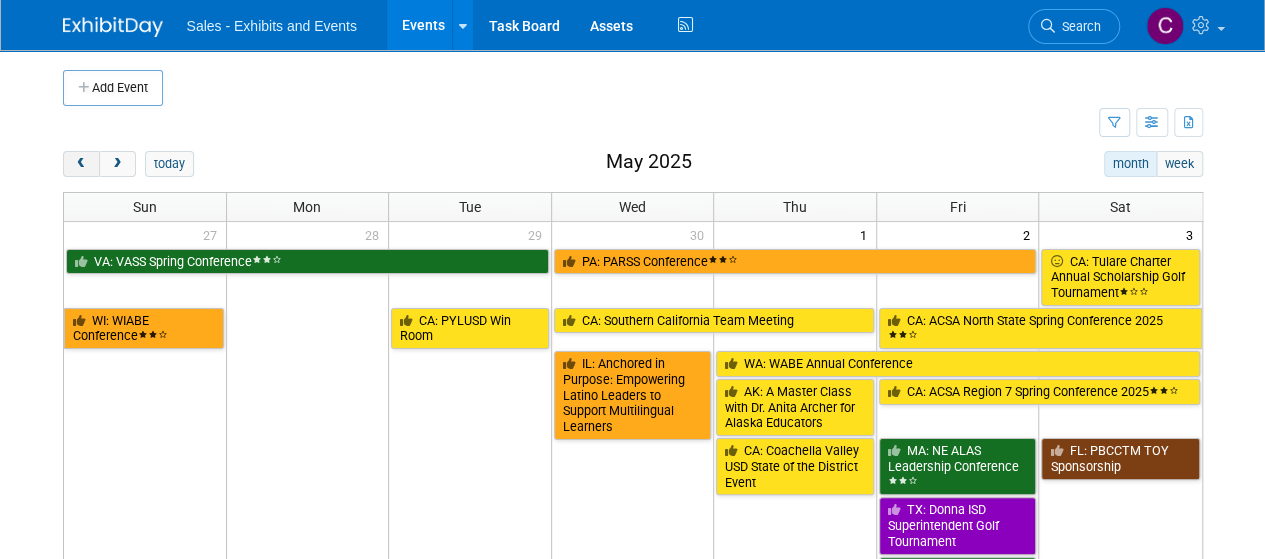 click at bounding box center [81, 164] 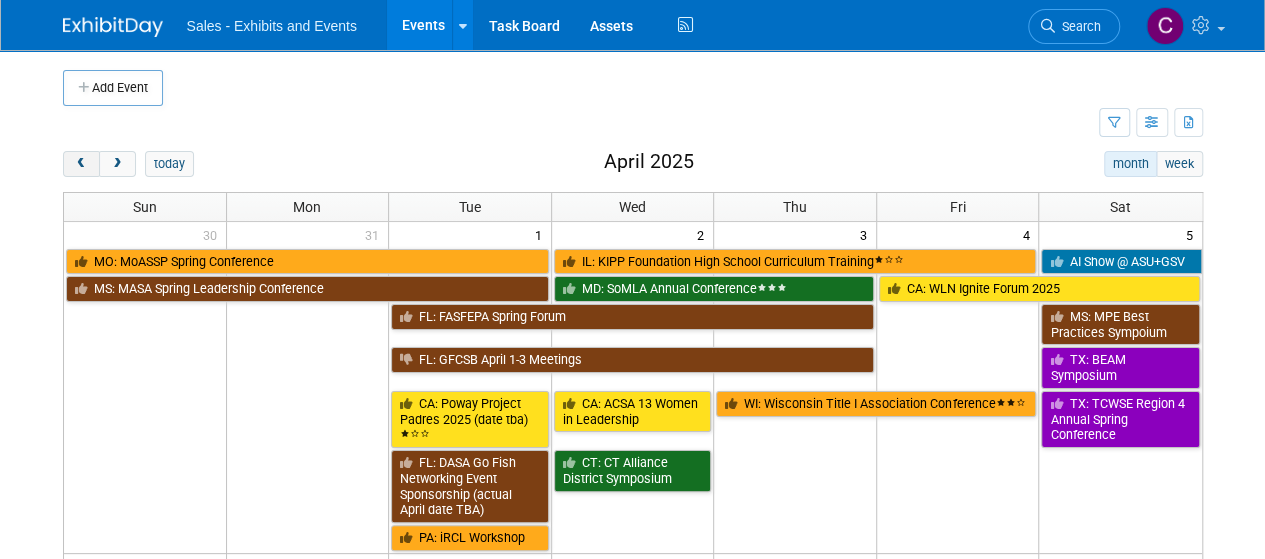 click at bounding box center [81, 164] 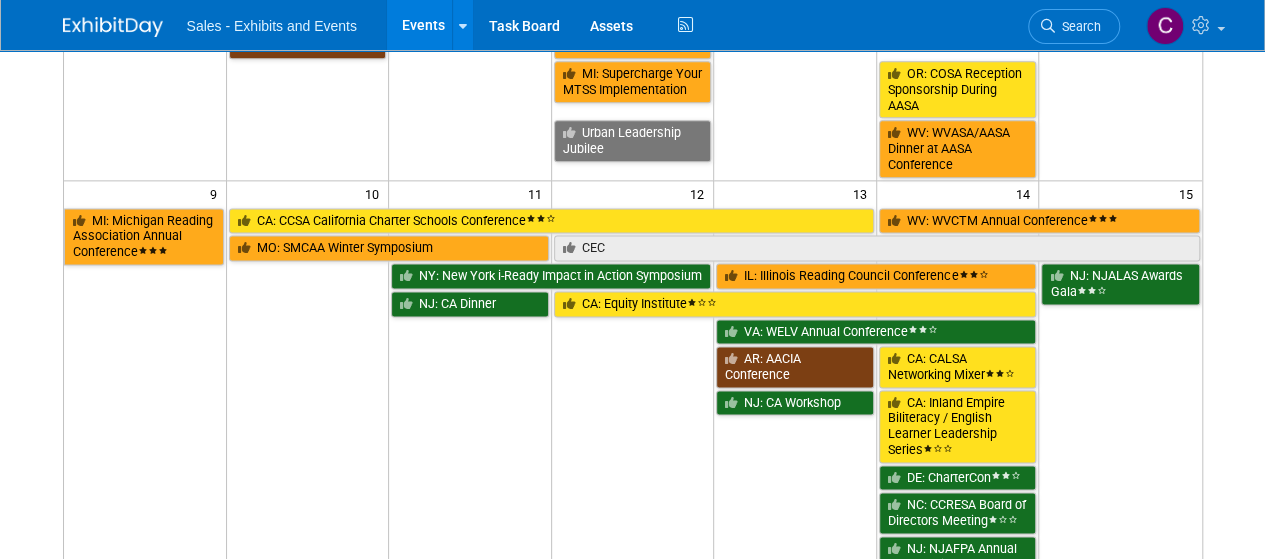 scroll, scrollTop: 1234, scrollLeft: 0, axis: vertical 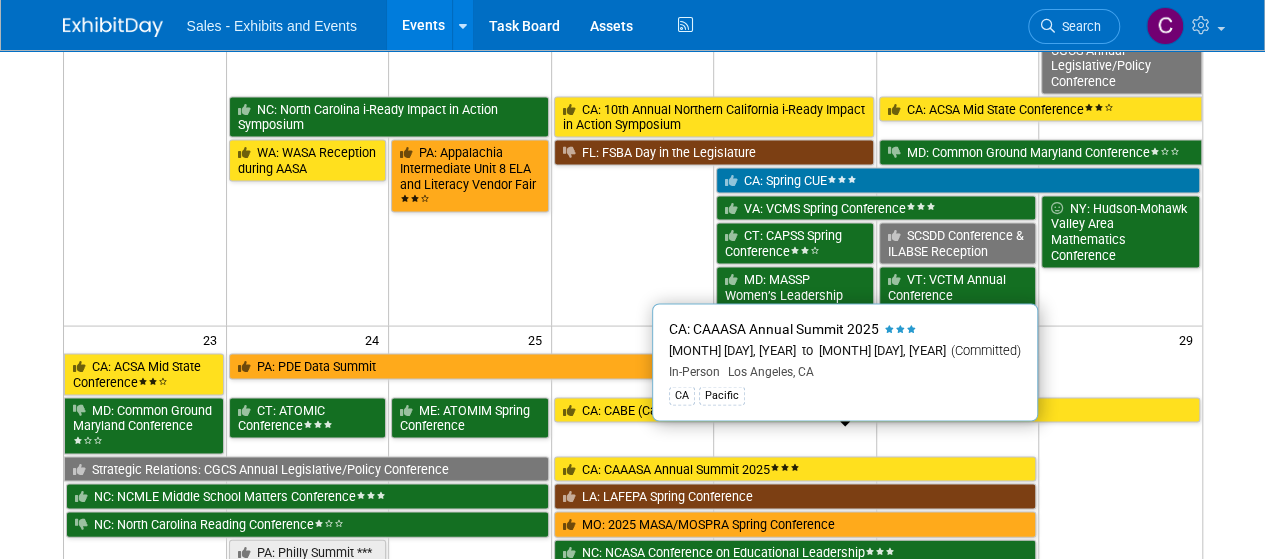 click on "CA: CAAASA Annual Summit 2025" at bounding box center [795, 469] 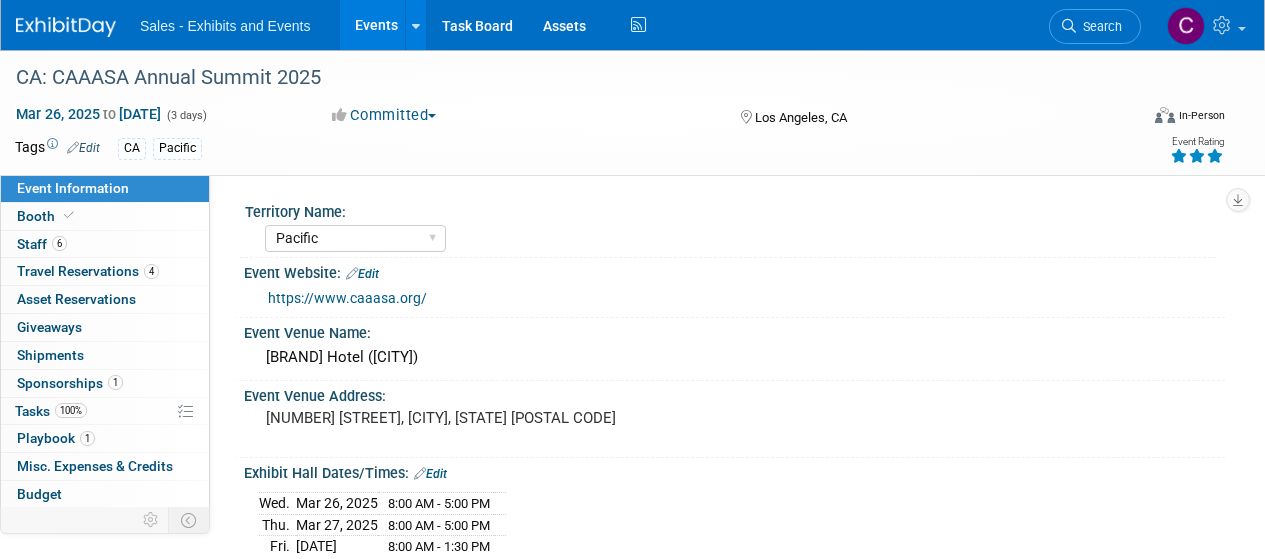 select on "Pacific" 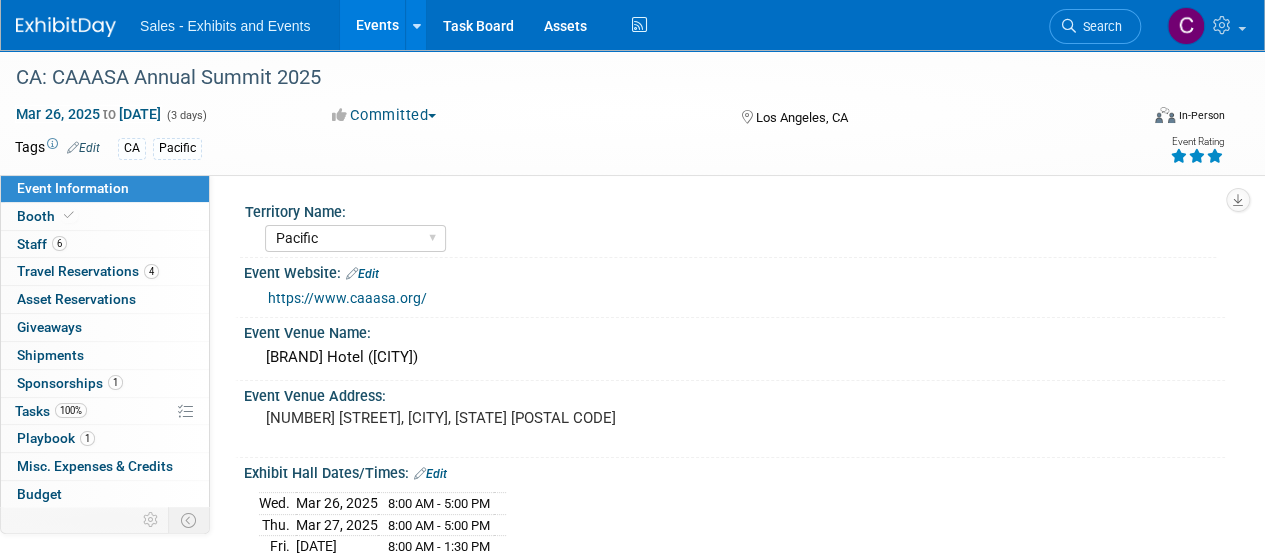 scroll, scrollTop: 0, scrollLeft: 0, axis: both 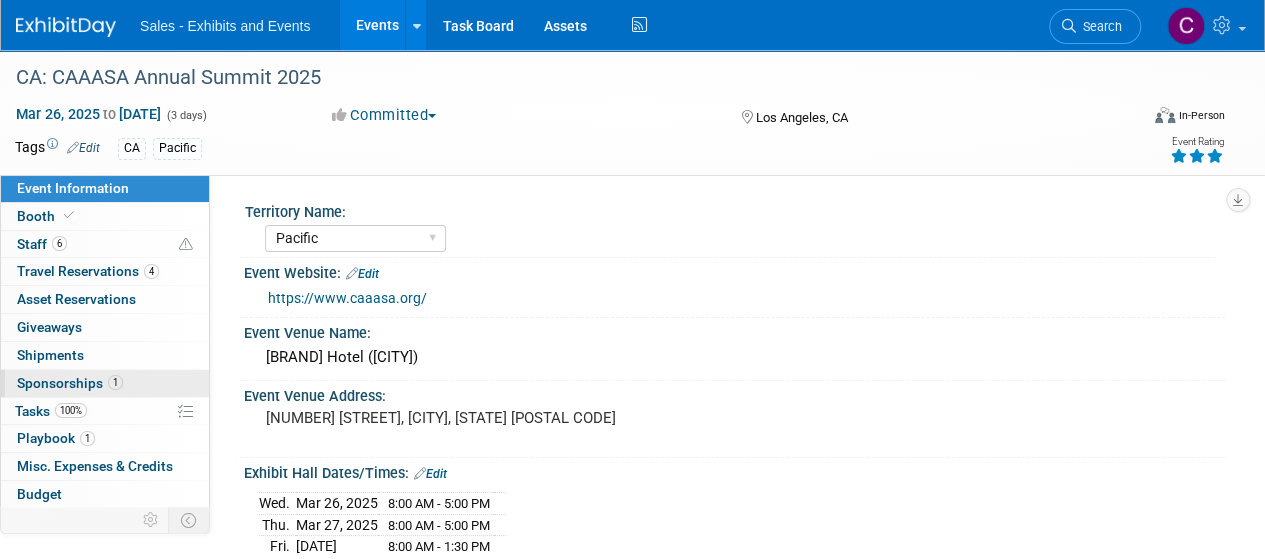 click on "Sponsorships 1" at bounding box center [70, 383] 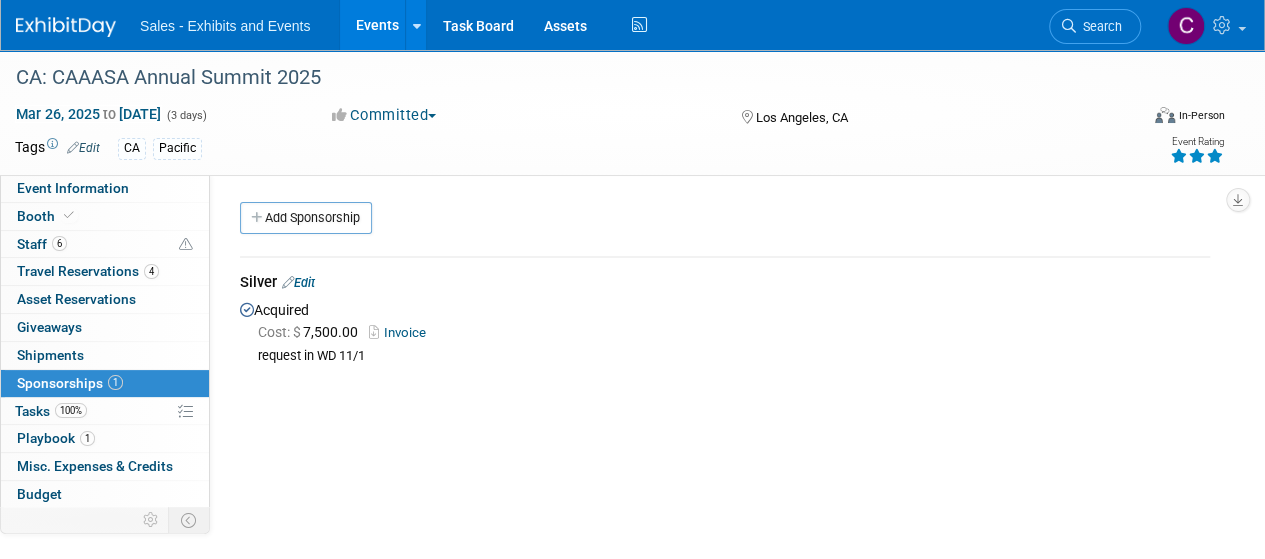 click on "Events" at bounding box center [376, 25] 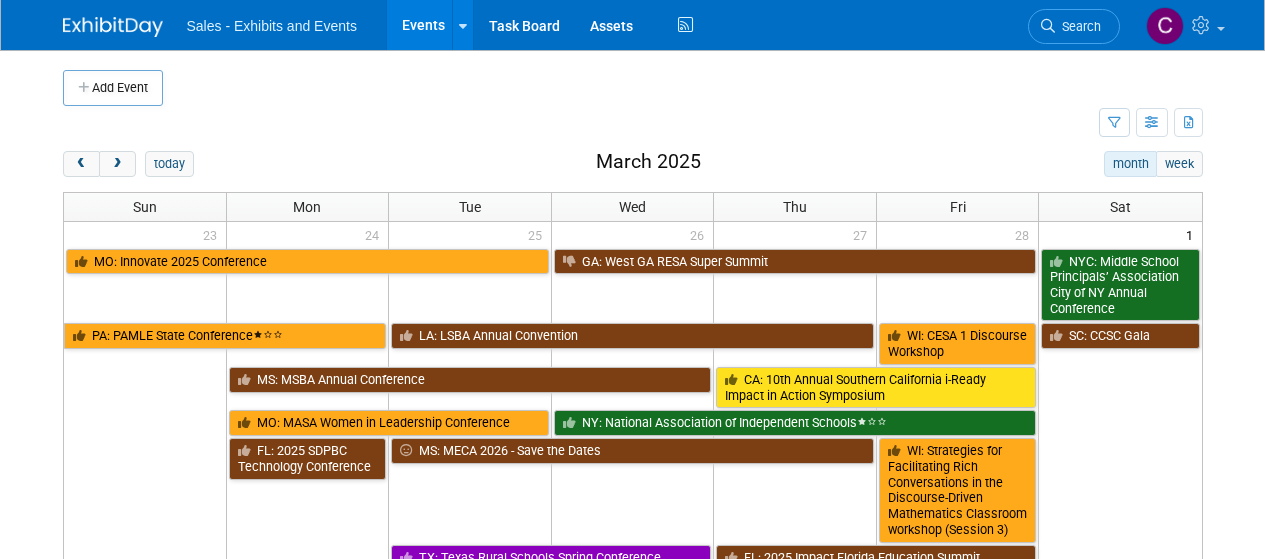 scroll, scrollTop: 0, scrollLeft: 0, axis: both 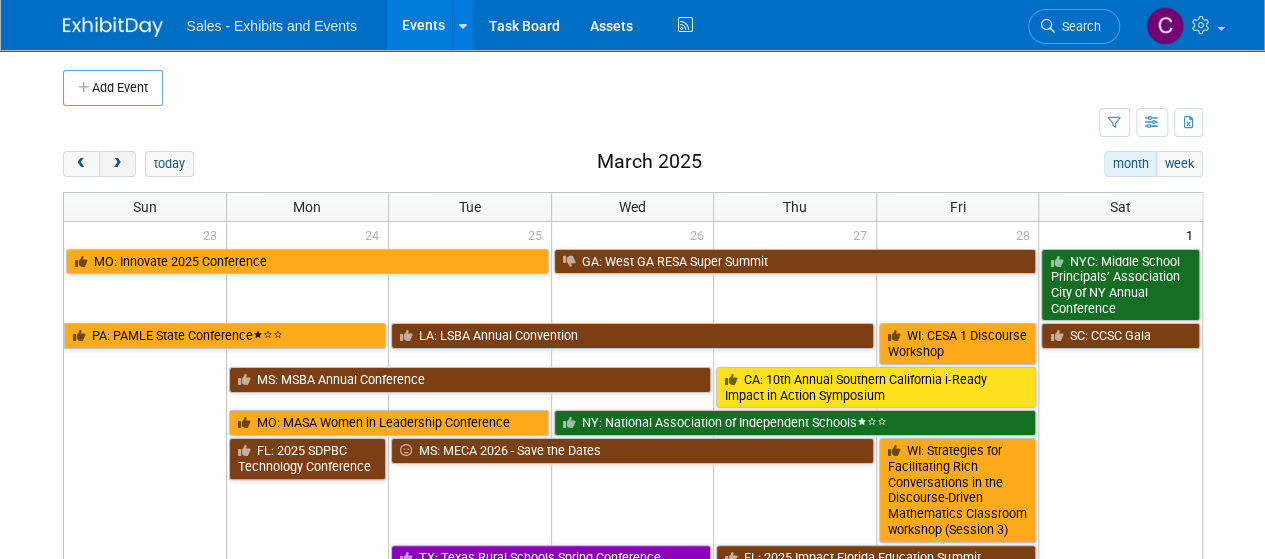 click at bounding box center (117, 164) 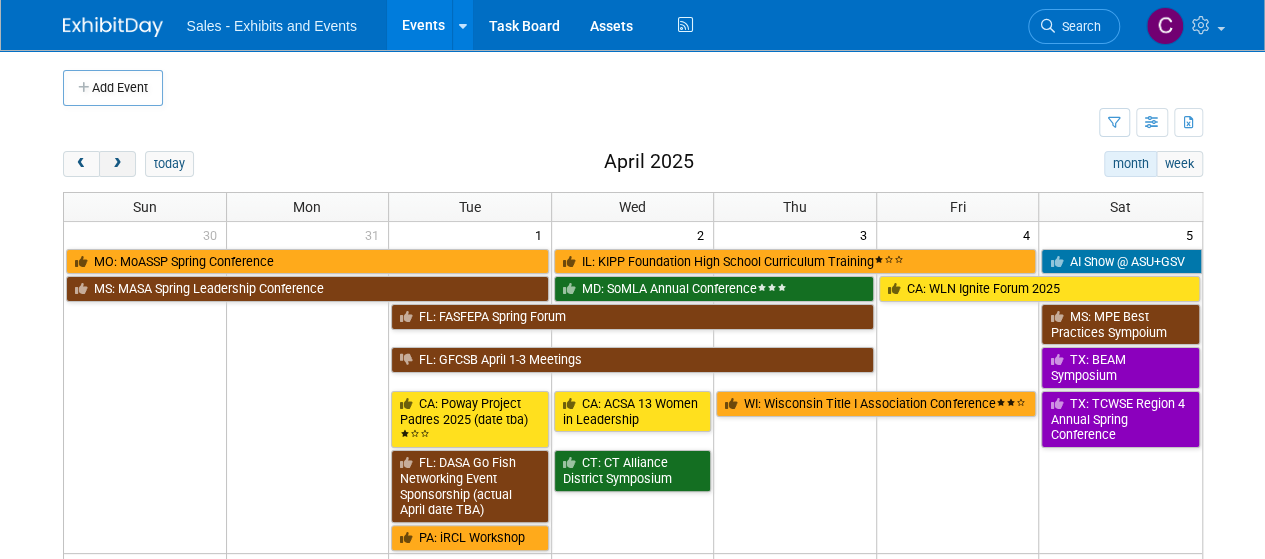 click at bounding box center (117, 164) 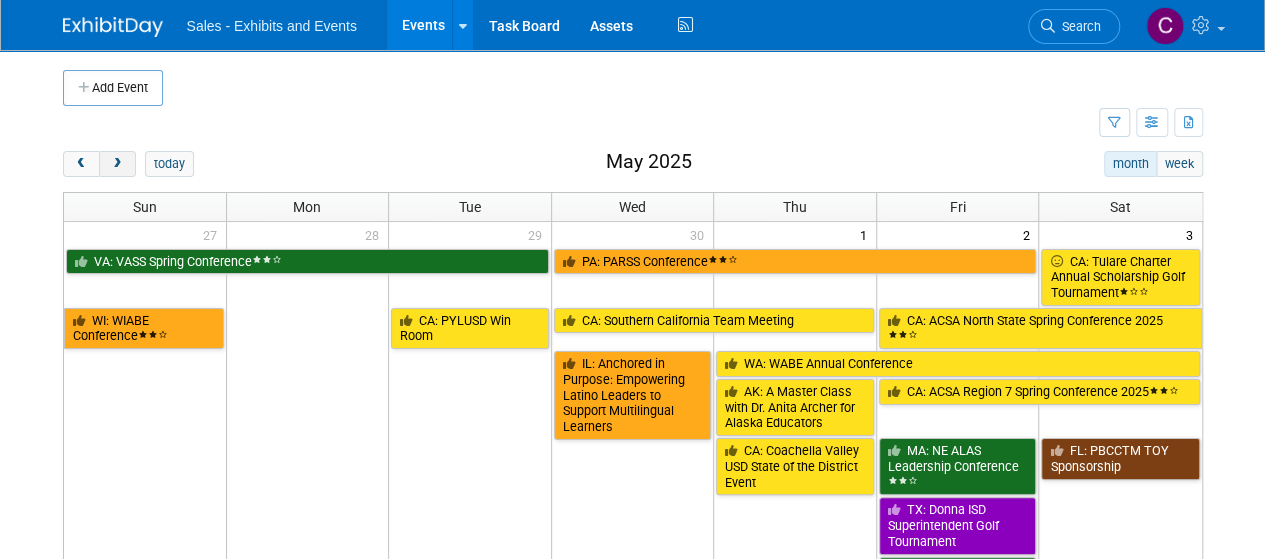 click at bounding box center (117, 164) 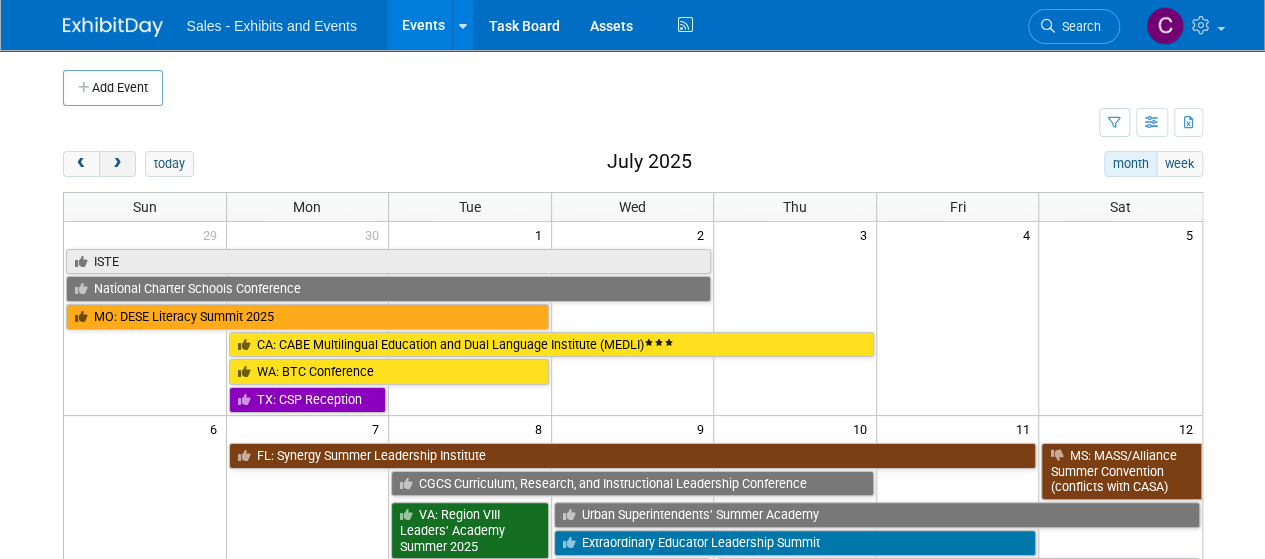 click at bounding box center (117, 164) 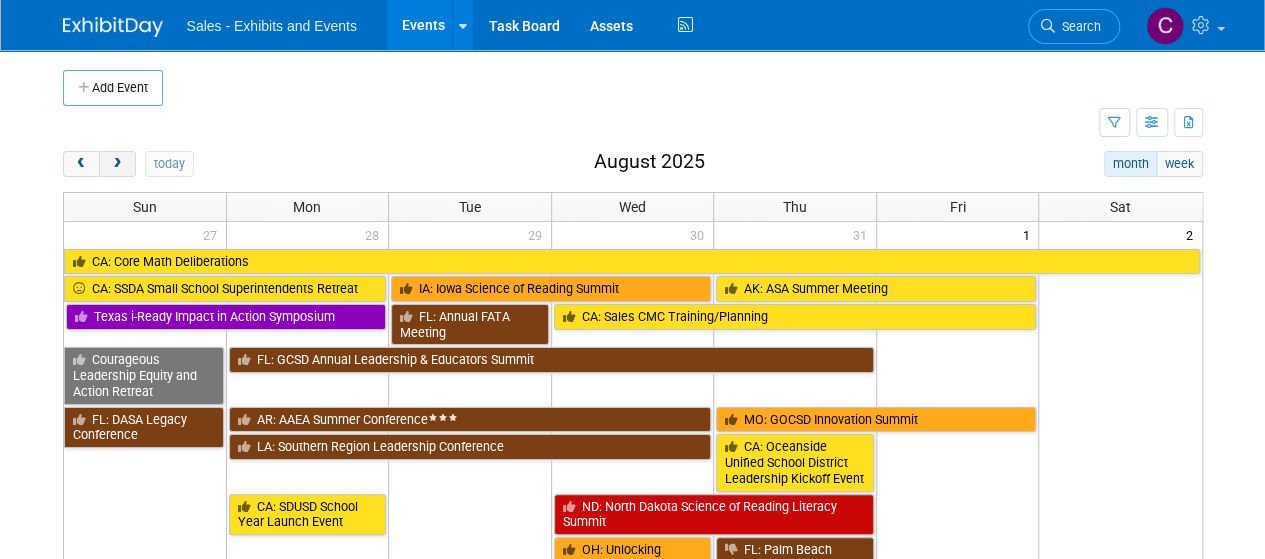 click at bounding box center (117, 164) 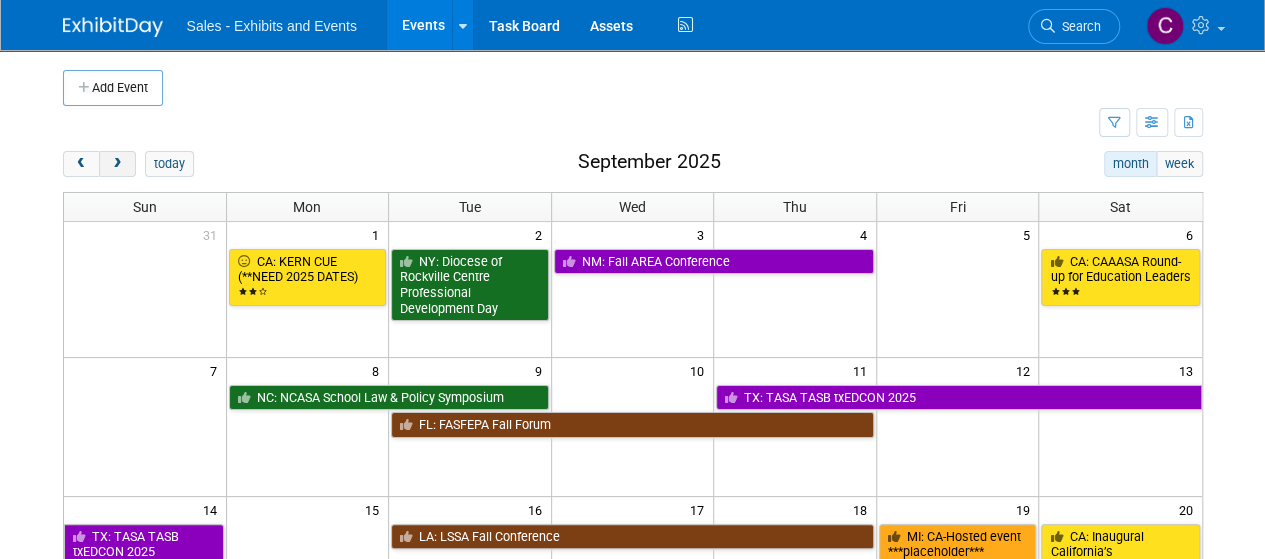 click at bounding box center (117, 164) 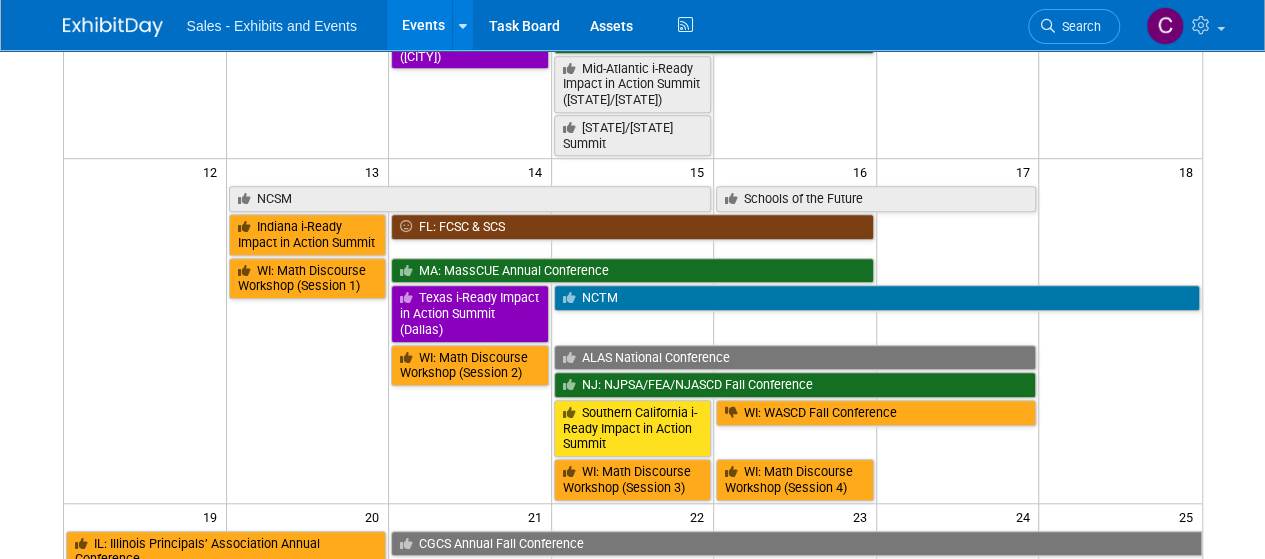 scroll, scrollTop: 424, scrollLeft: 0, axis: vertical 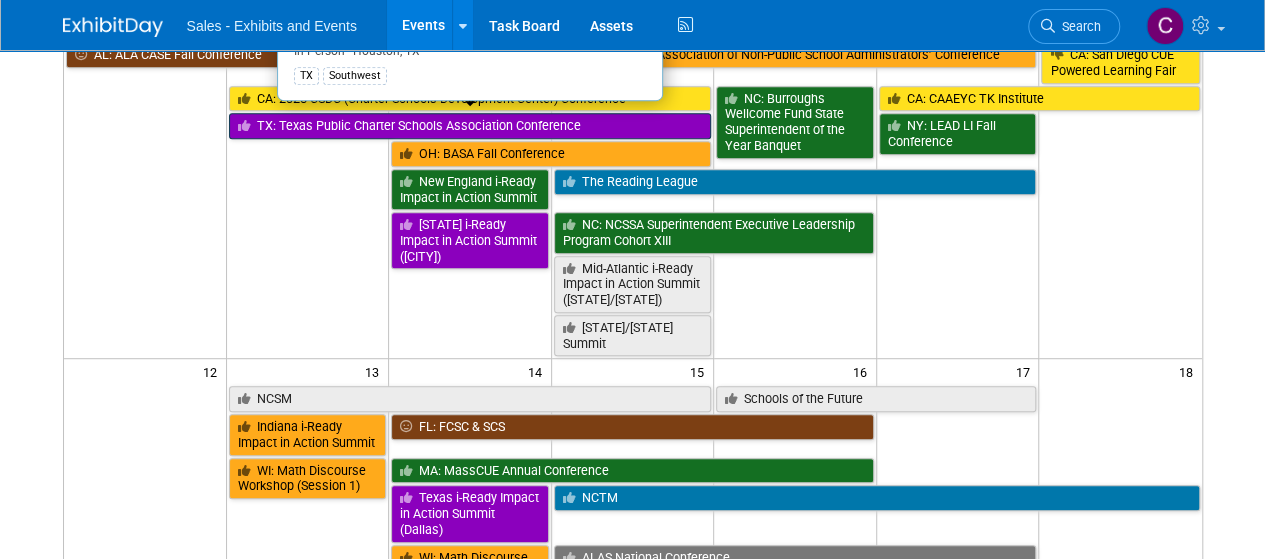 click on "TX: Texas Public Charter Schools Association Conference" at bounding box center [470, 126] 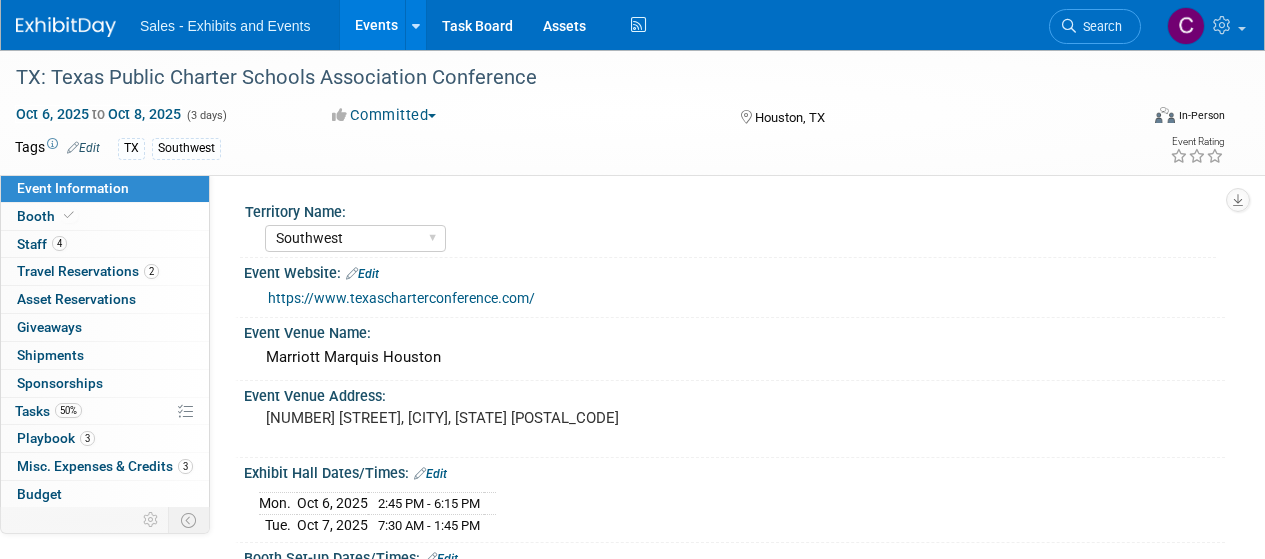 select on "Southwest" 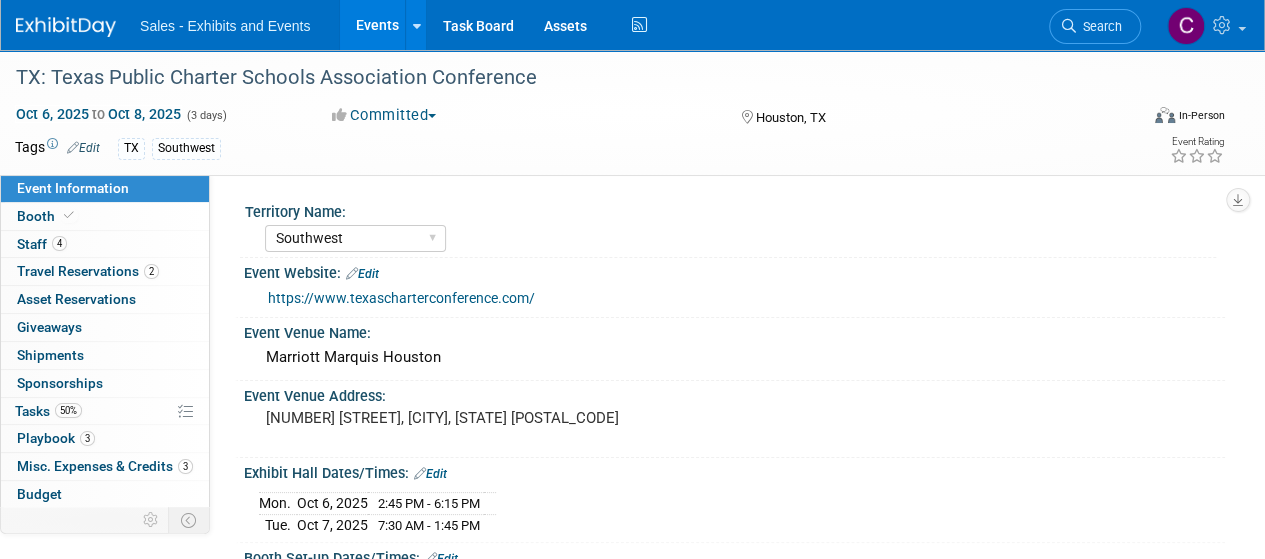 scroll, scrollTop: 0, scrollLeft: 0, axis: both 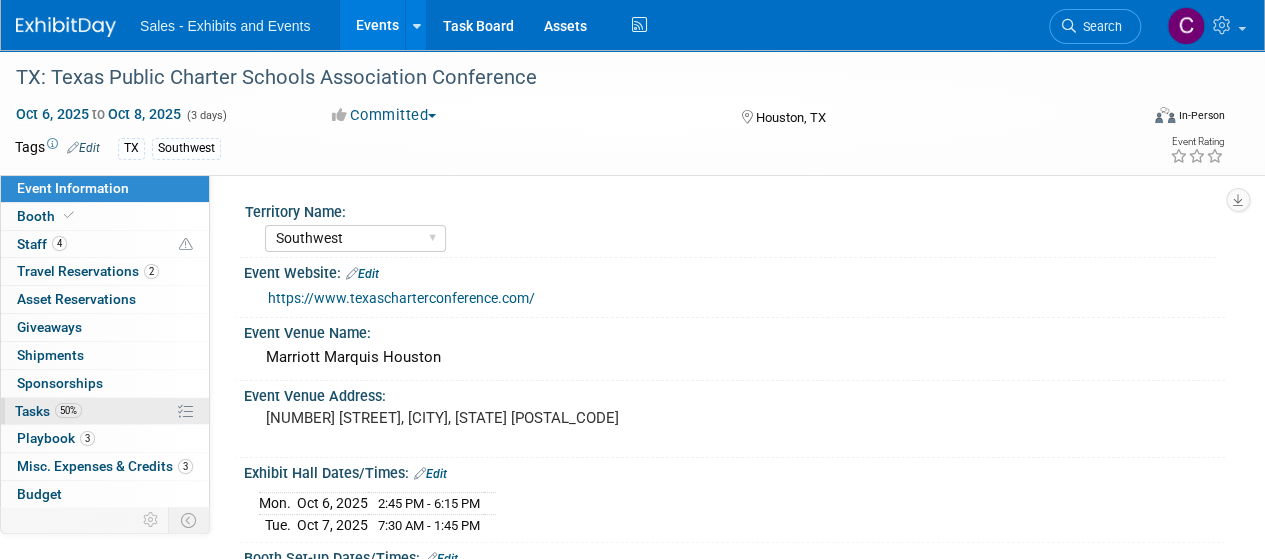 click on "Tasks 50%" at bounding box center [48, 411] 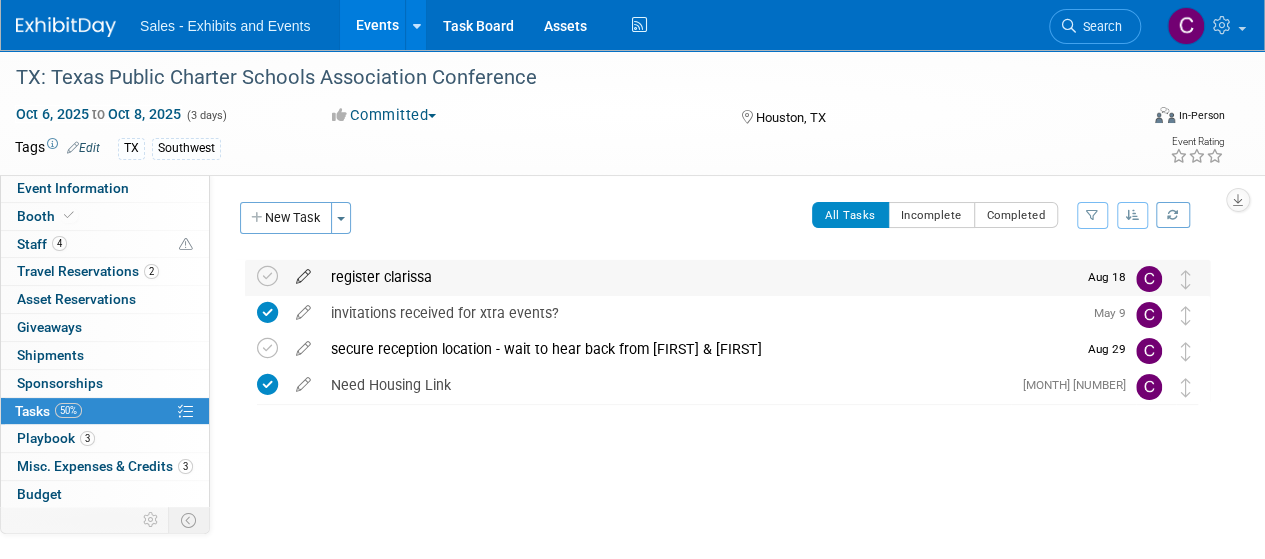 click at bounding box center (303, 272) 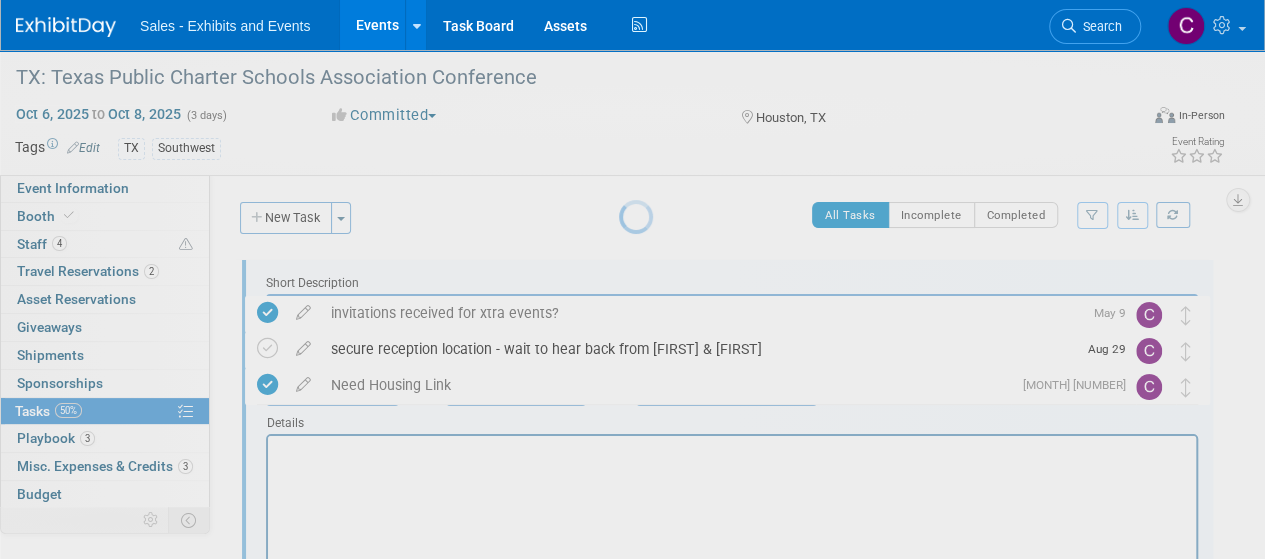 scroll, scrollTop: 0, scrollLeft: 0, axis: both 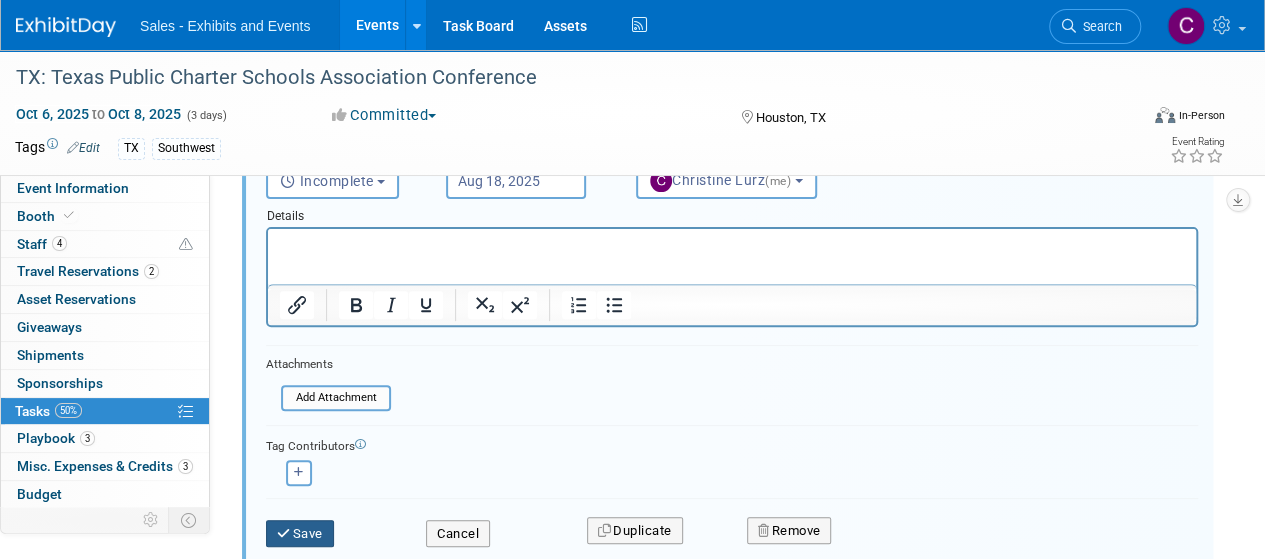type on "register clarissa - start date 8/18" 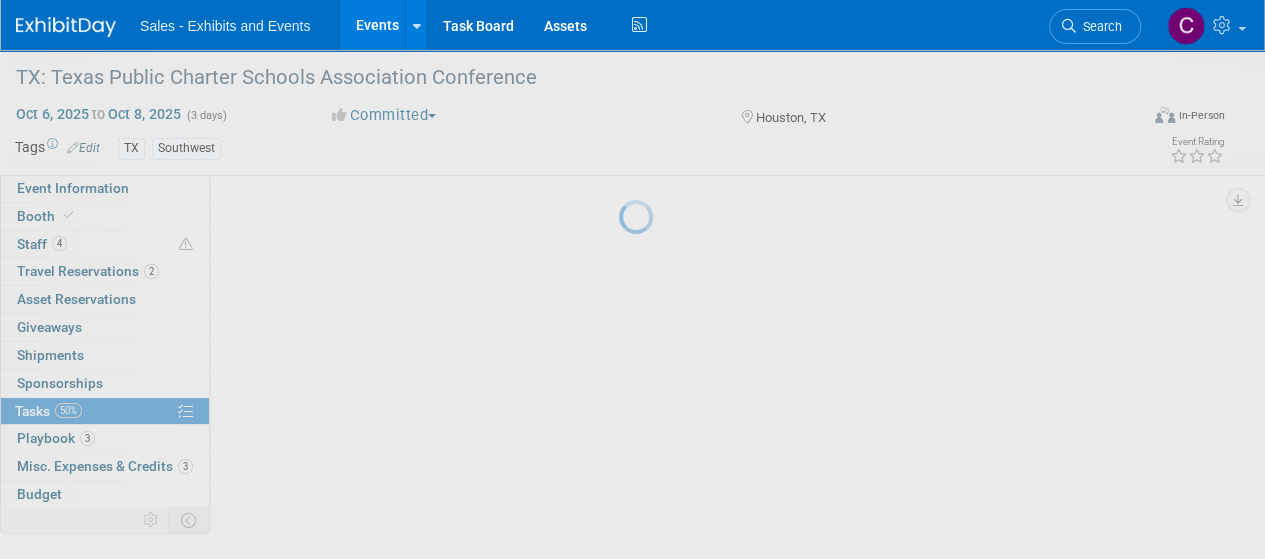 scroll, scrollTop: 68, scrollLeft: 0, axis: vertical 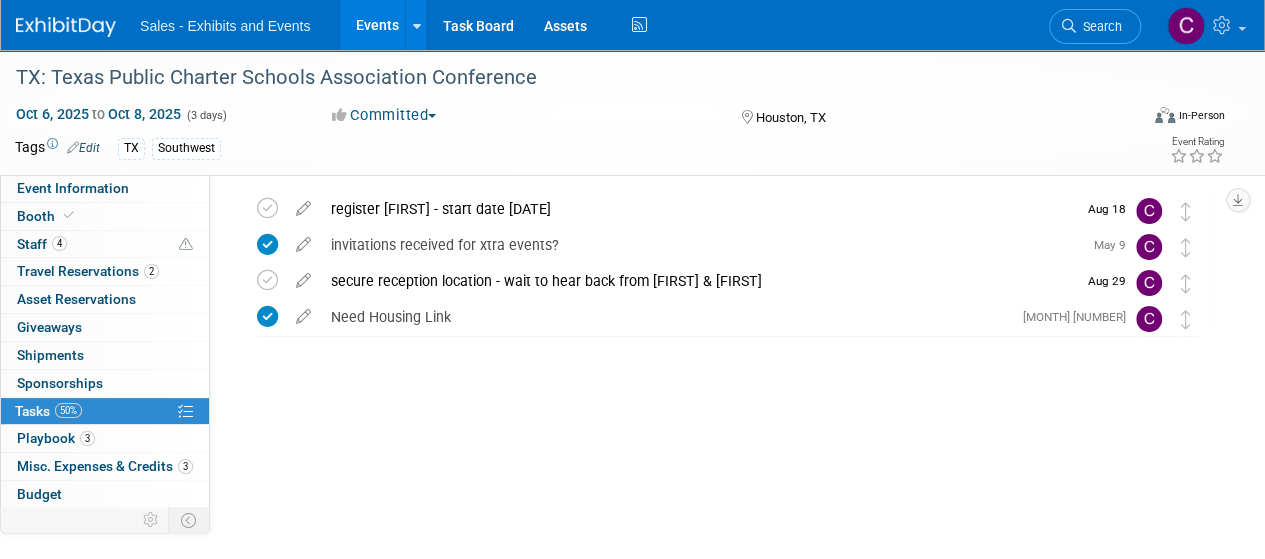 click on "Events" at bounding box center [376, 25] 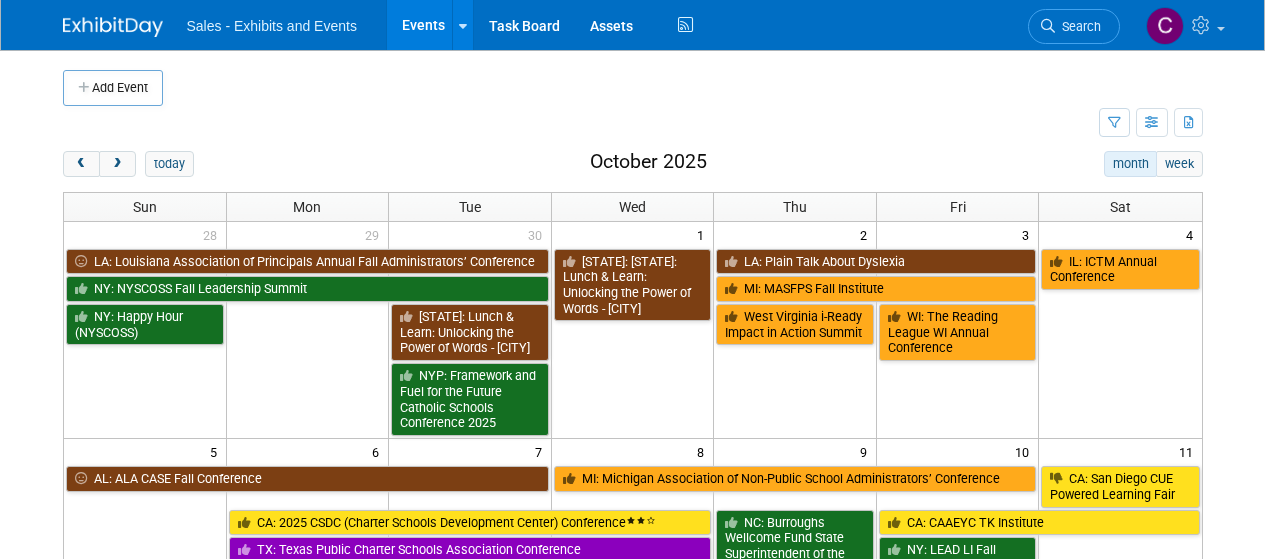scroll, scrollTop: 0, scrollLeft: 0, axis: both 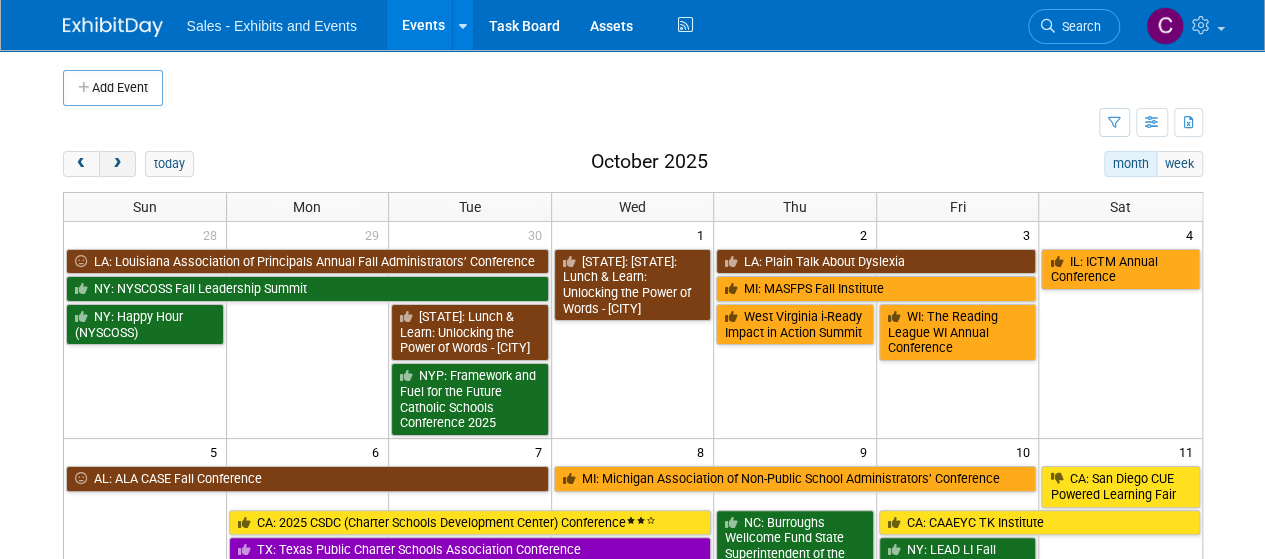 click at bounding box center (117, 164) 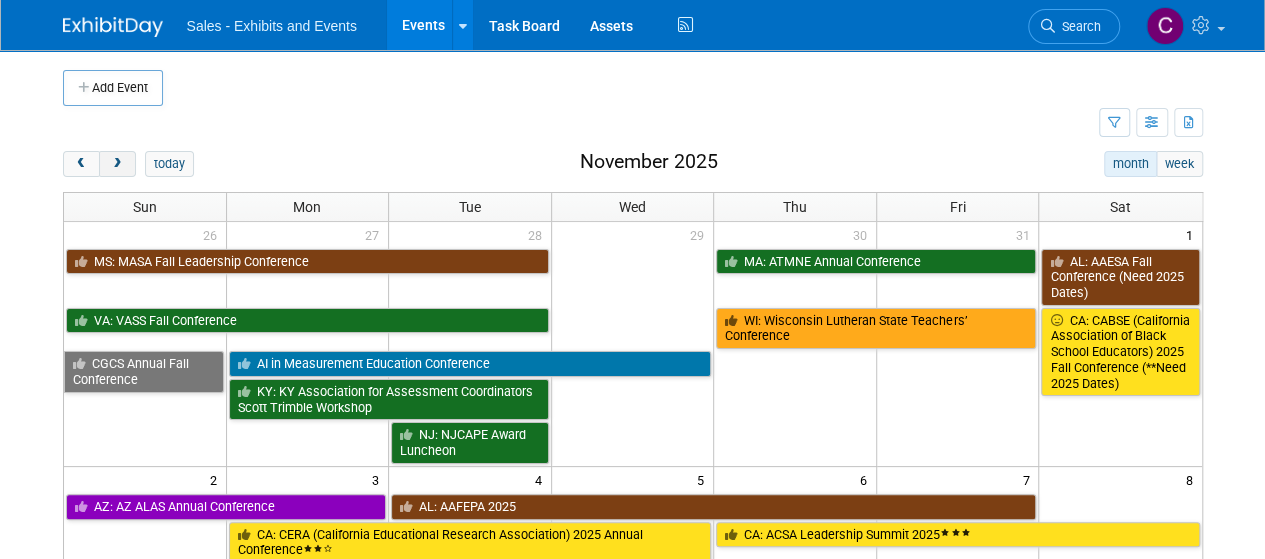 click at bounding box center [117, 164] 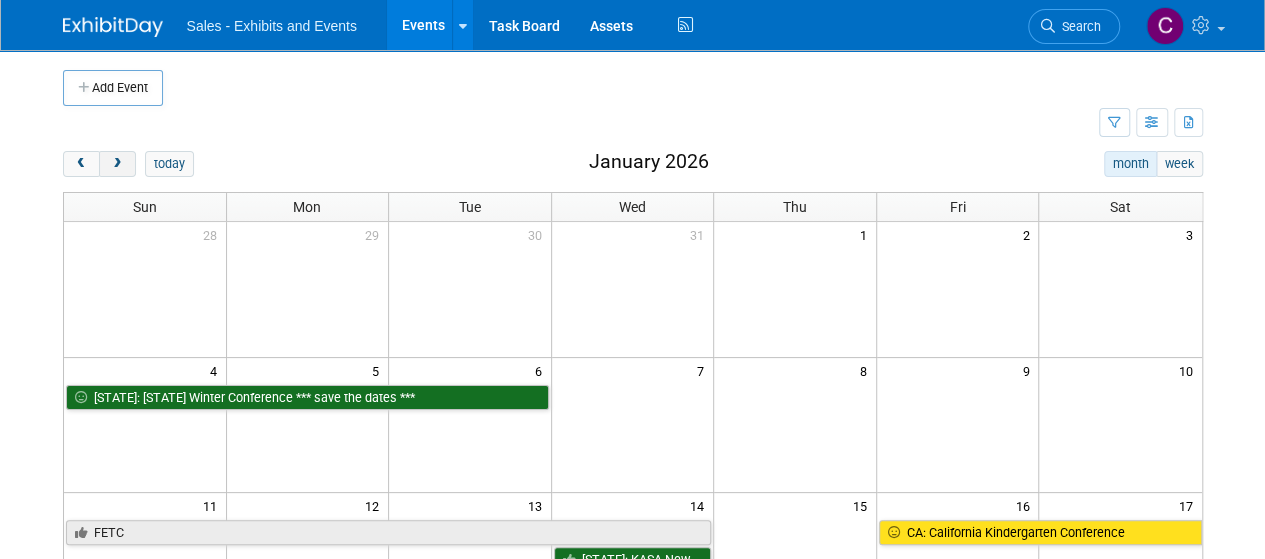 click at bounding box center [117, 164] 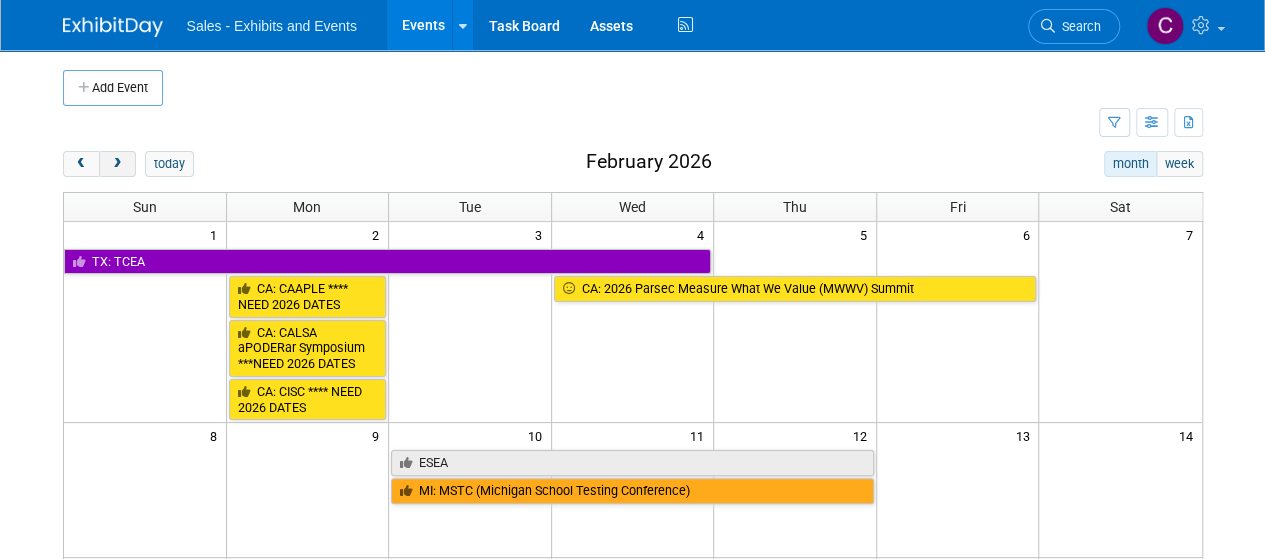 click at bounding box center (117, 164) 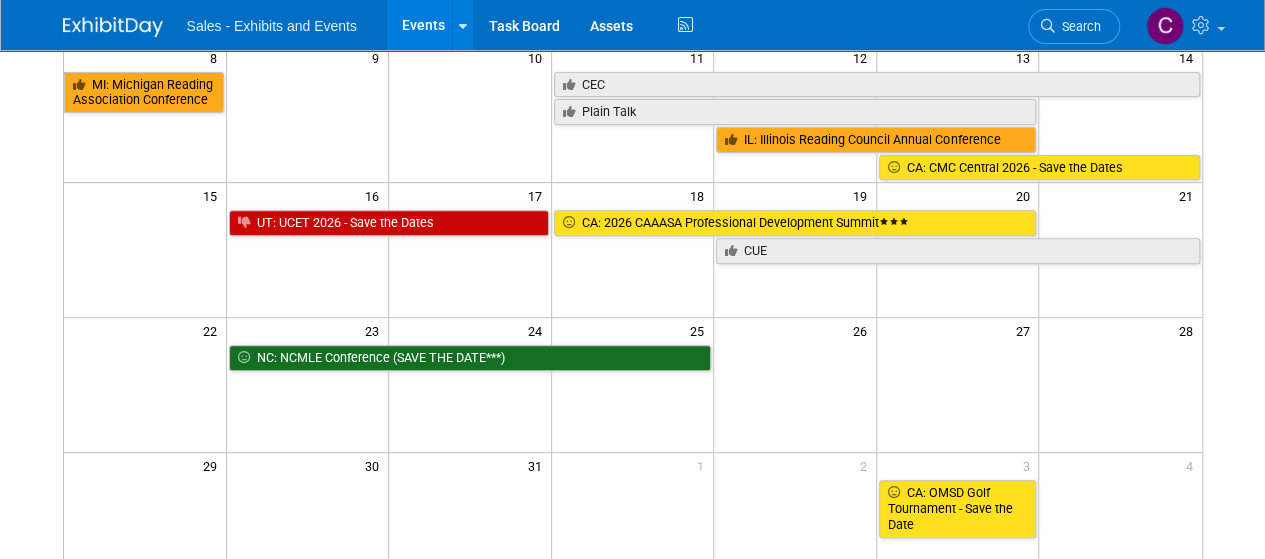 scroll, scrollTop: 343, scrollLeft: 0, axis: vertical 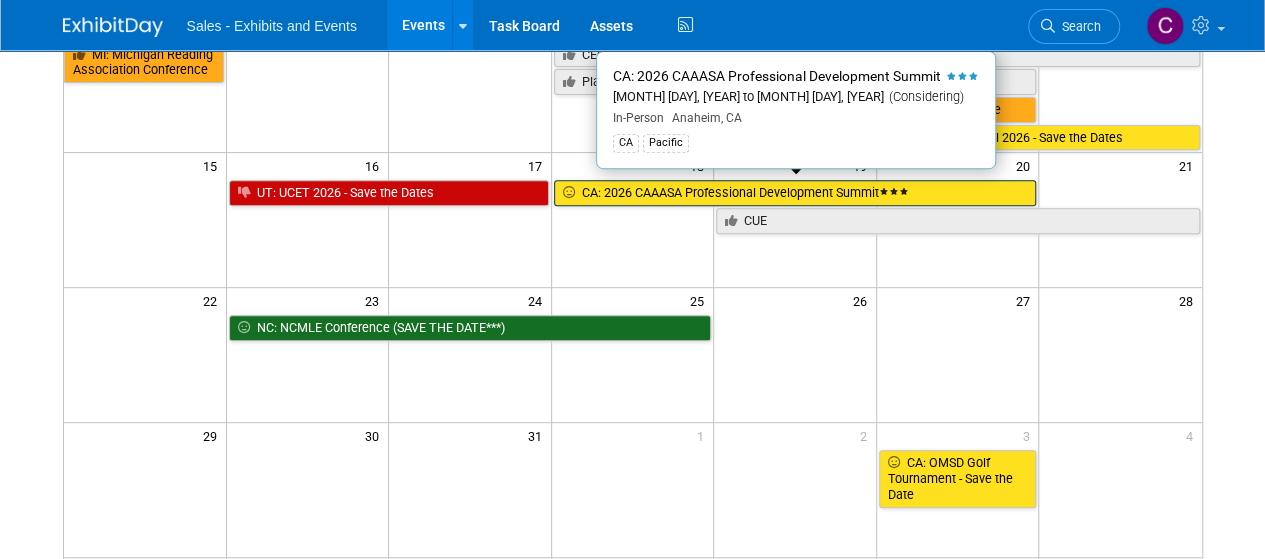 click on "CA: 2026 CAAASA Professional Development Summit" at bounding box center (795, 193) 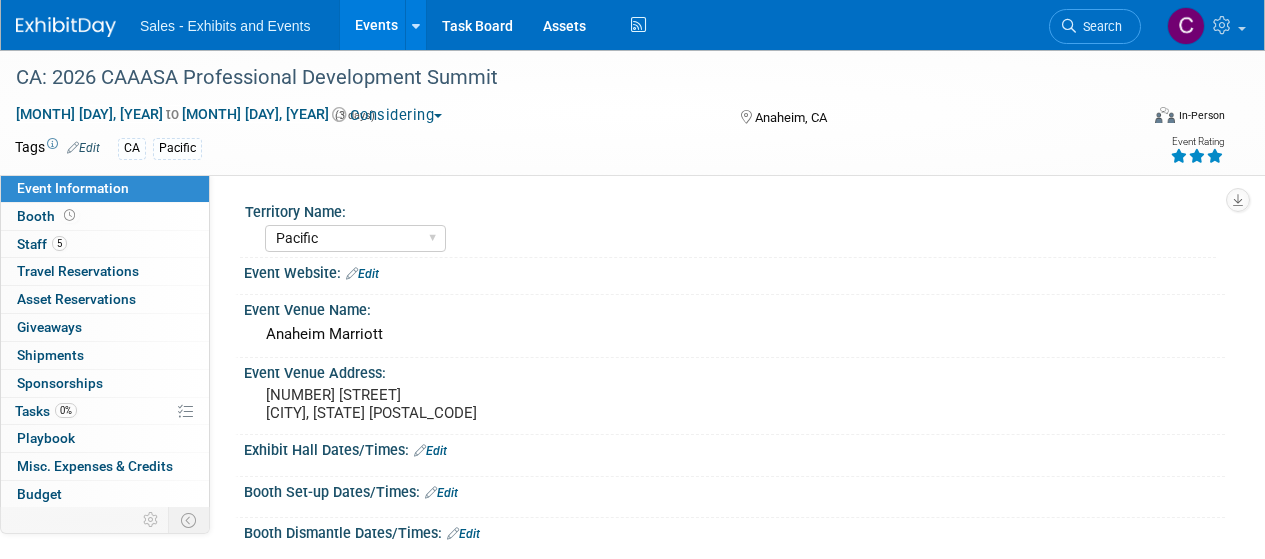 select on "Pacific" 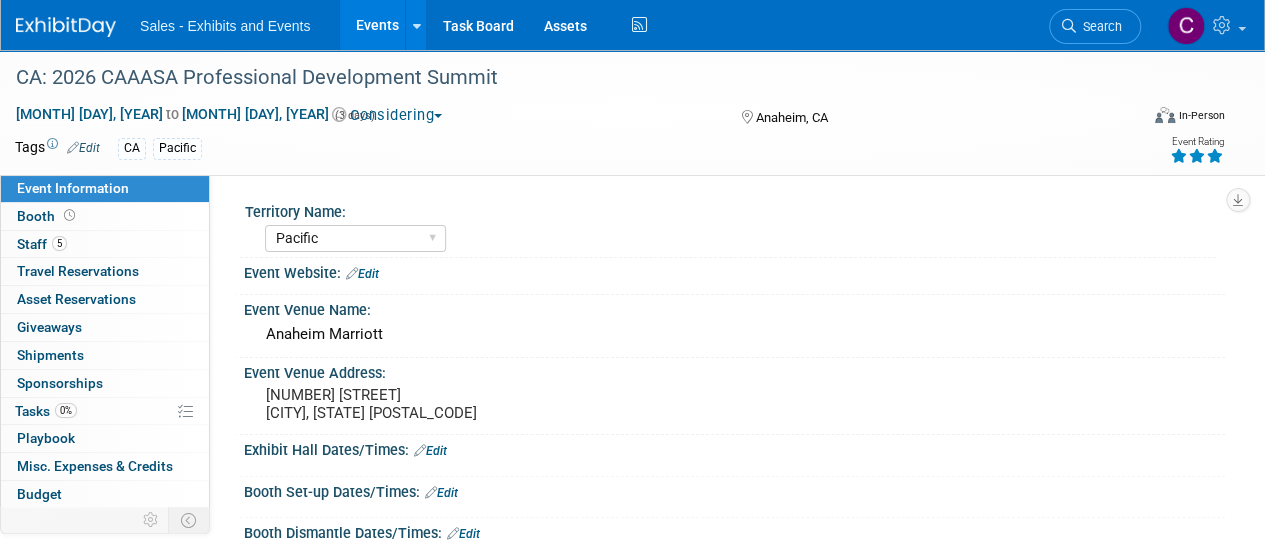 scroll, scrollTop: 0, scrollLeft: 0, axis: both 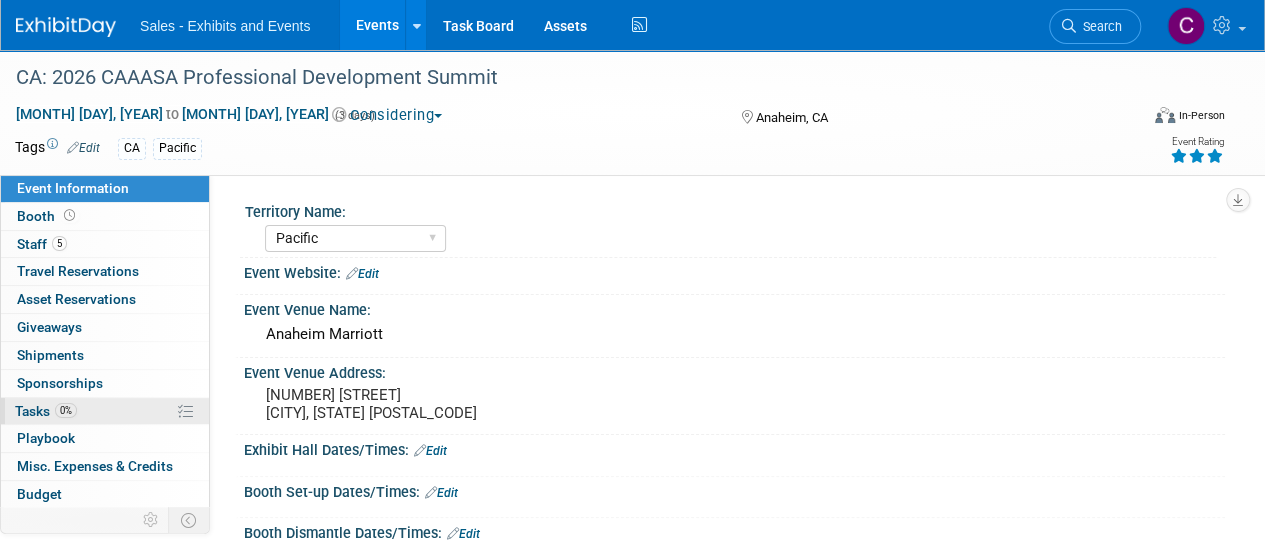 click on "Tasks 0%" at bounding box center (46, 411) 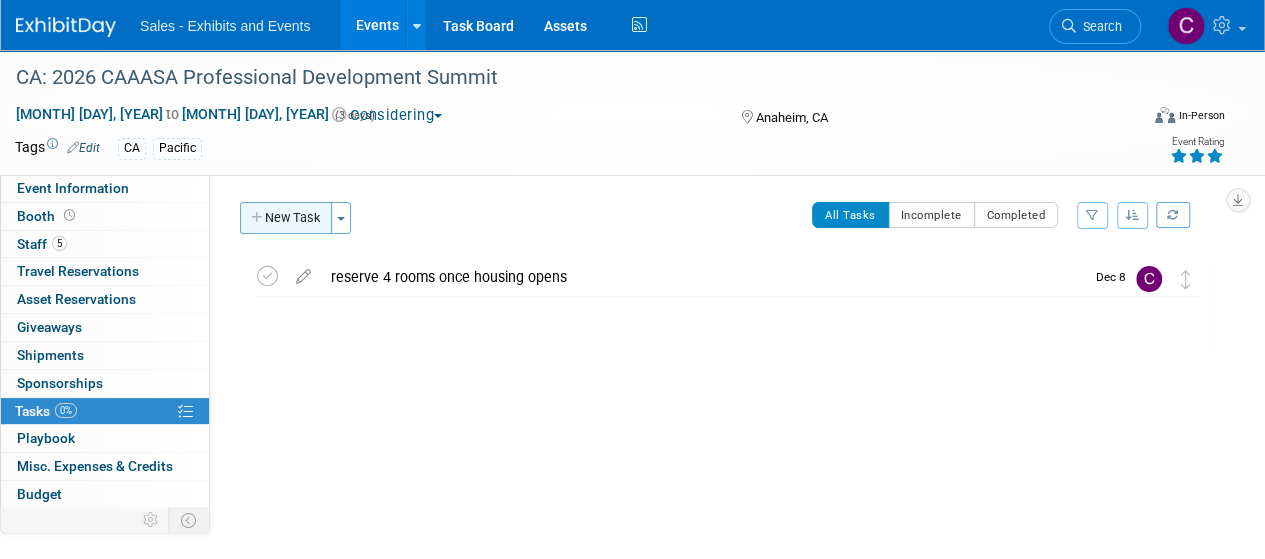 click on "New Task" at bounding box center [286, 218] 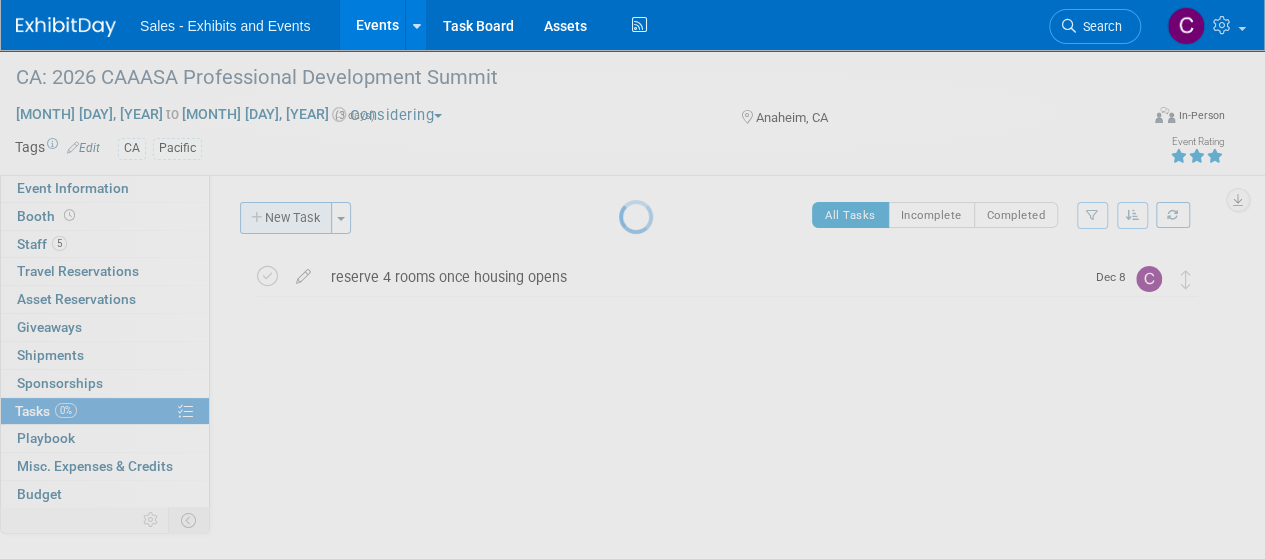 select on "7" 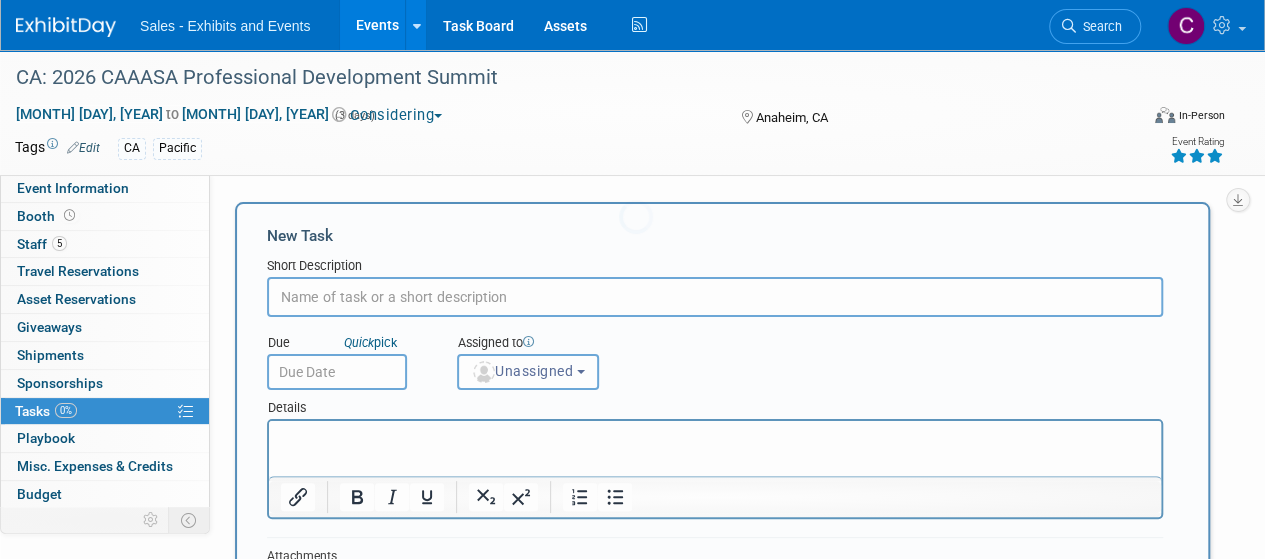 scroll, scrollTop: 0, scrollLeft: 0, axis: both 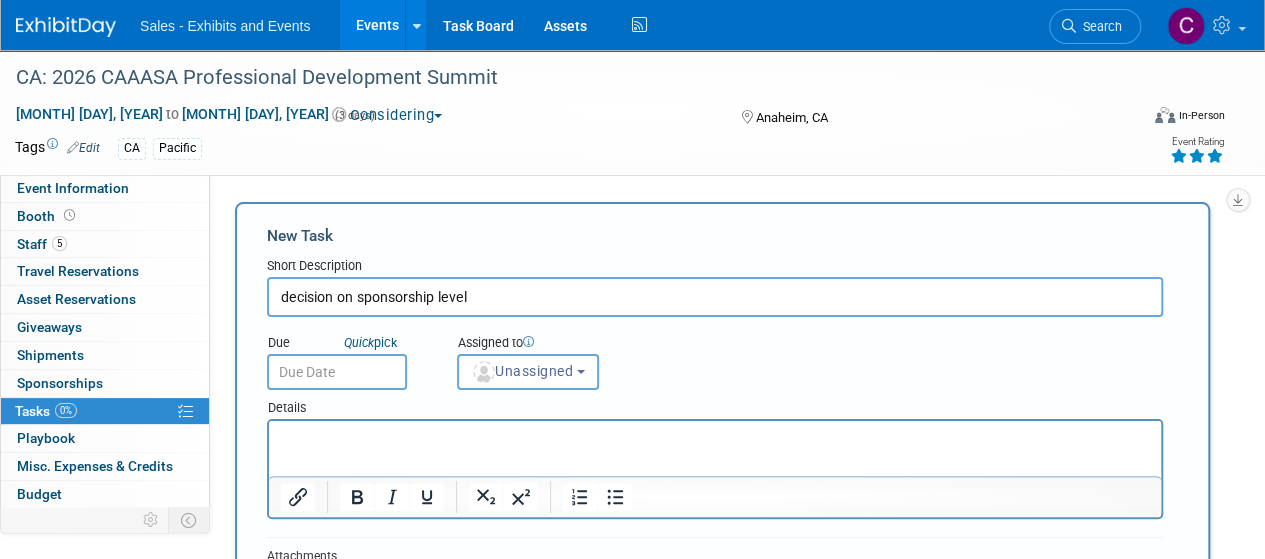 type on "decision on sponsorship level" 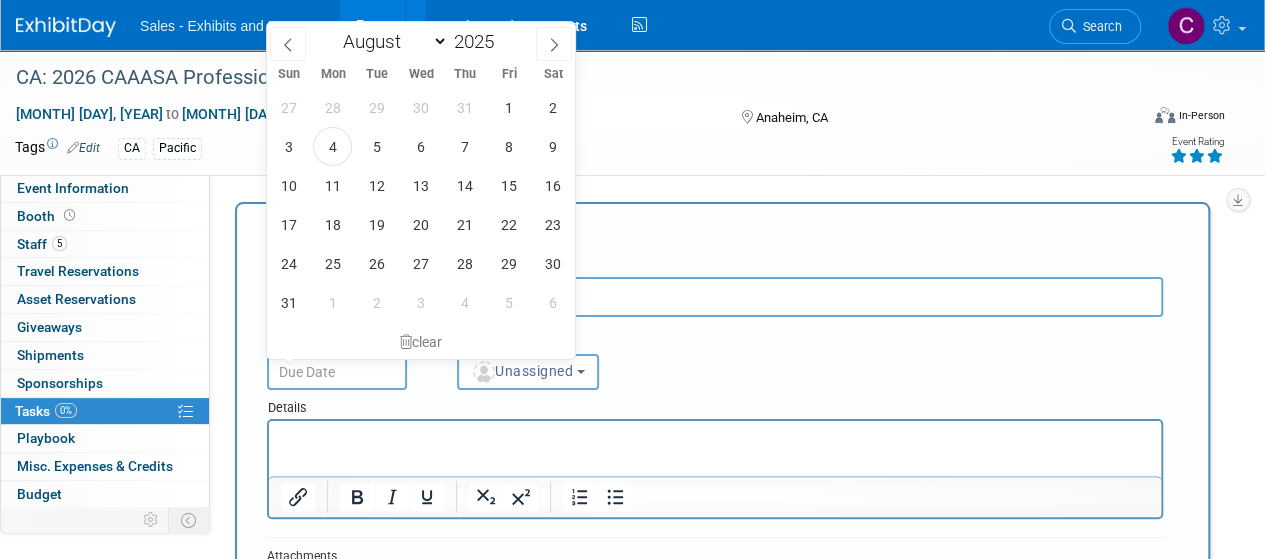 click at bounding box center (337, 372) 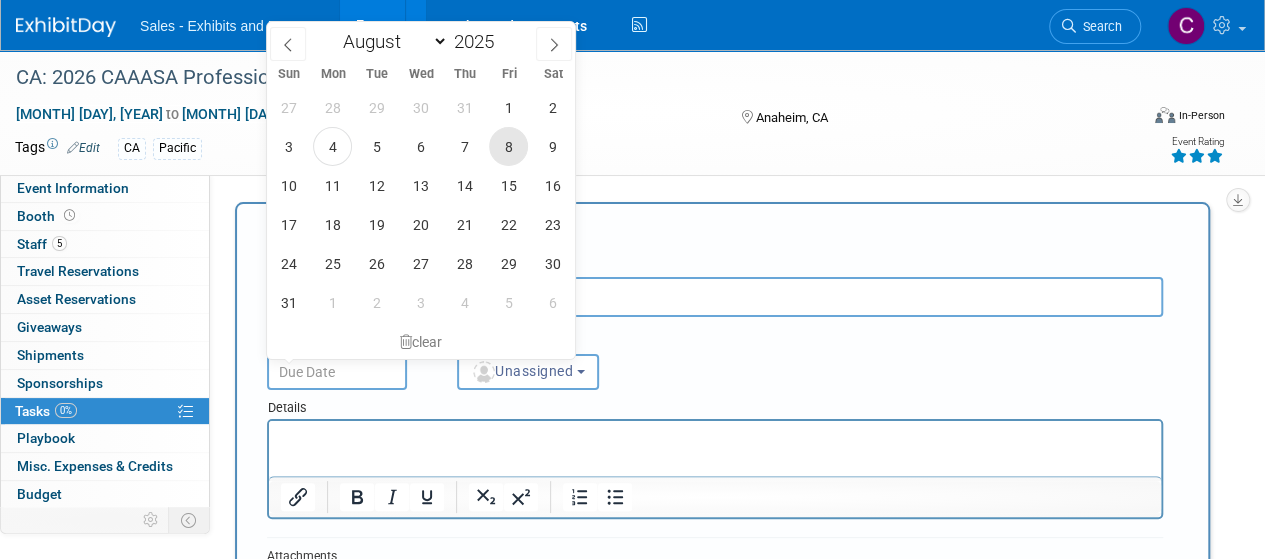 click on "8" at bounding box center (508, 146) 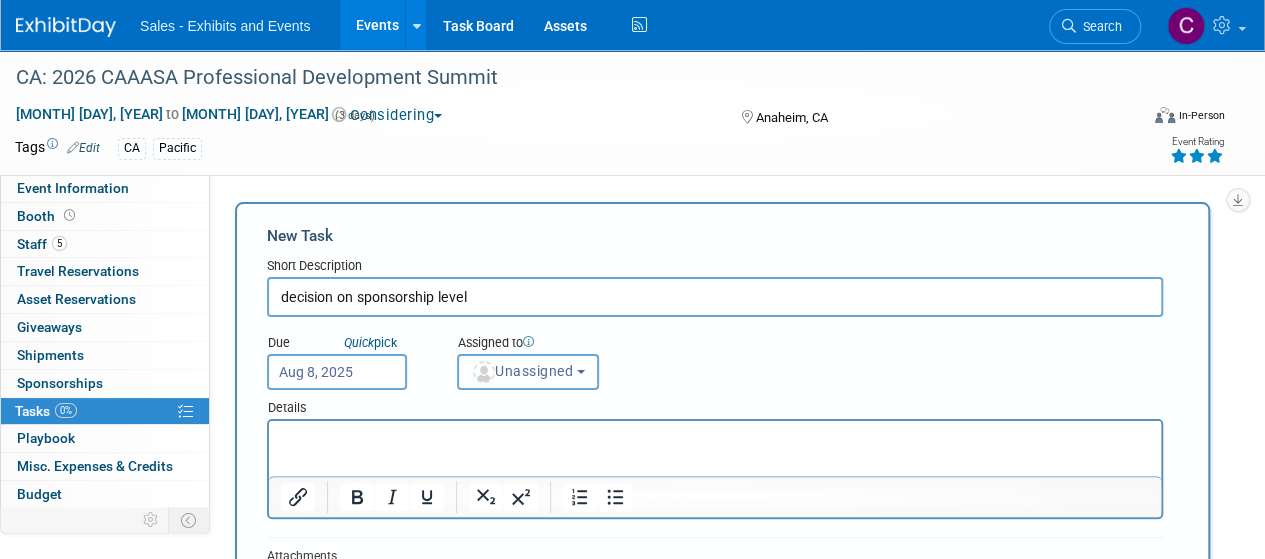 click on "Unassigned" at bounding box center [522, 371] 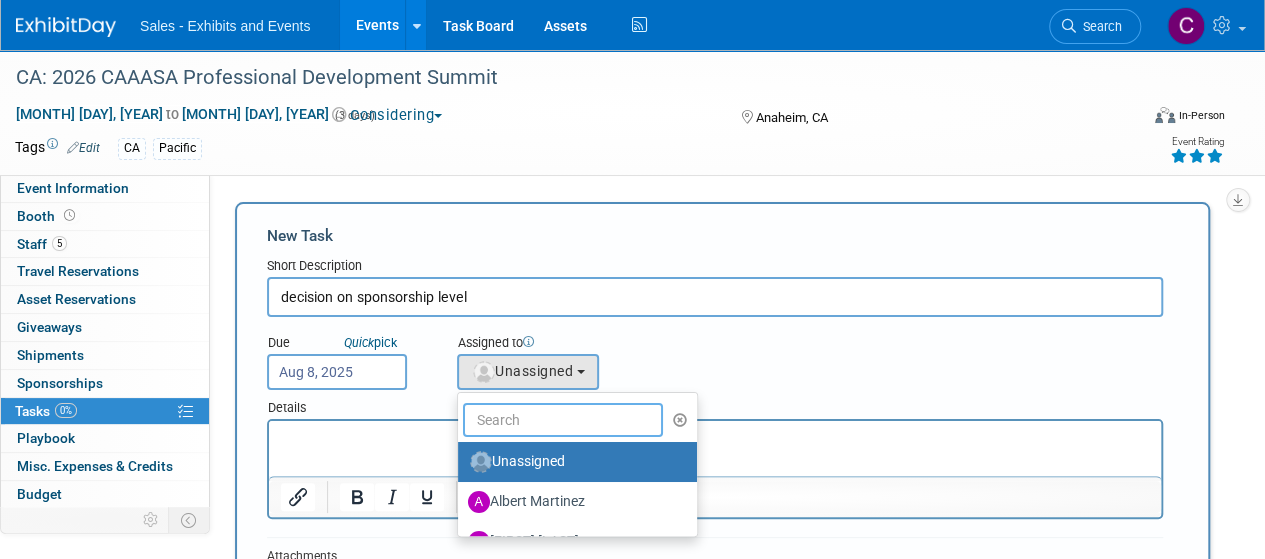 click at bounding box center [563, 420] 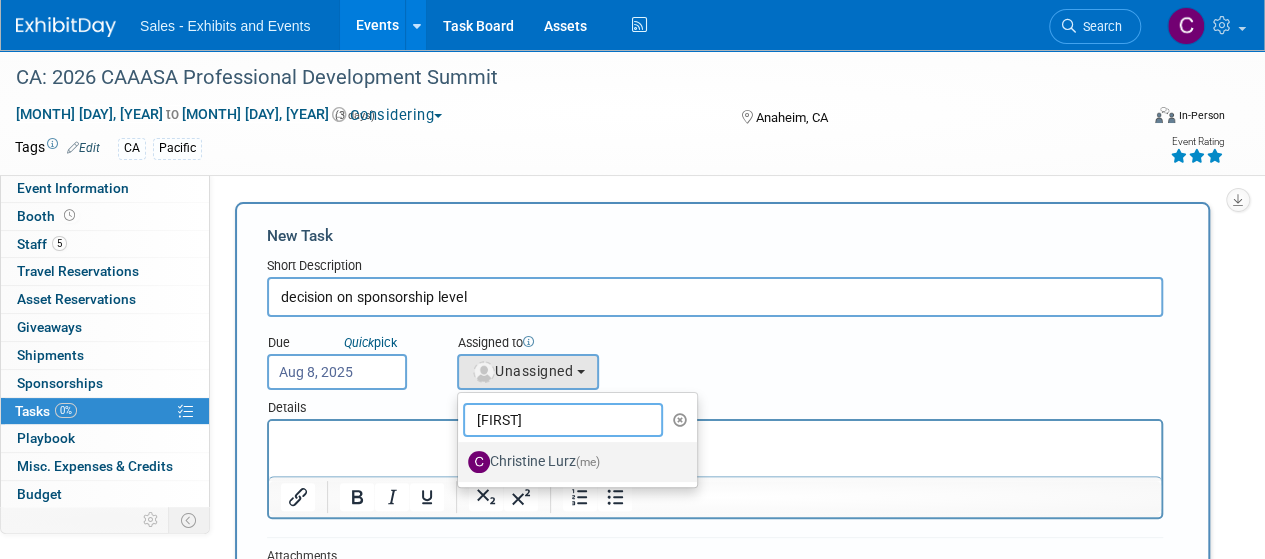 type on "[FIRST]" 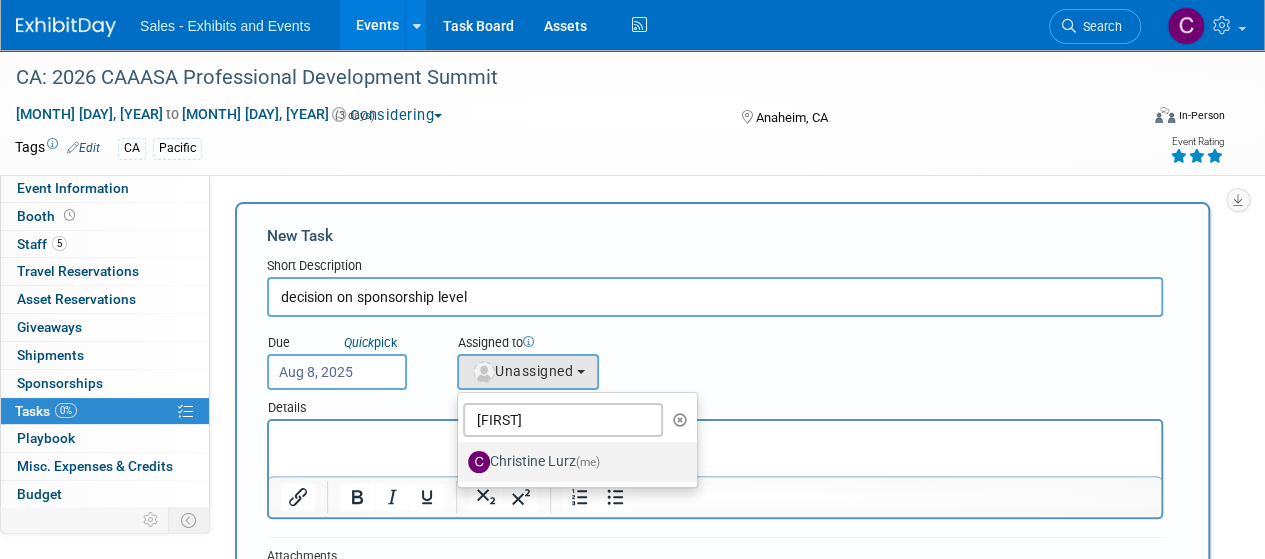 drag, startPoint x: 560, startPoint y: 456, endPoint x: 291, endPoint y: 30, distance: 503.8224 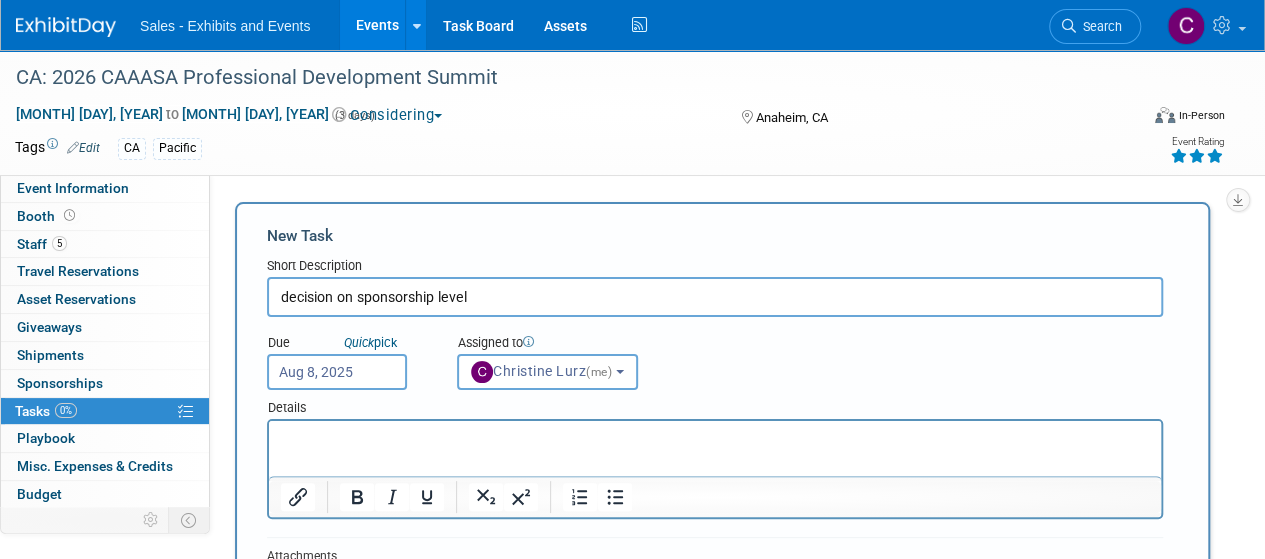 click on "decision on sponsorship level" at bounding box center [715, 297] 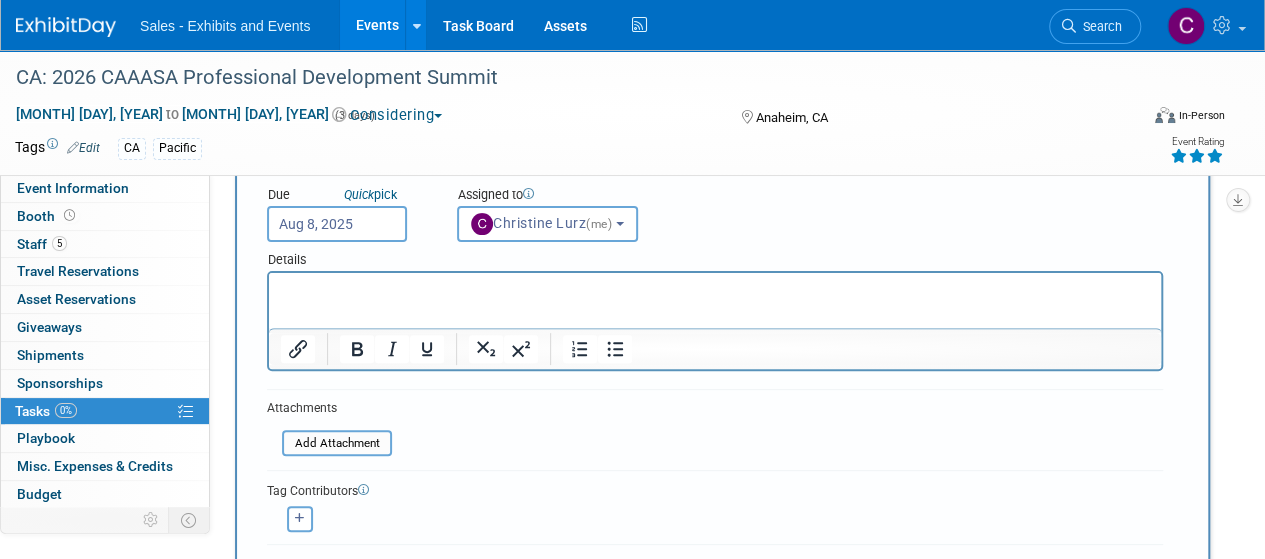 scroll, scrollTop: 177, scrollLeft: 0, axis: vertical 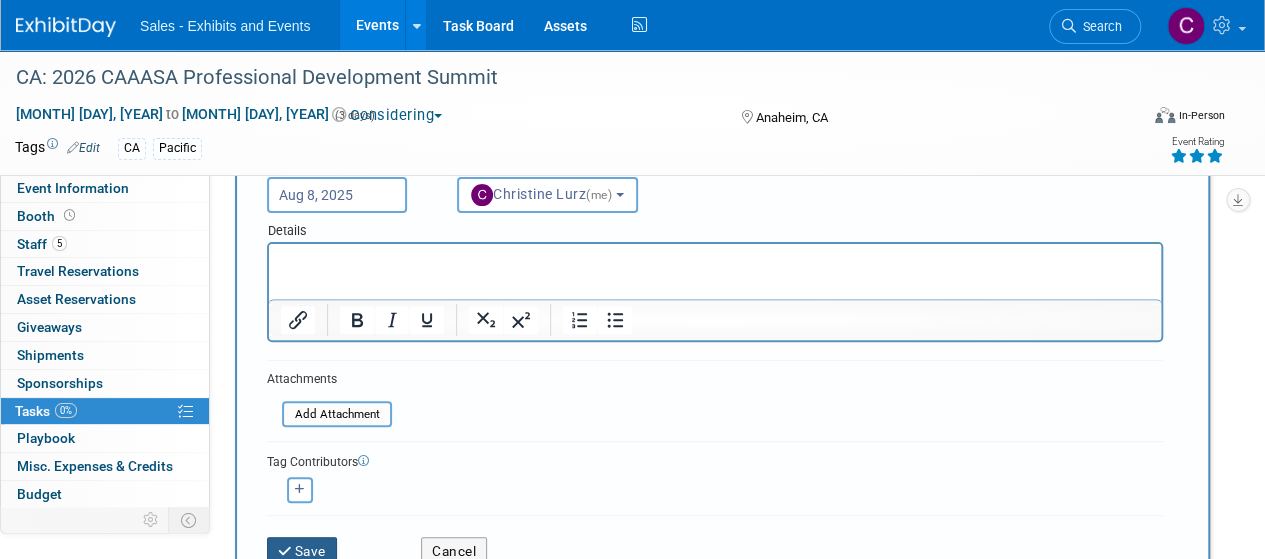 type on "decision on sponsorship level - silver in 2025" 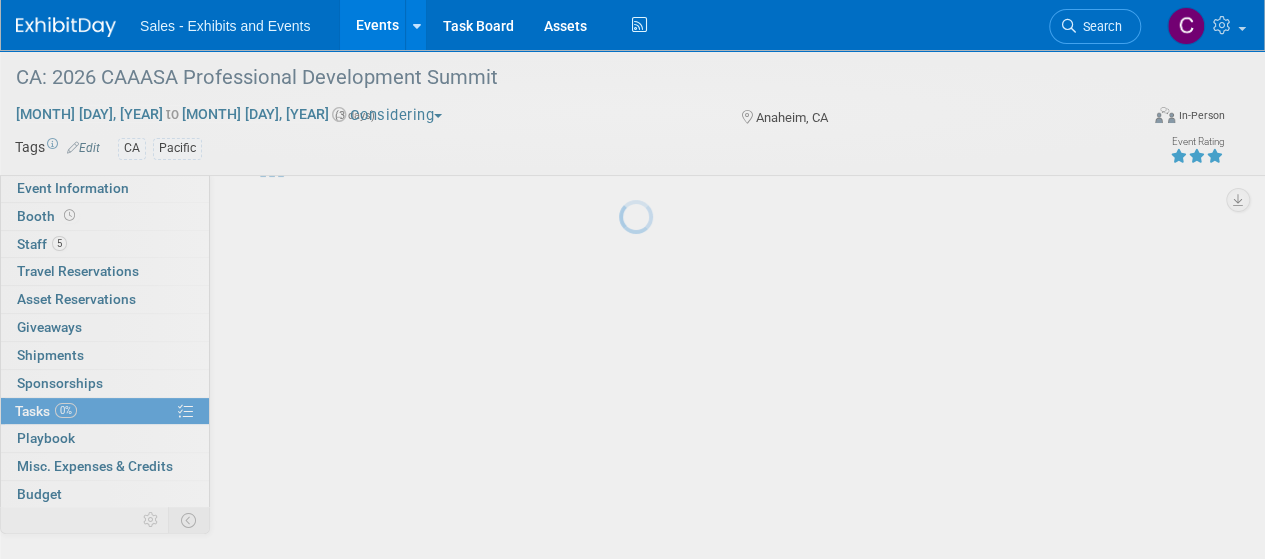 scroll, scrollTop: 68, scrollLeft: 0, axis: vertical 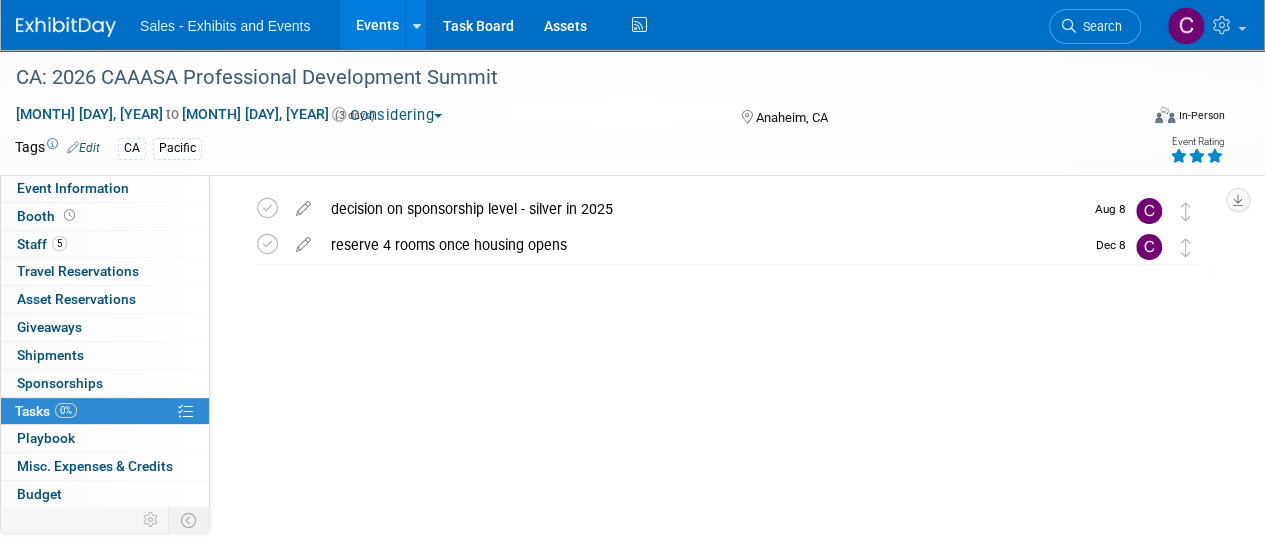 click on "Events" at bounding box center (376, 25) 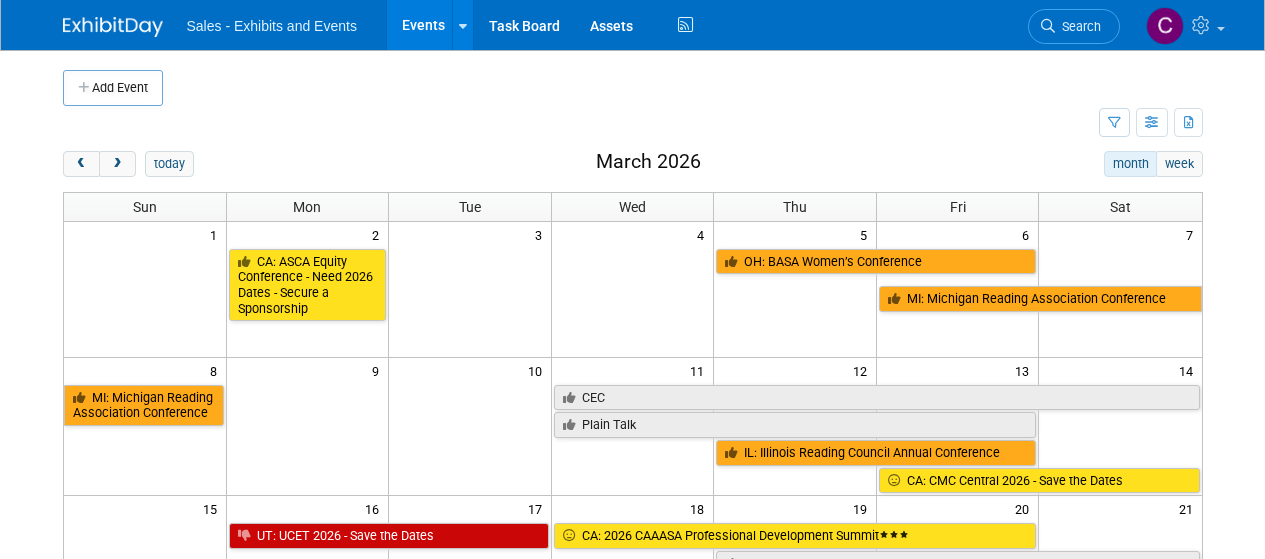 scroll, scrollTop: 0, scrollLeft: 0, axis: both 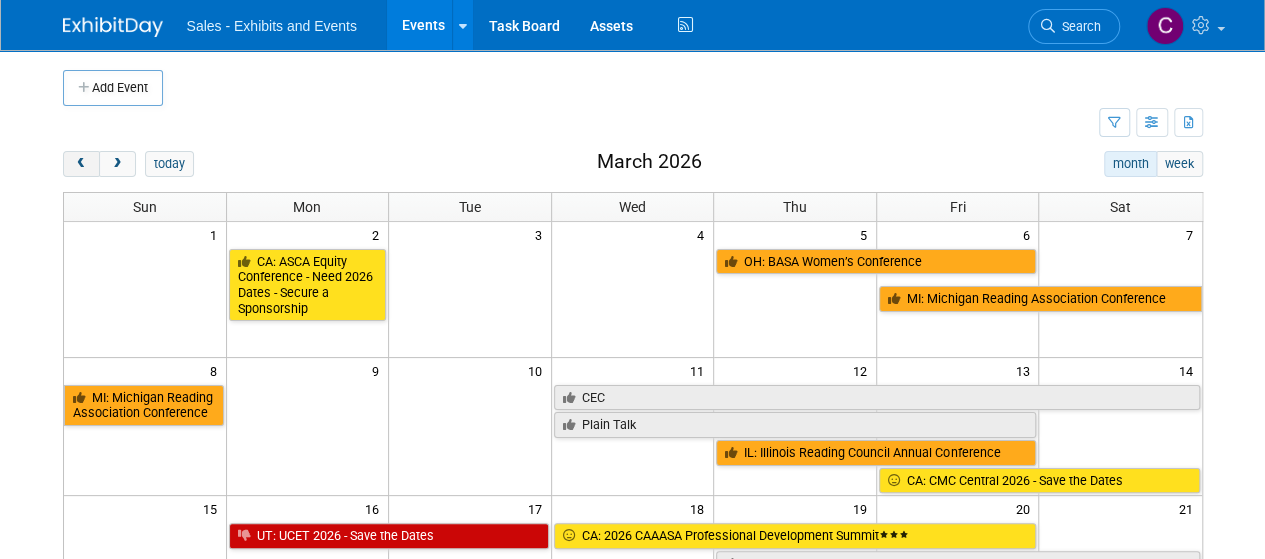 click at bounding box center [81, 164] 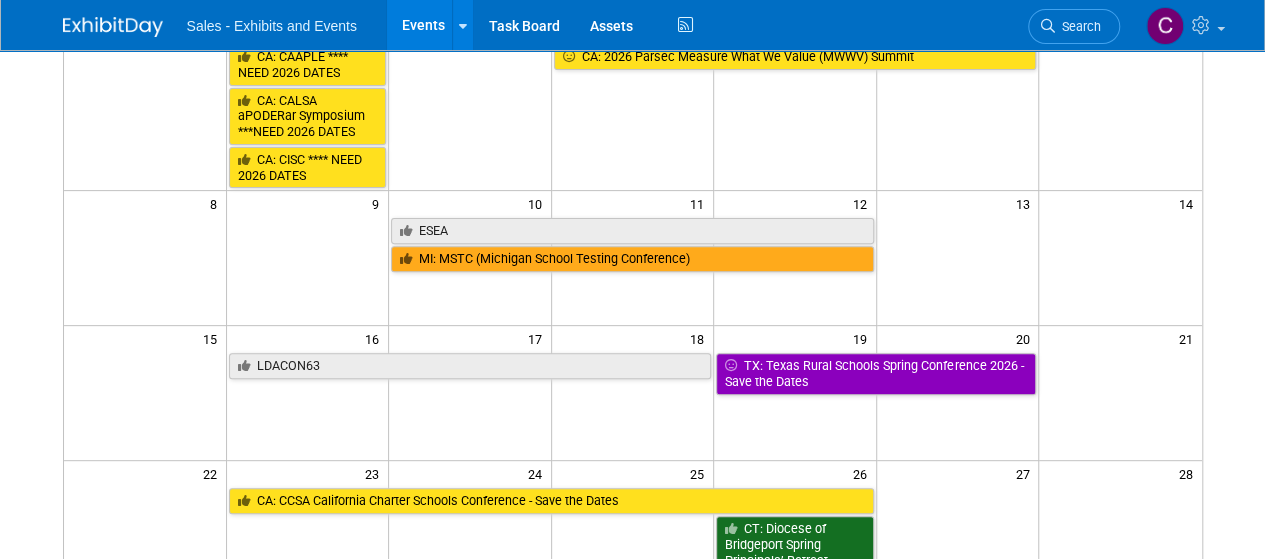 scroll, scrollTop: 0, scrollLeft: 0, axis: both 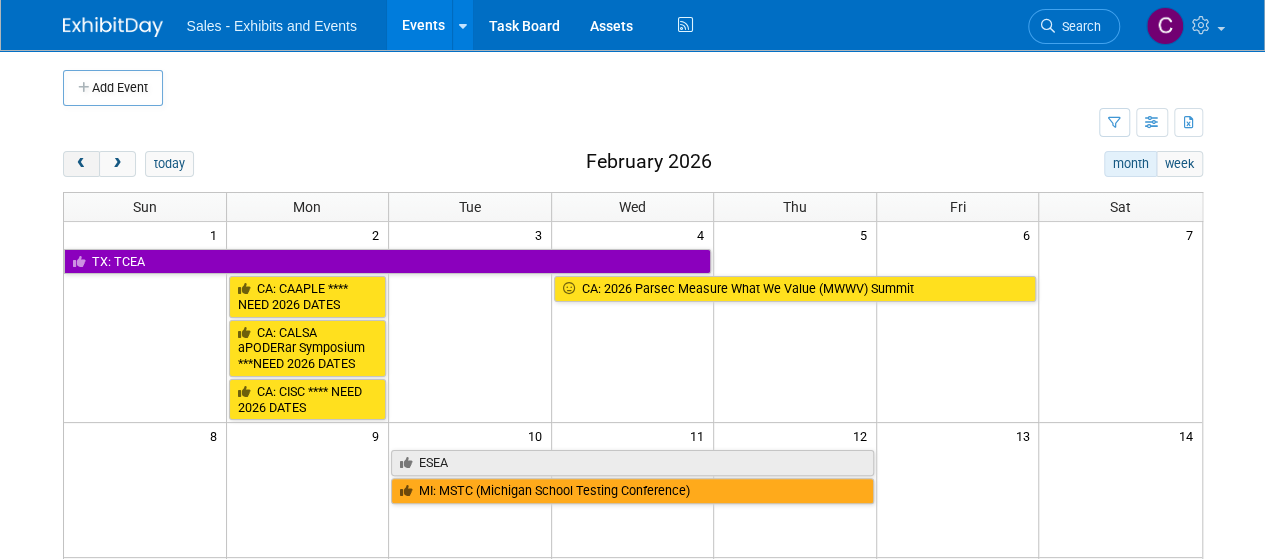 click at bounding box center (81, 164) 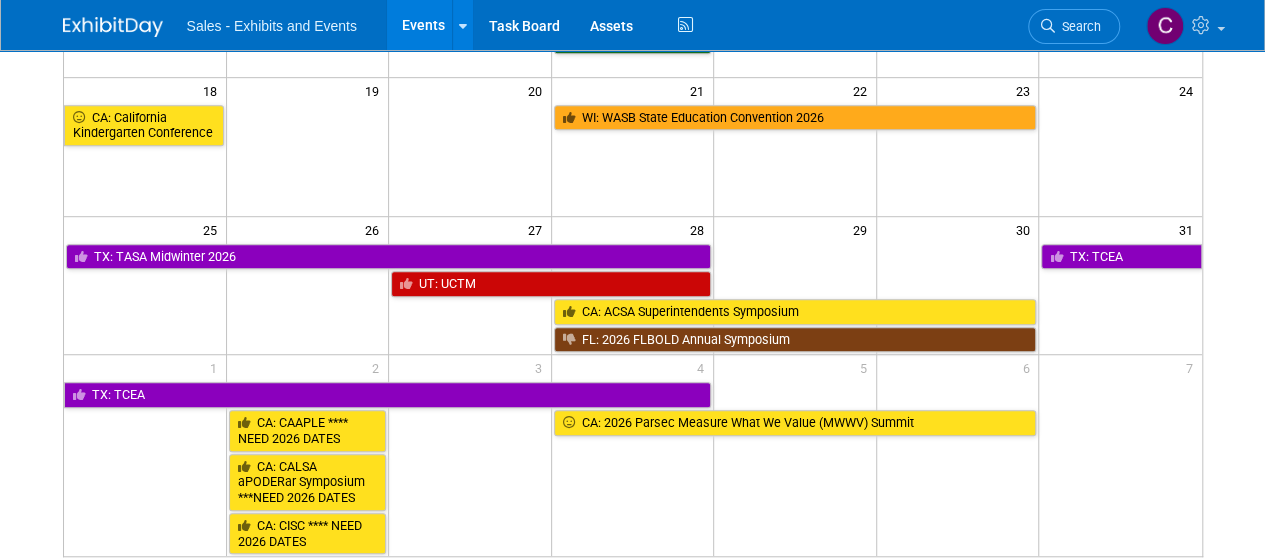 scroll, scrollTop: 0, scrollLeft: 0, axis: both 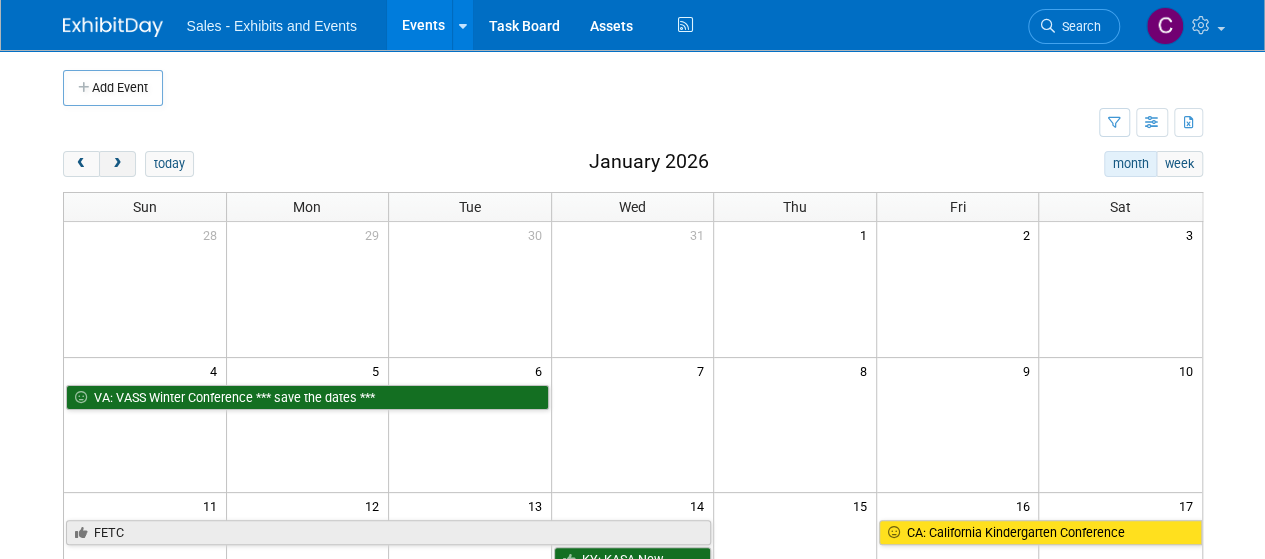 click at bounding box center (117, 164) 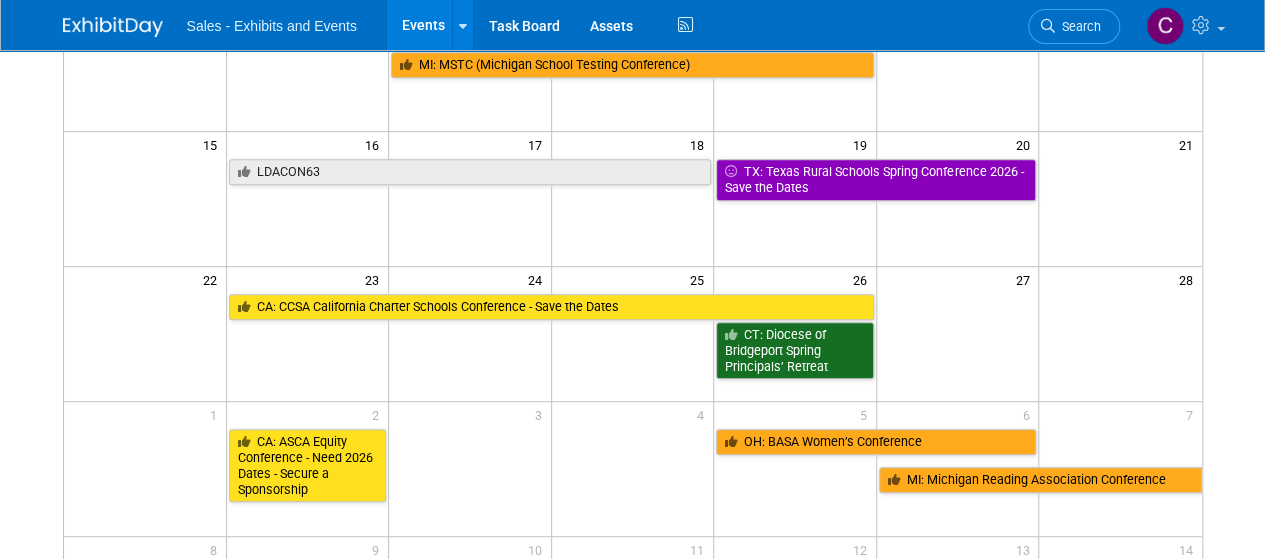 scroll, scrollTop: 0, scrollLeft: 0, axis: both 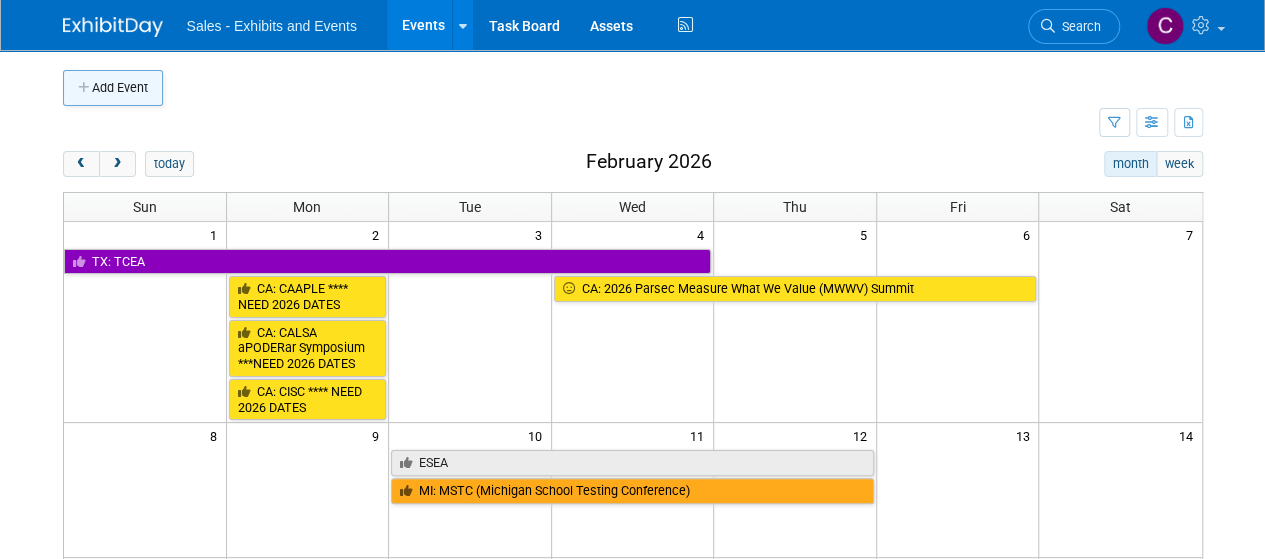 click on "Add Event" at bounding box center [113, 88] 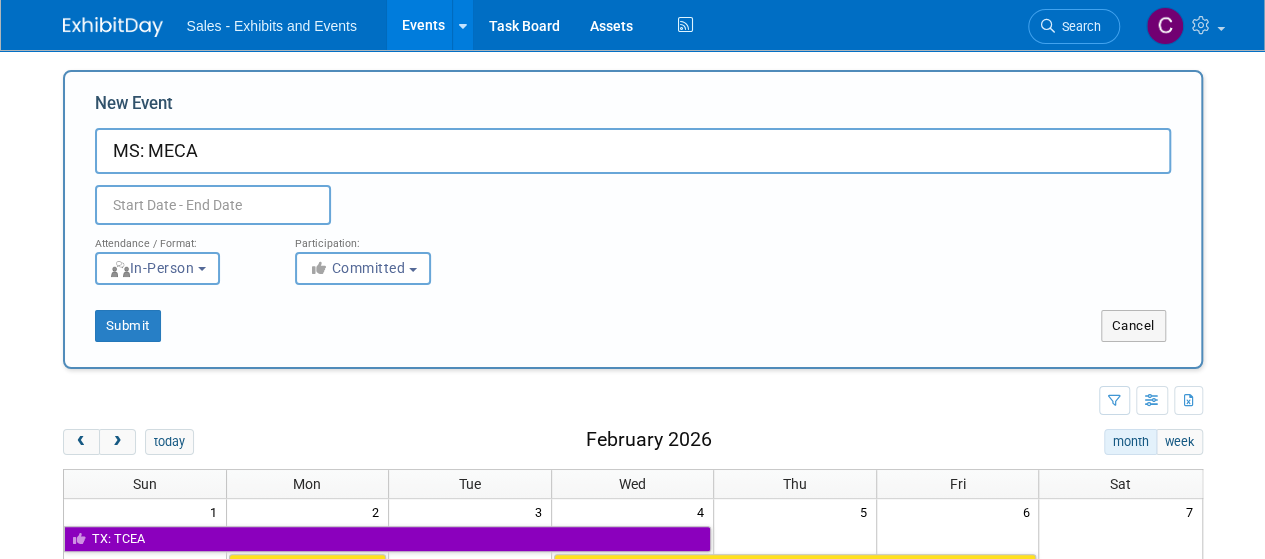 type on "MS: MECA" 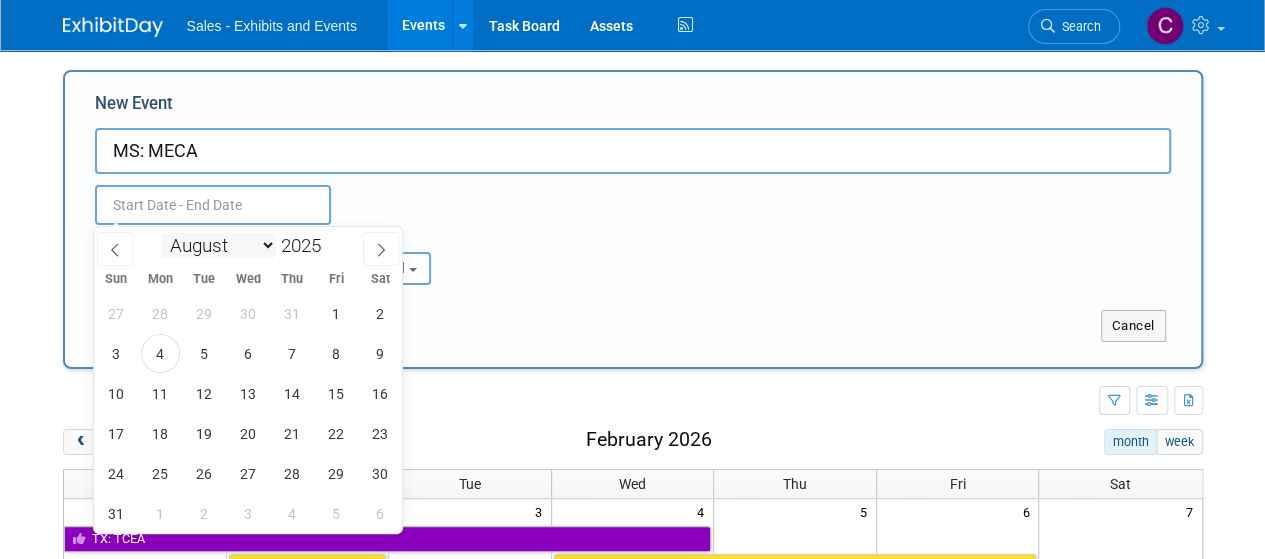 click on "January February March April May June July August September October November December" at bounding box center (218, 245) 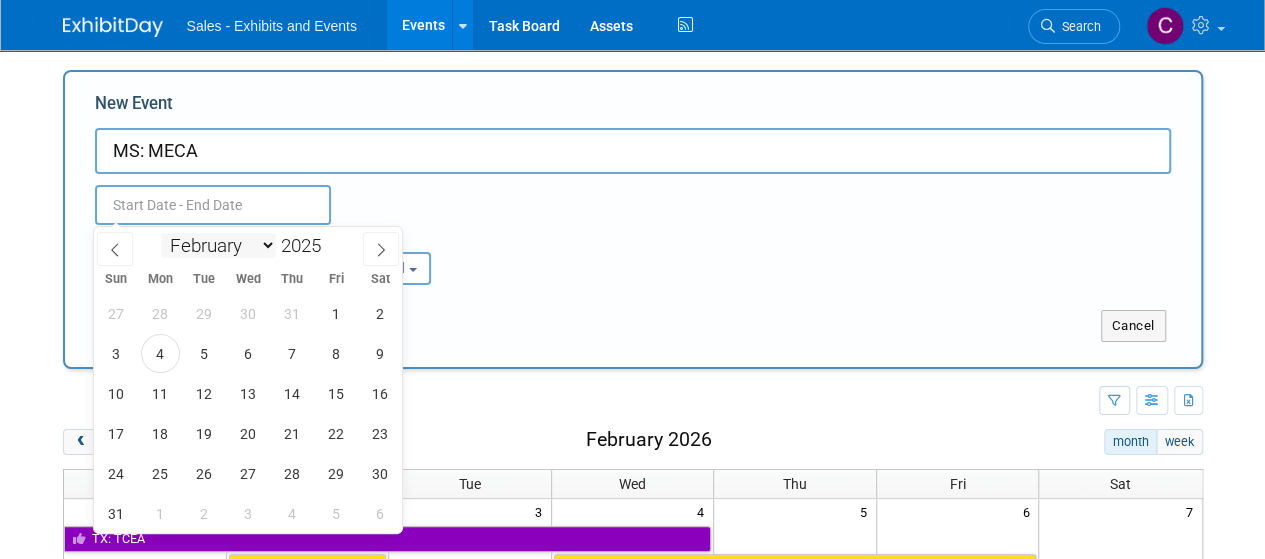 click on "January February March April May June July August September October November December" at bounding box center (218, 245) 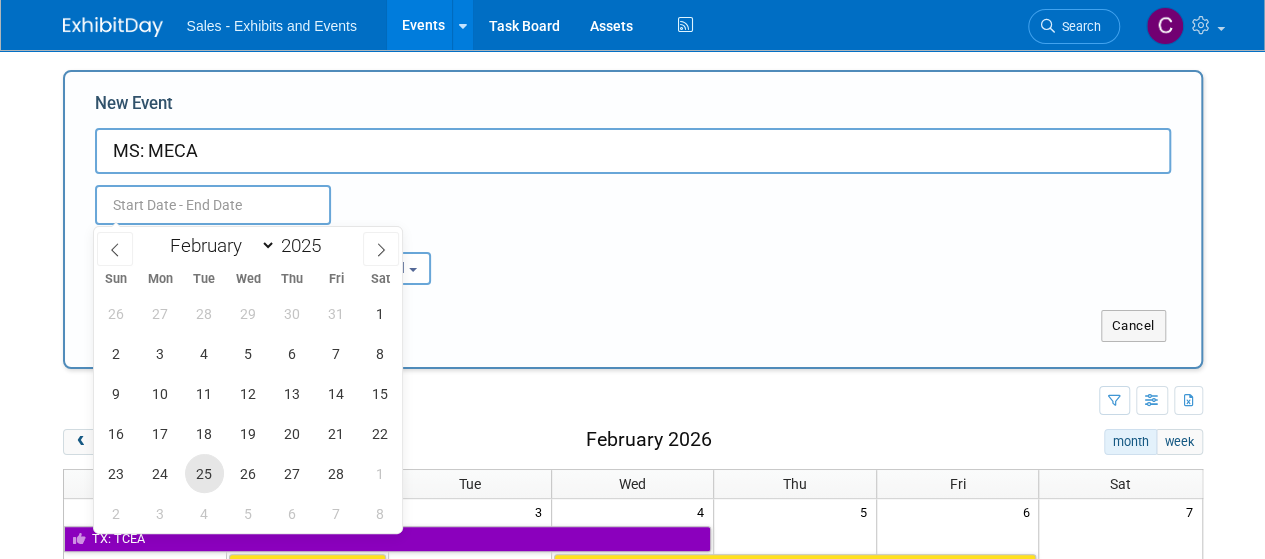 click on "25" at bounding box center [204, 473] 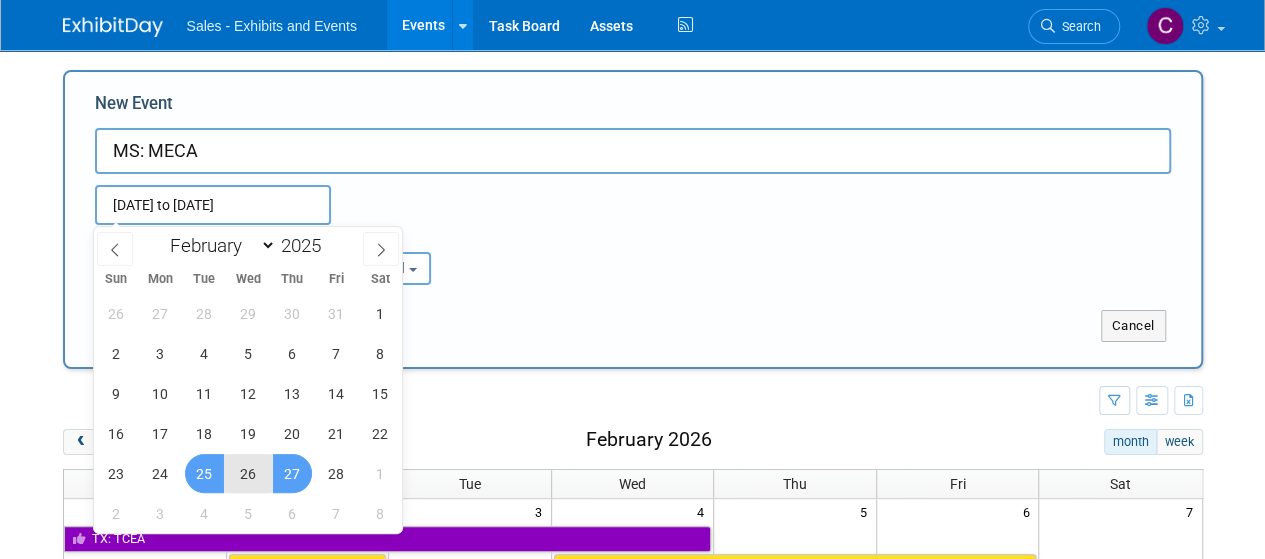 click on "27" at bounding box center (292, 473) 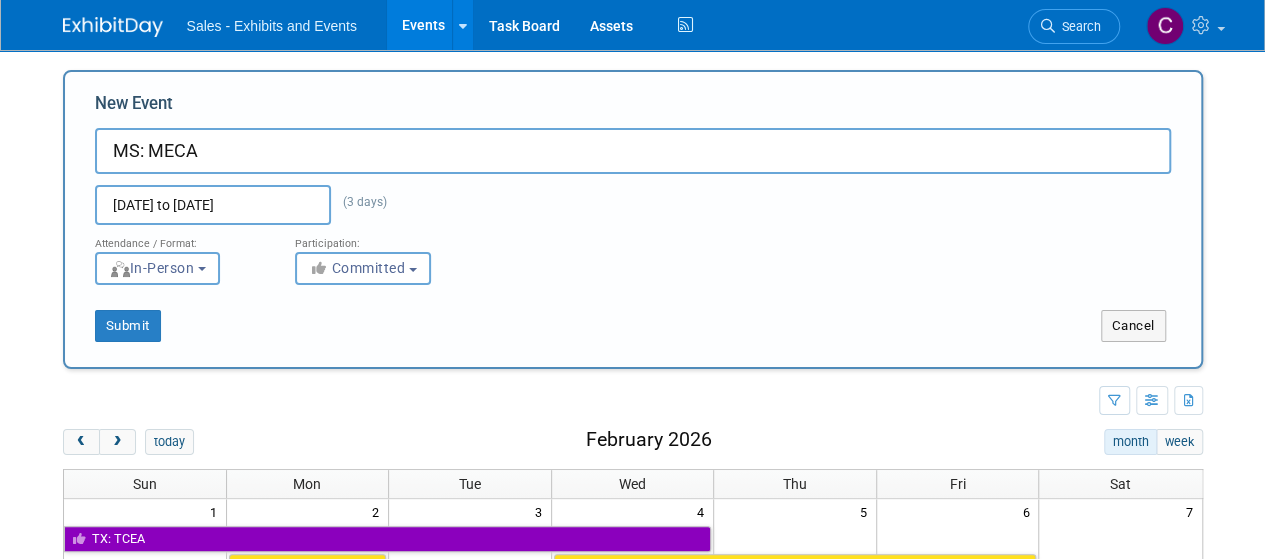 click on "Feb 25, 2025 to Feb 27, 2025" at bounding box center [213, 205] 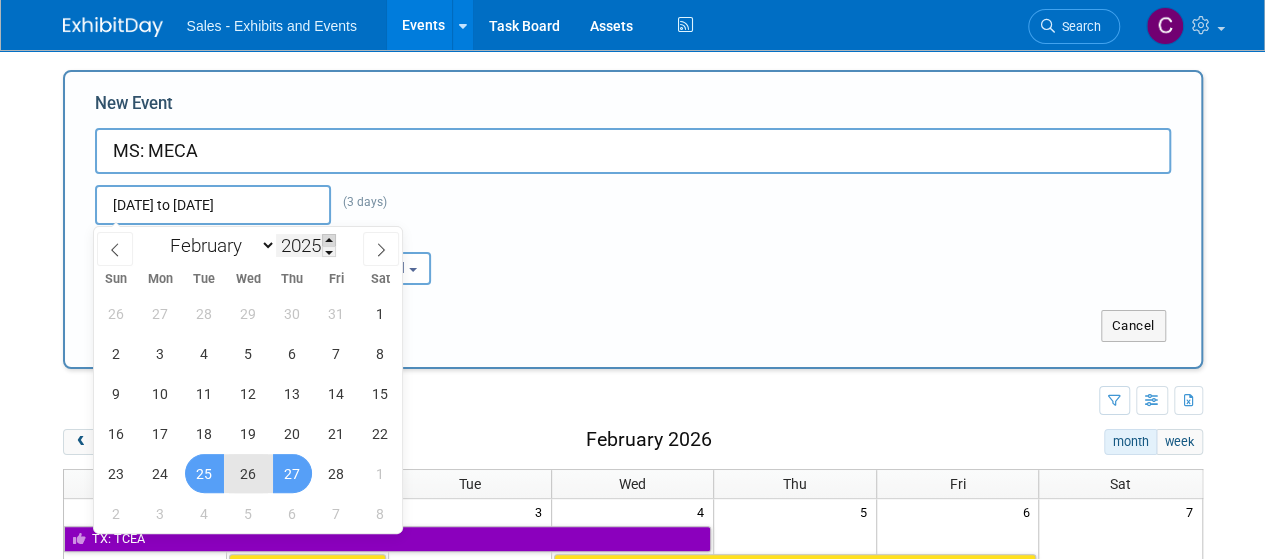 click at bounding box center (329, 240) 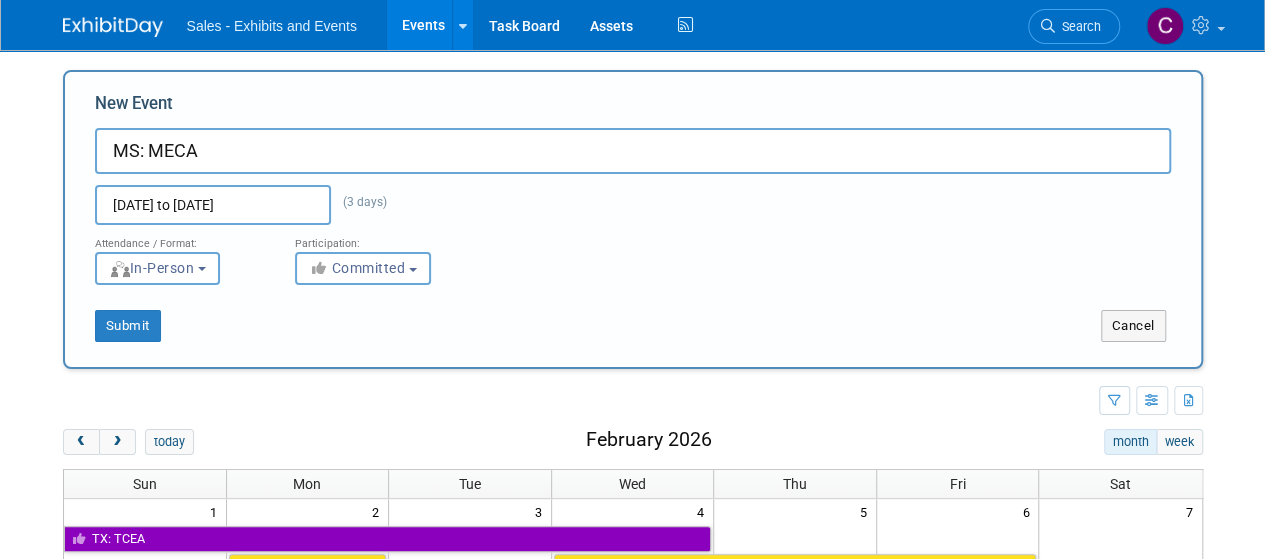 click on "Feb 25, 2025 to Feb 27, 2025
(3 days)
Duplicate Event Warning" at bounding box center (633, 199) 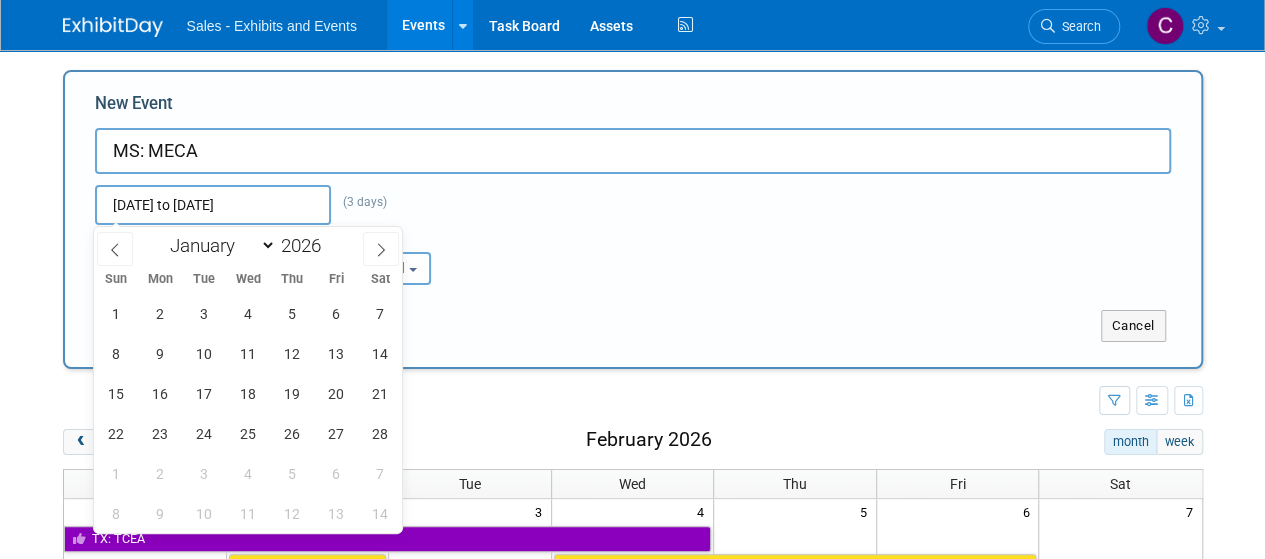 click on "Feb 25, 2025 to Feb 27, 2025" at bounding box center [213, 205] 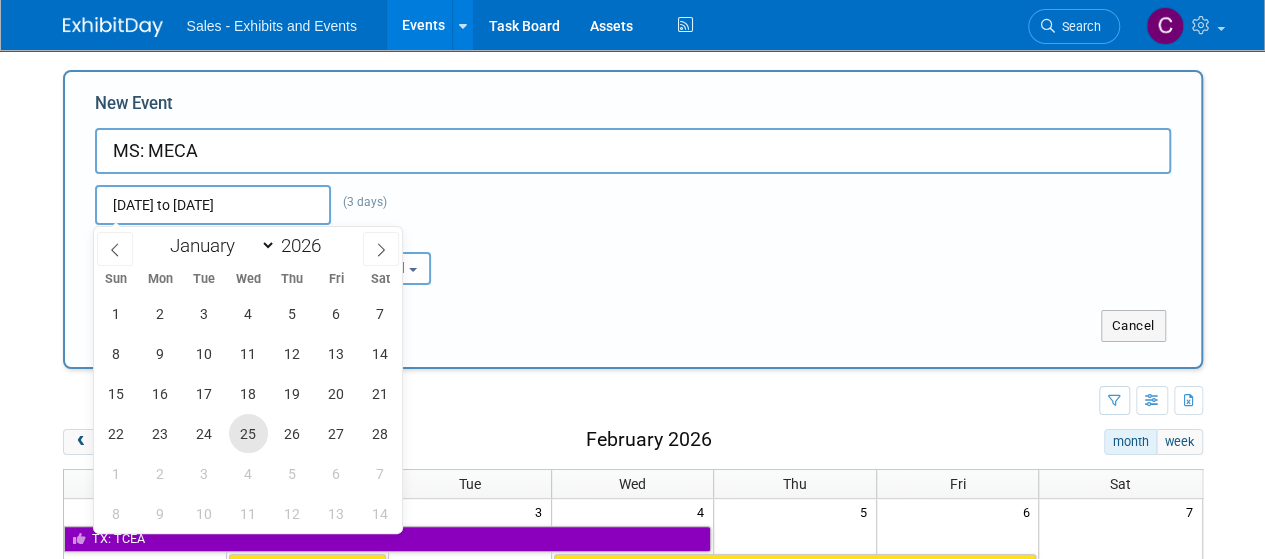 click on "25" at bounding box center (248, 433) 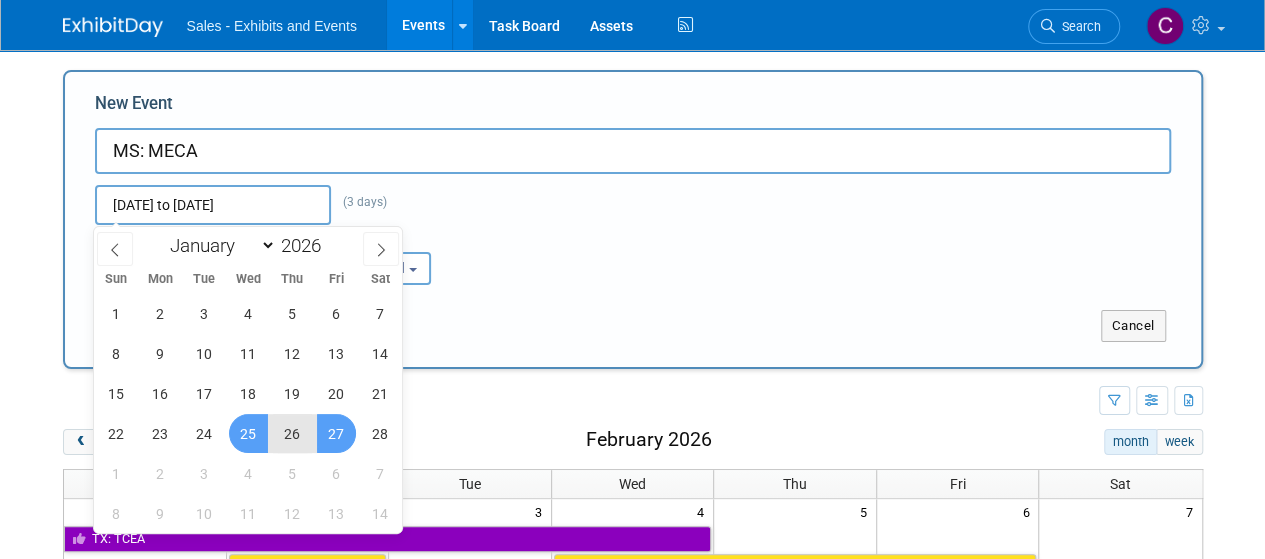 click on "27" at bounding box center (336, 433) 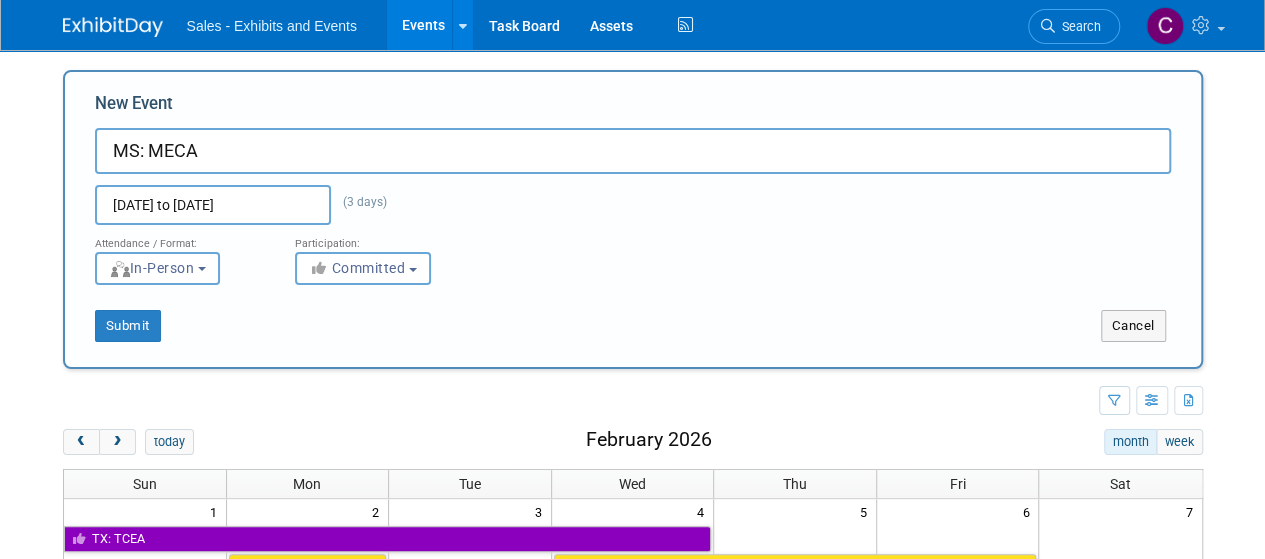 click on "MS: MECA" at bounding box center (633, 151) 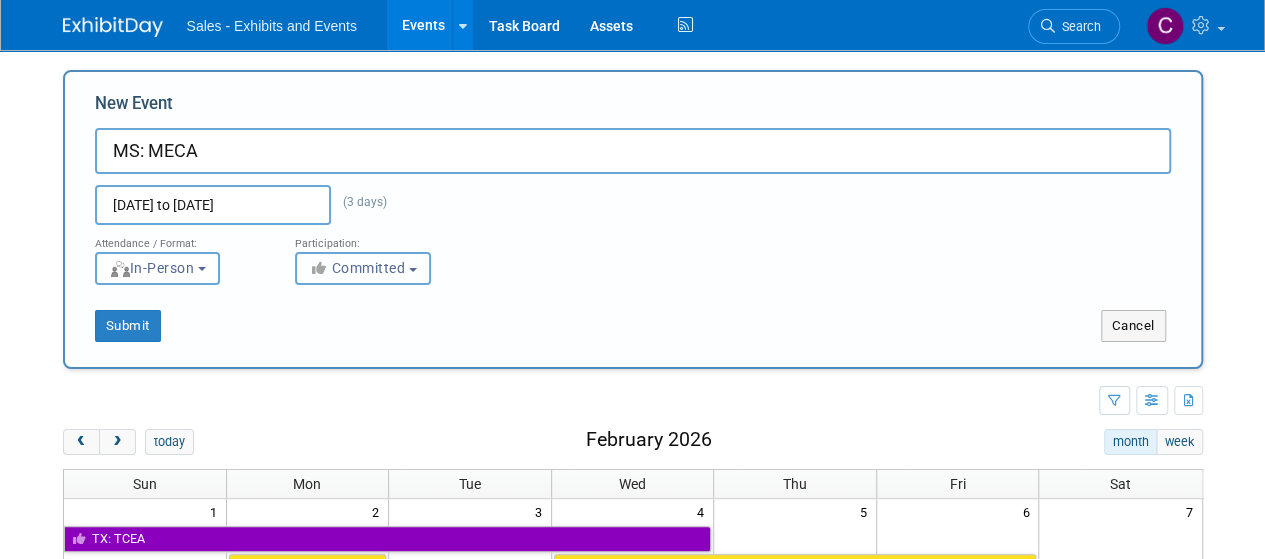 click at bounding box center (320, 268) 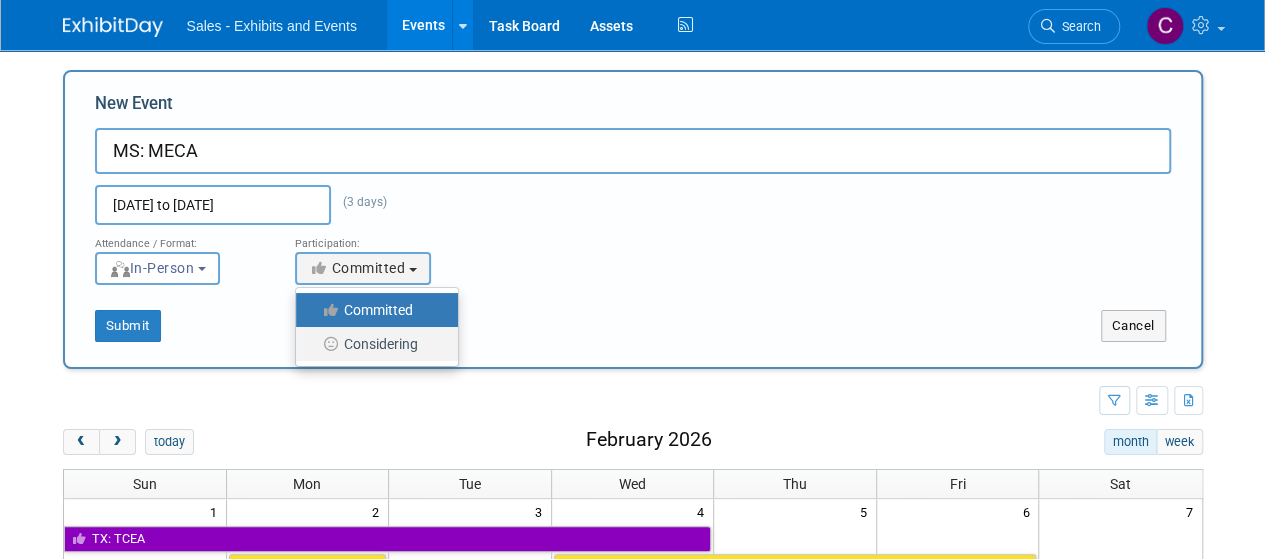 click on "Considering" at bounding box center [372, 344] 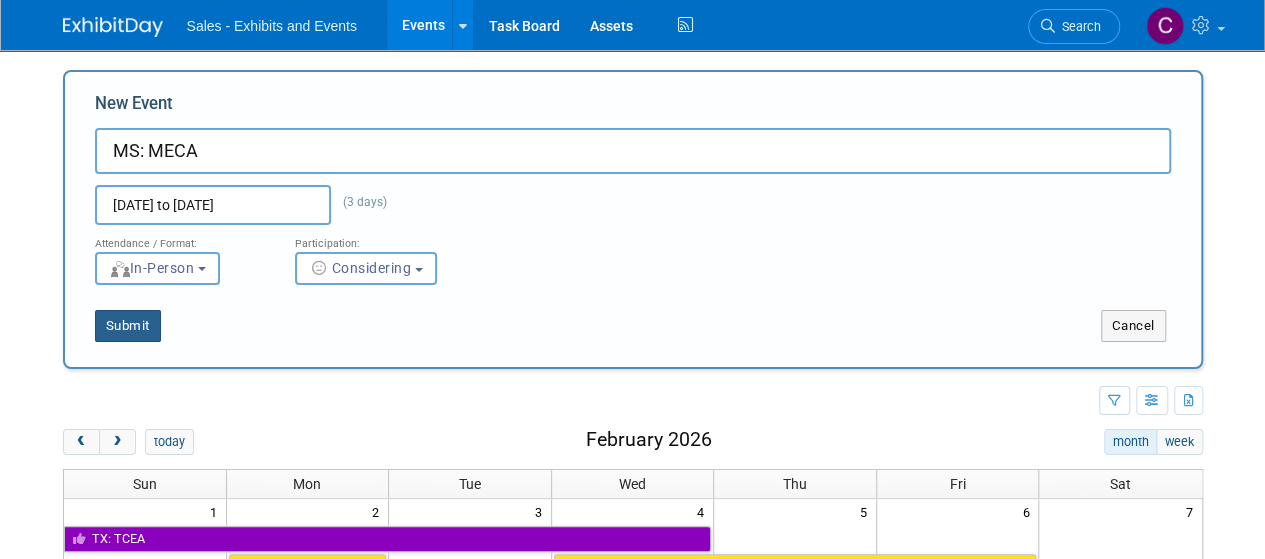 click on "Submit" at bounding box center [128, 326] 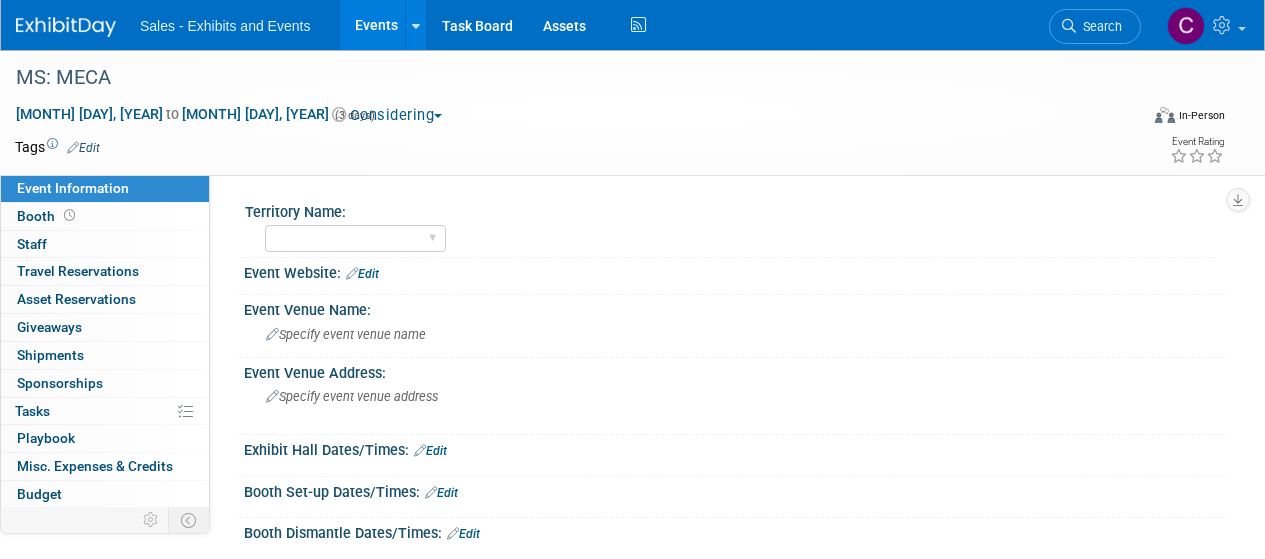 scroll, scrollTop: 0, scrollLeft: 0, axis: both 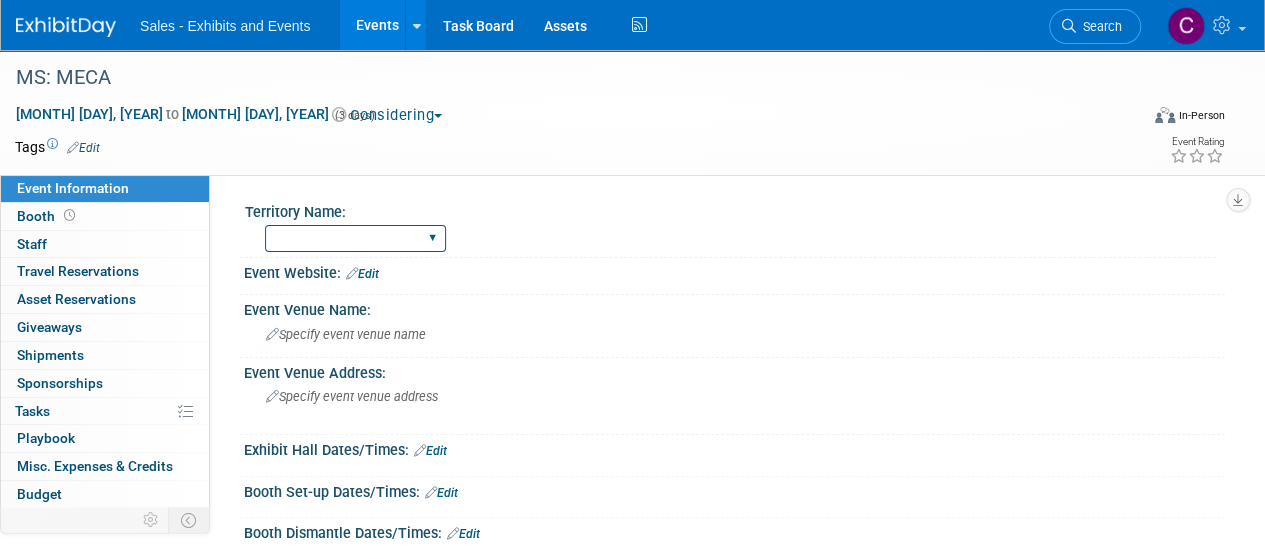 click on "Atlantic
Southeast
Central
Southwest
Pacific
Mountain
National
Strategic Partnerships" at bounding box center [355, 238] 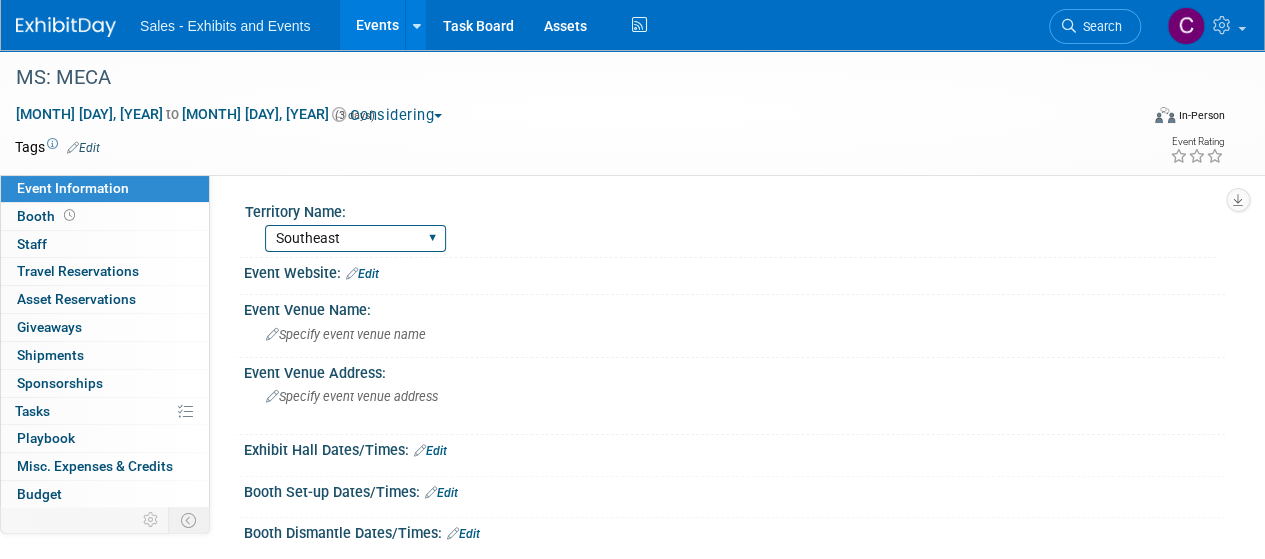 click on "Atlantic
Southeast
Central
Southwest
Pacific
Mountain
National
Strategic Partnerships" at bounding box center (355, 238) 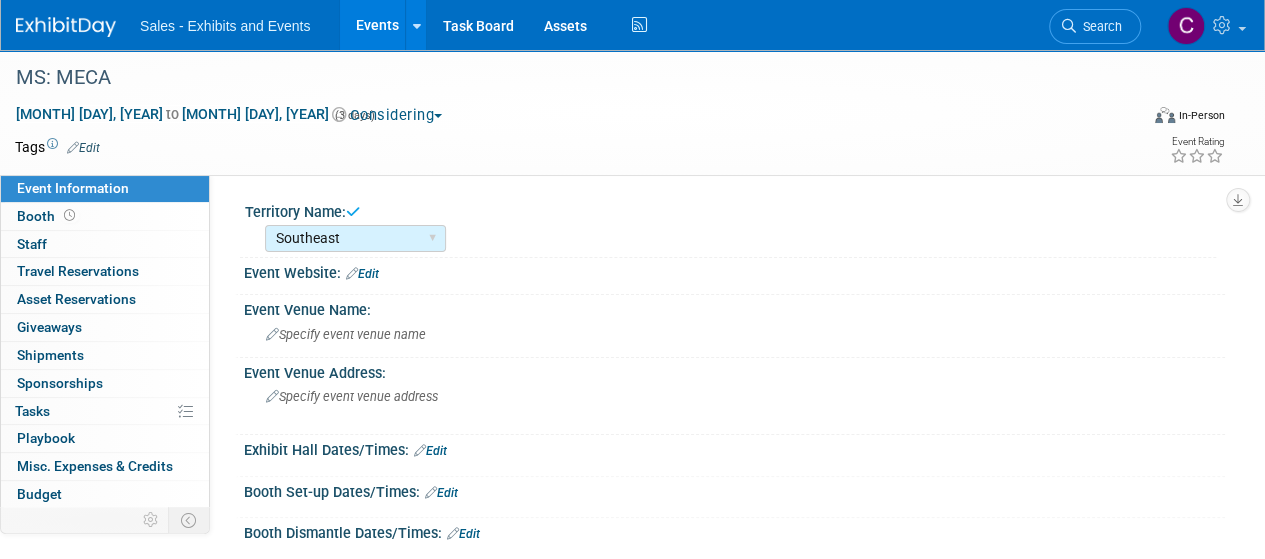 click on "Edit" at bounding box center (83, 148) 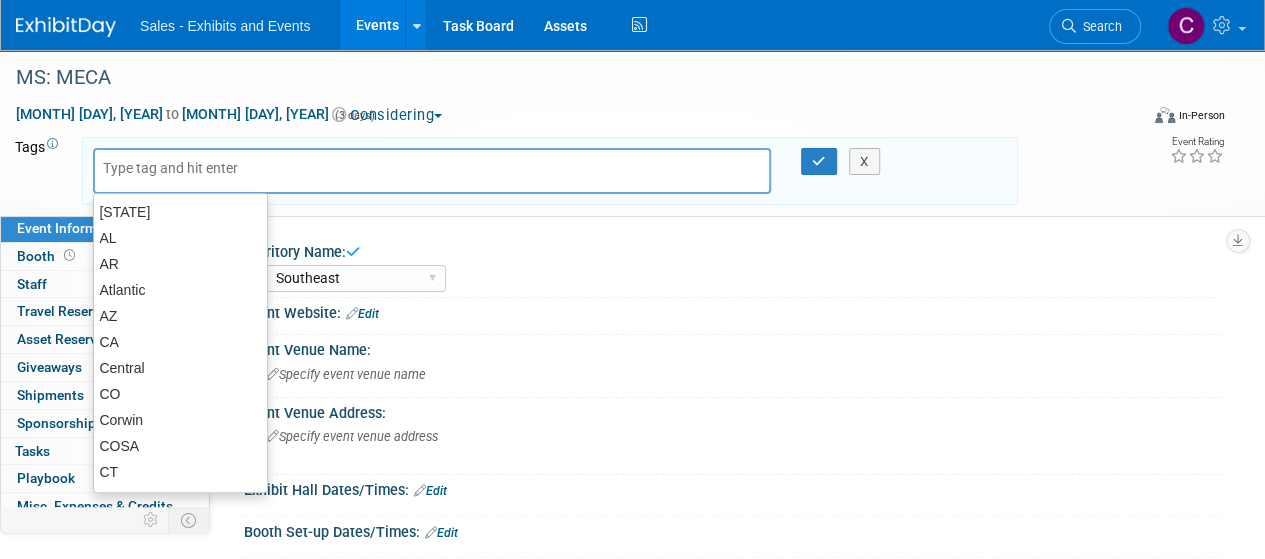 type on "m" 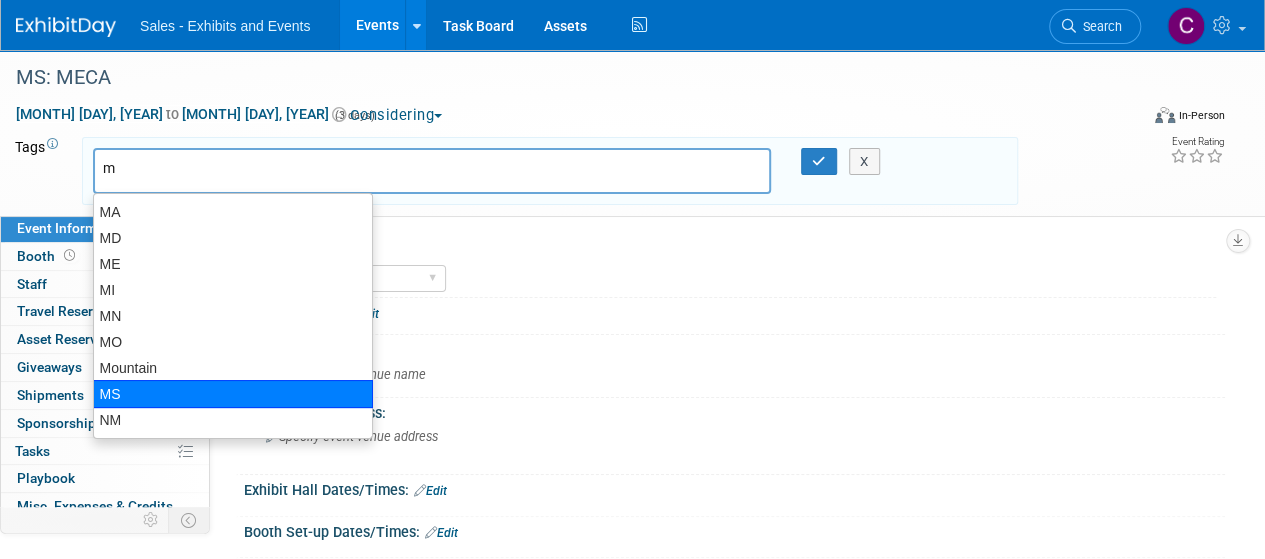 click on "MS" at bounding box center (233, 394) 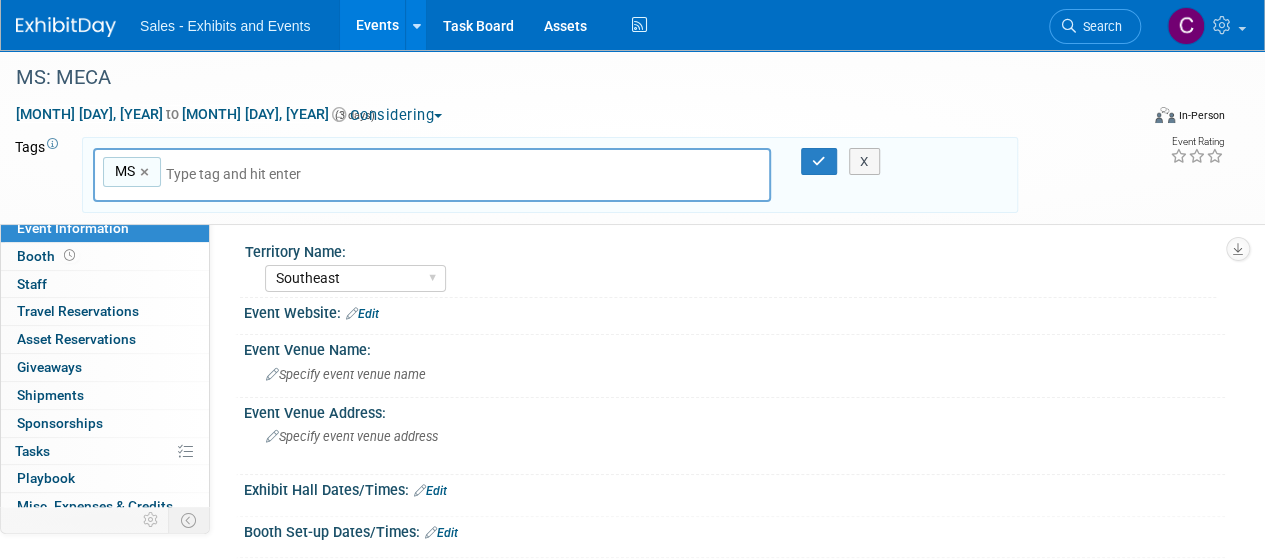 type on "s" 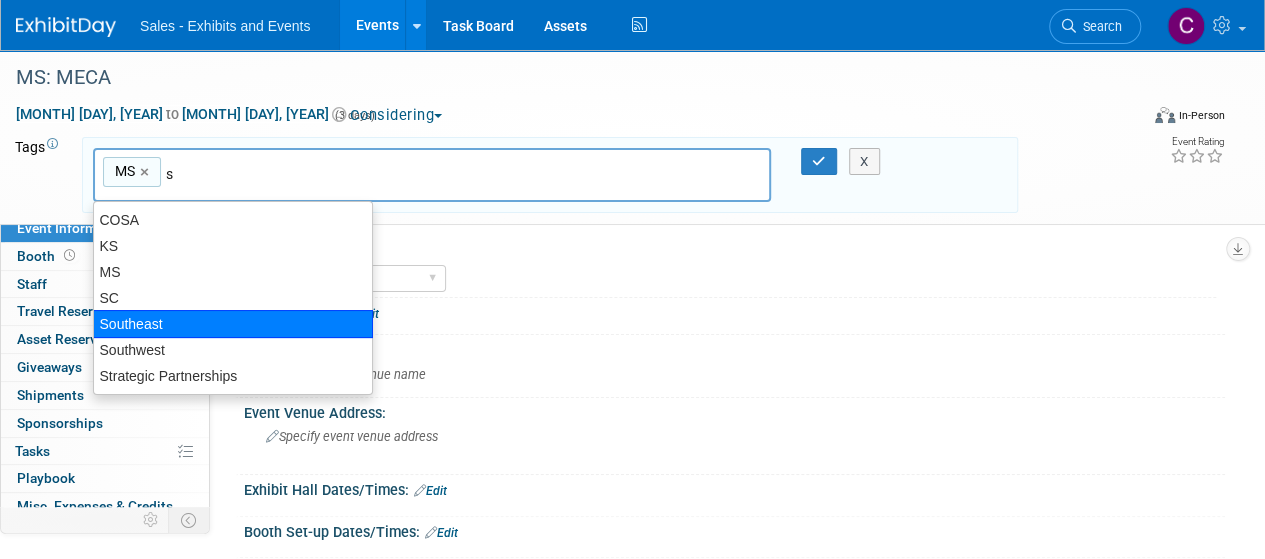click on "Southeast" at bounding box center [233, 324] 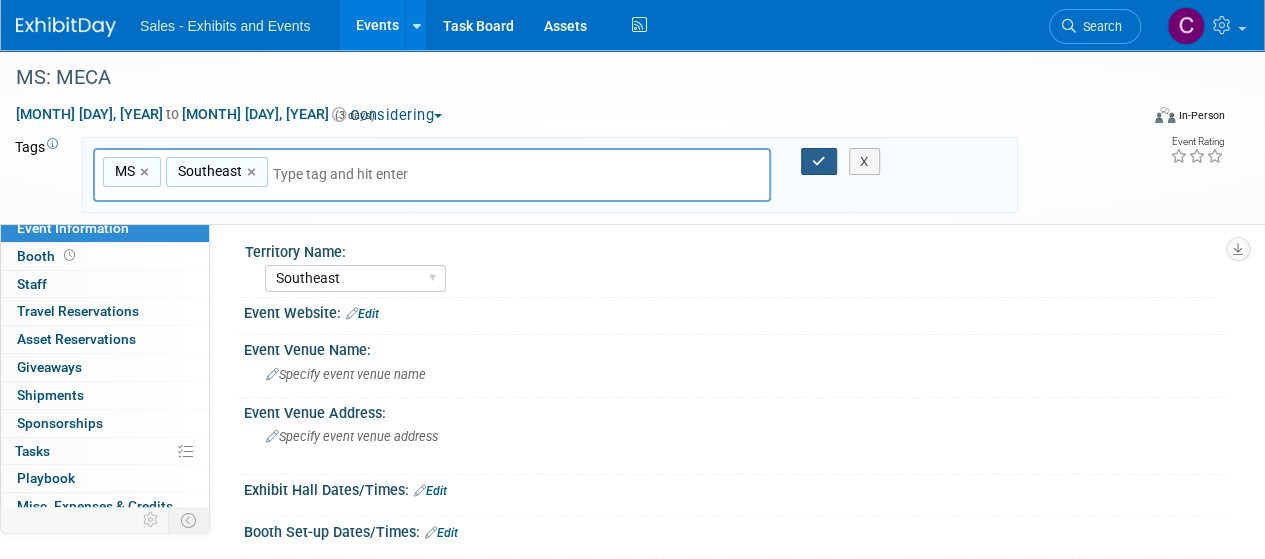 drag, startPoint x: 807, startPoint y: 154, endPoint x: 417, endPoint y: 278, distance: 409.2383 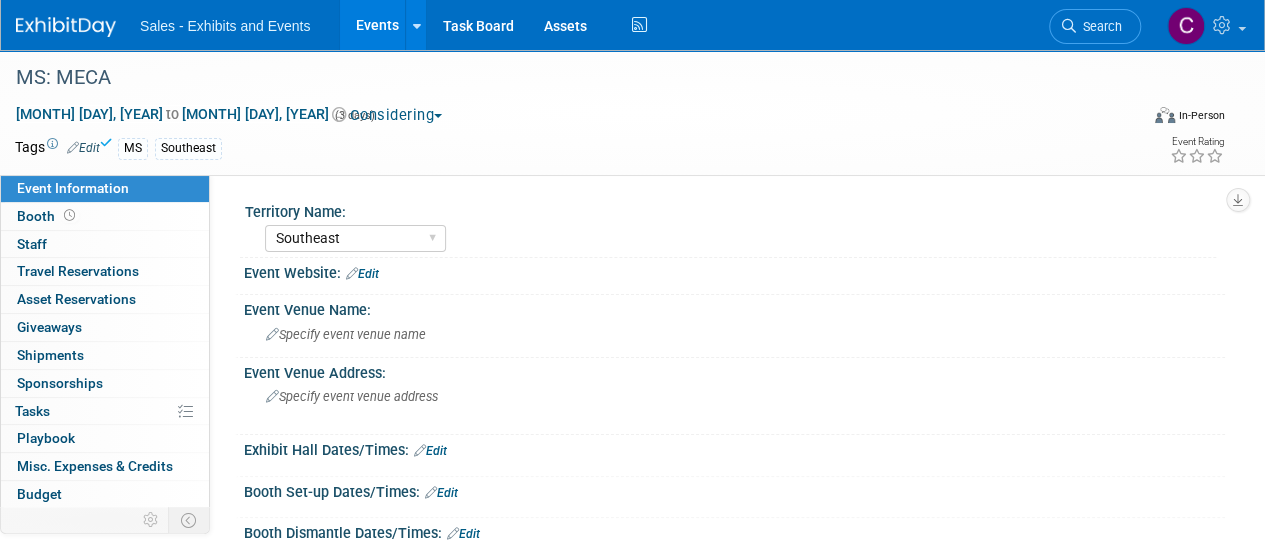 click on "Edit" at bounding box center [362, 274] 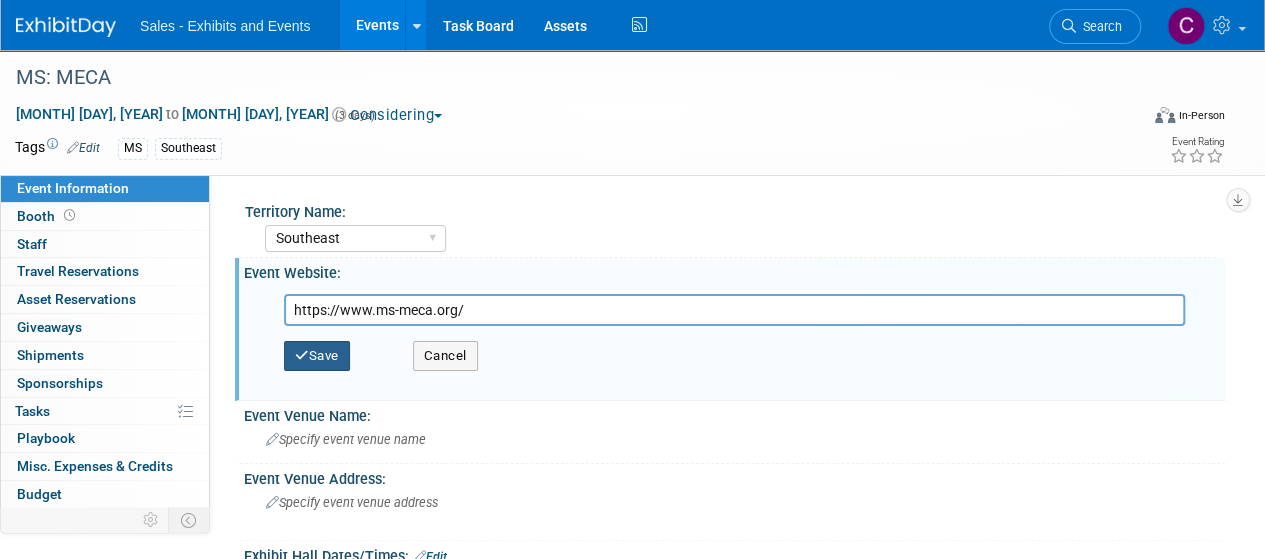 type on "https://www.ms-meca.org/" 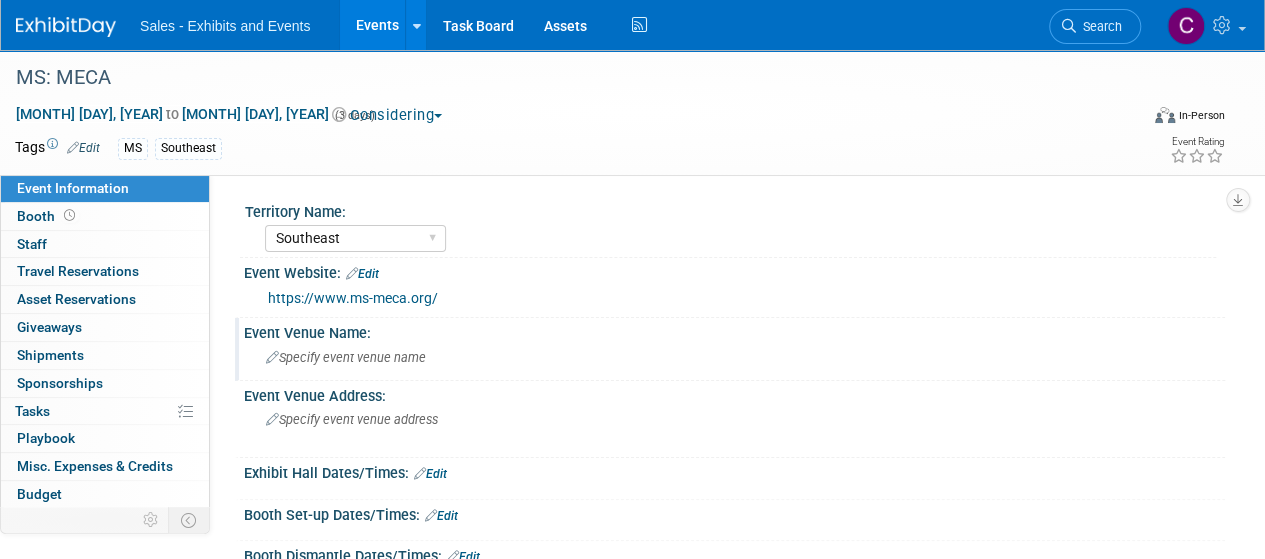 click on "Specify event venue name" at bounding box center (346, 357) 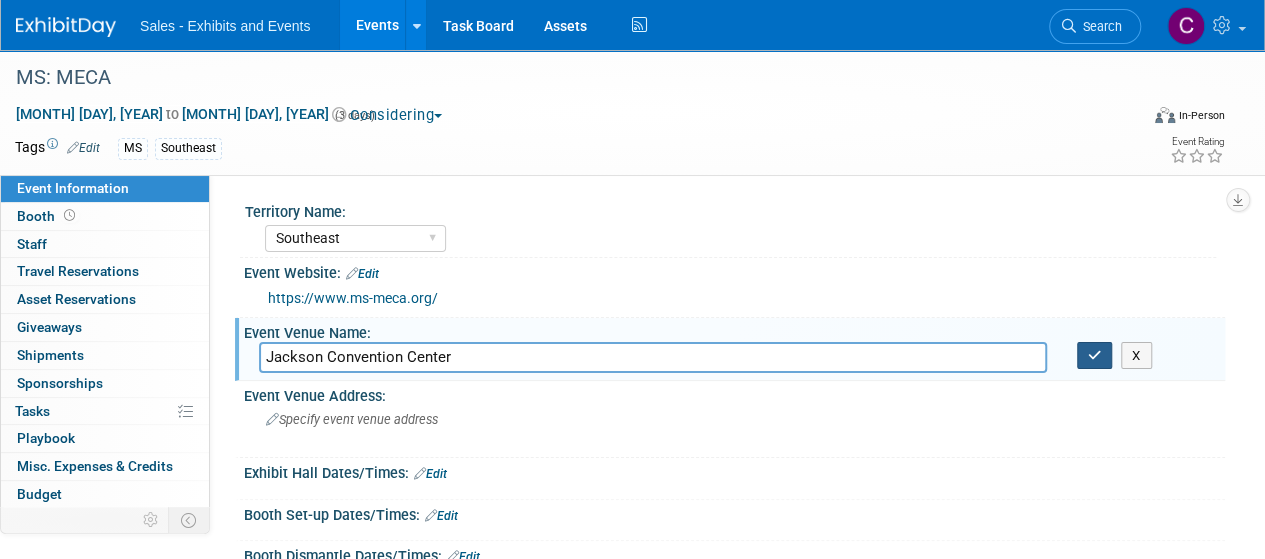 type on "Jackson Convention Center" 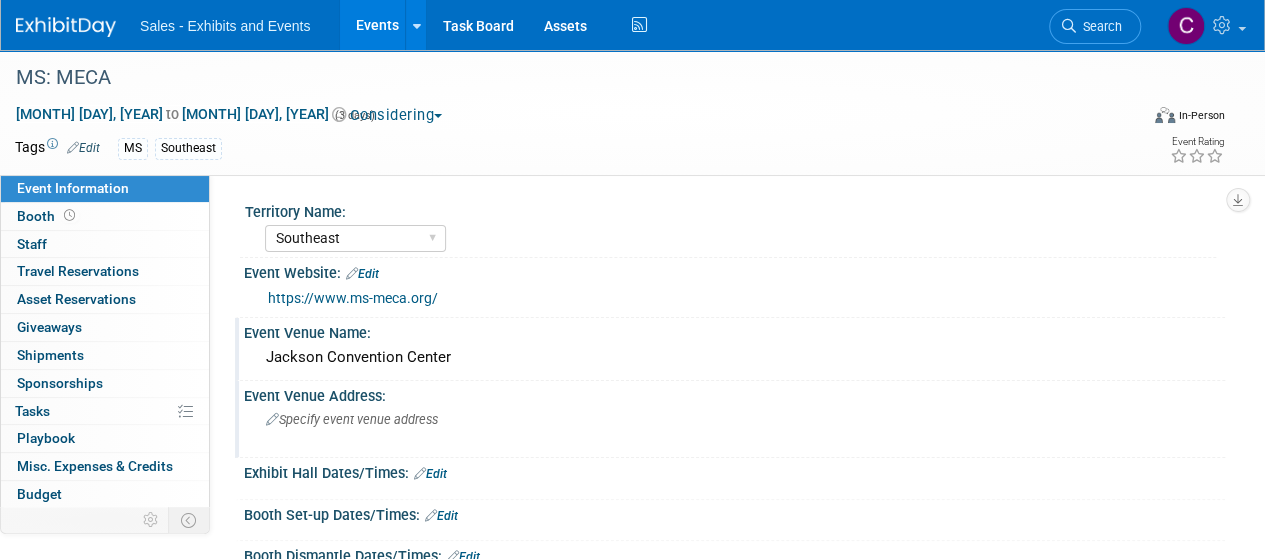click on "Specify event venue address" at bounding box center (448, 427) 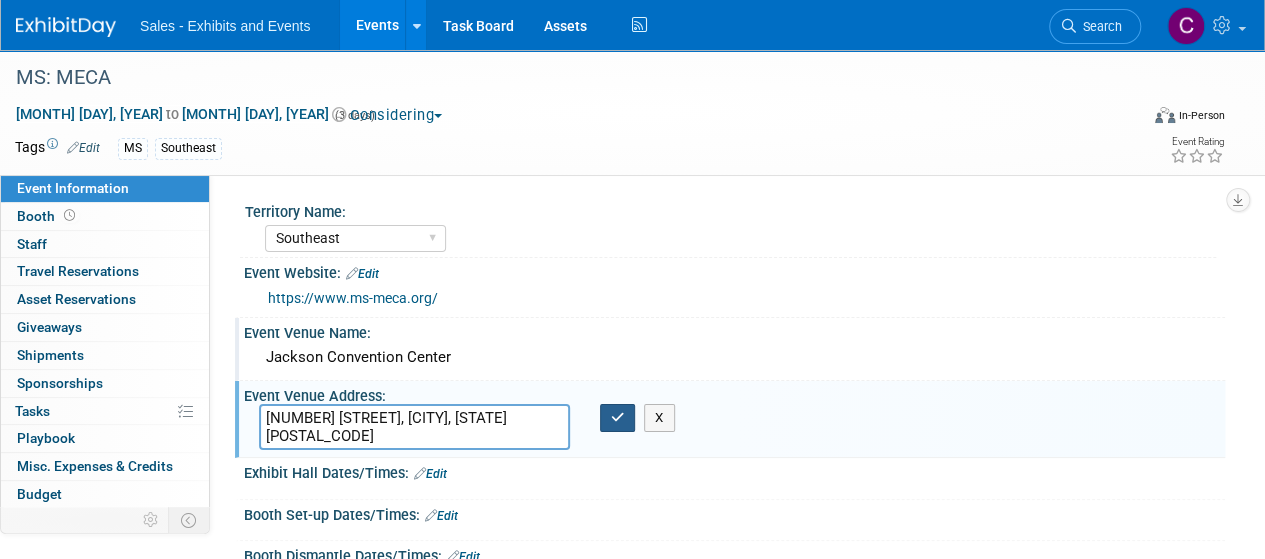 type on "105 E Pascagoula St, Jackson, MS 39201" 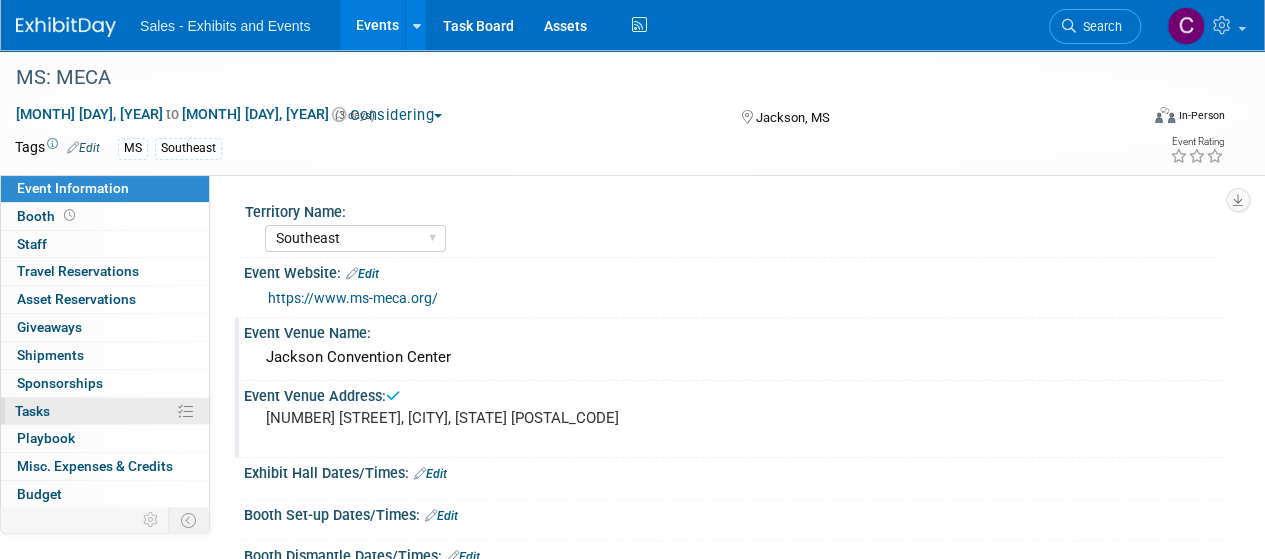 click on "Tasks 0%" at bounding box center (32, 411) 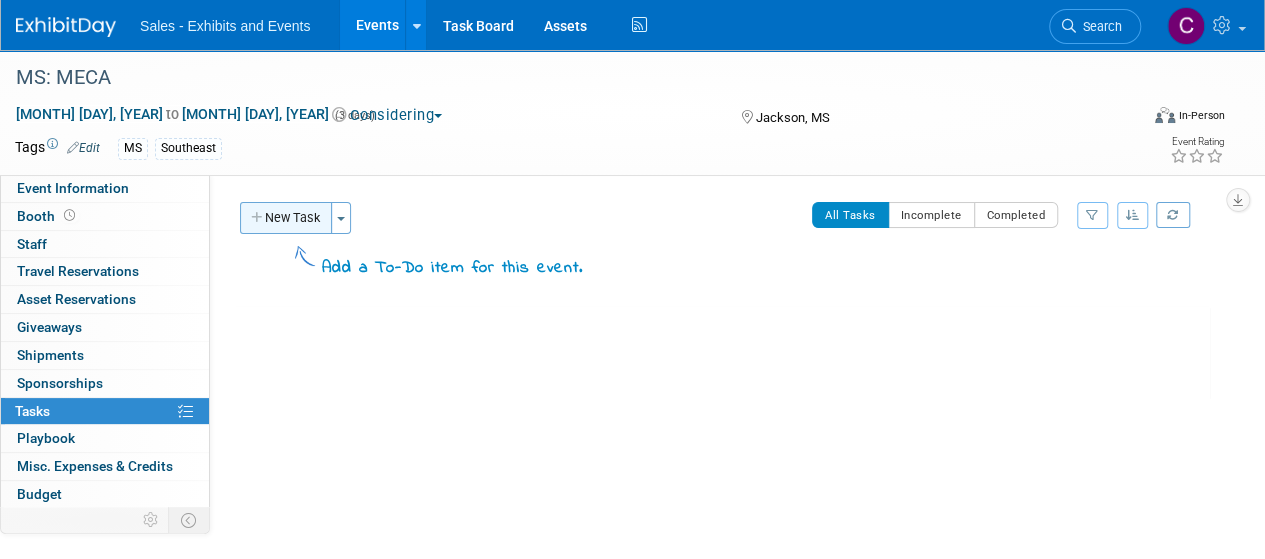click on "New Task" at bounding box center [286, 218] 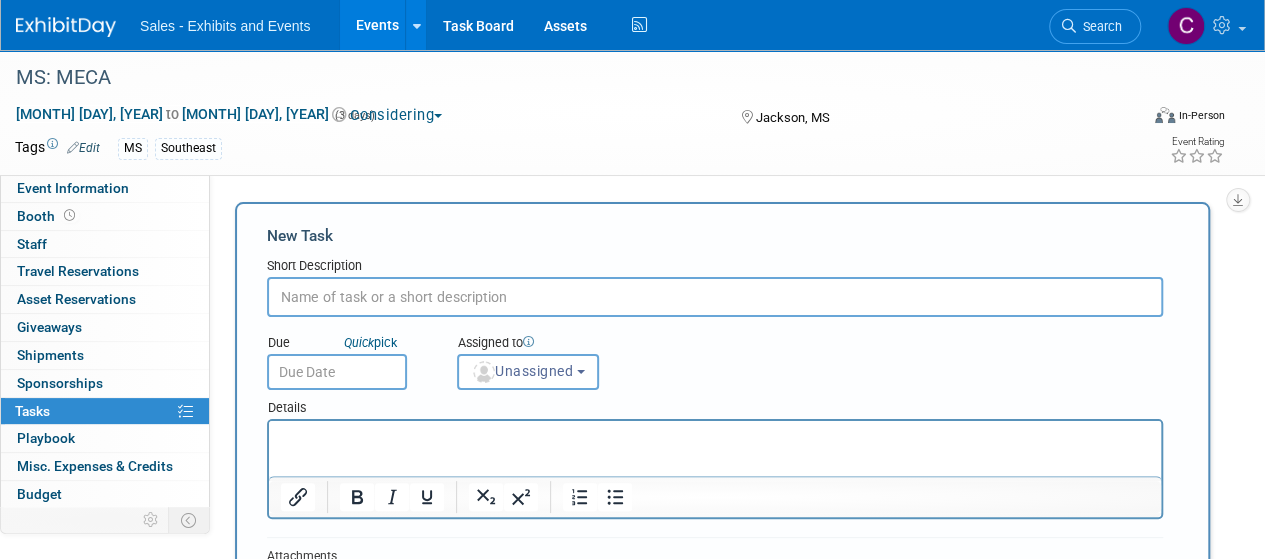 scroll, scrollTop: 0, scrollLeft: 0, axis: both 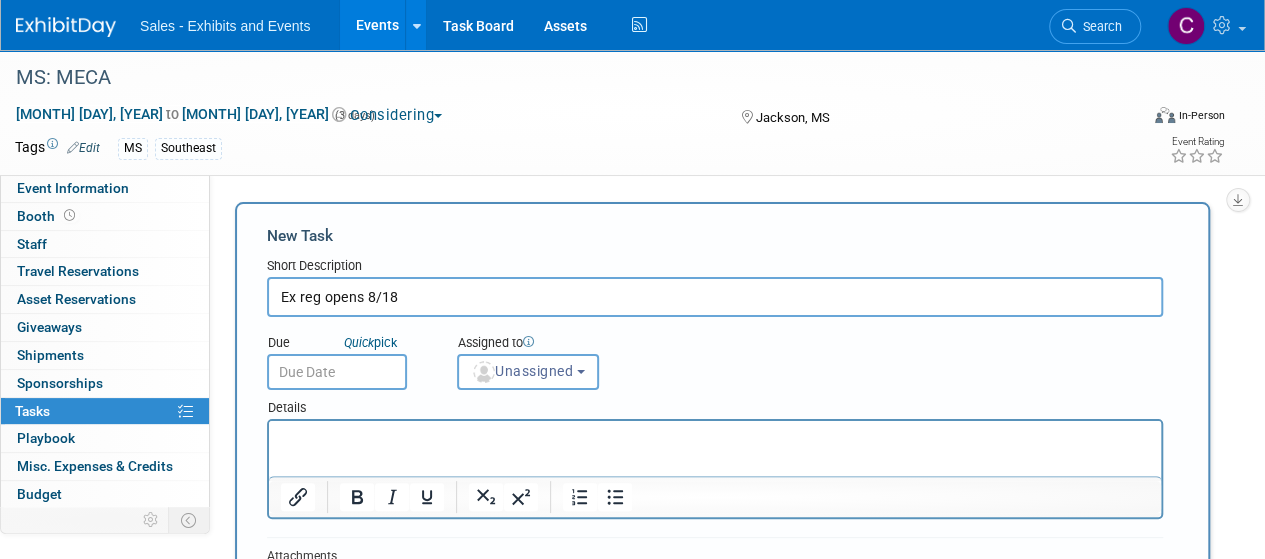type on "Ex reg opens 8/18" 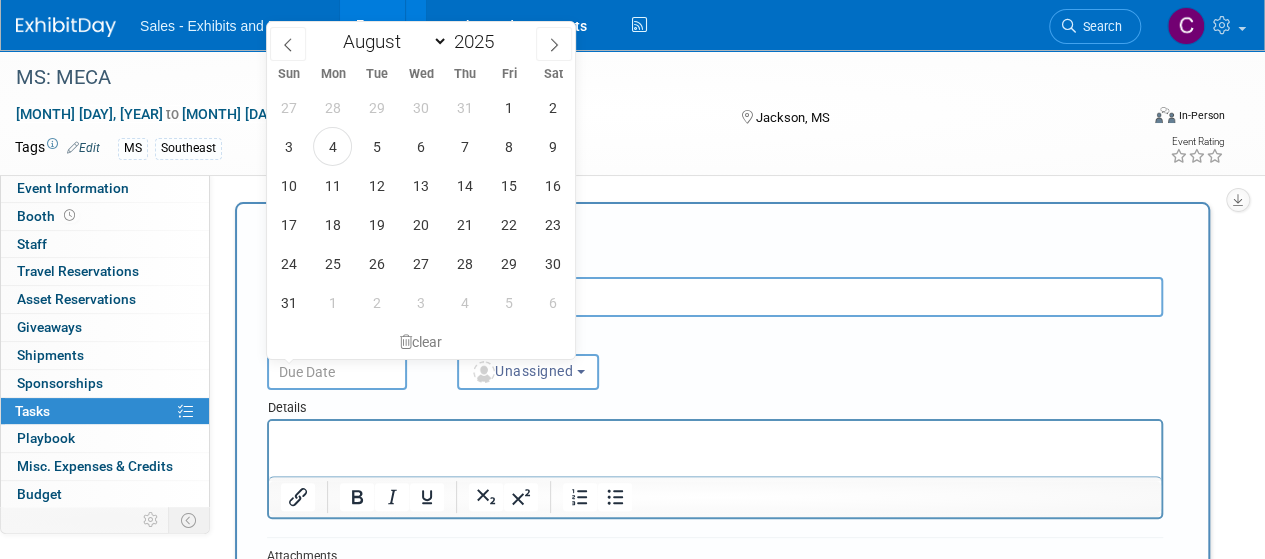 click at bounding box center [337, 372] 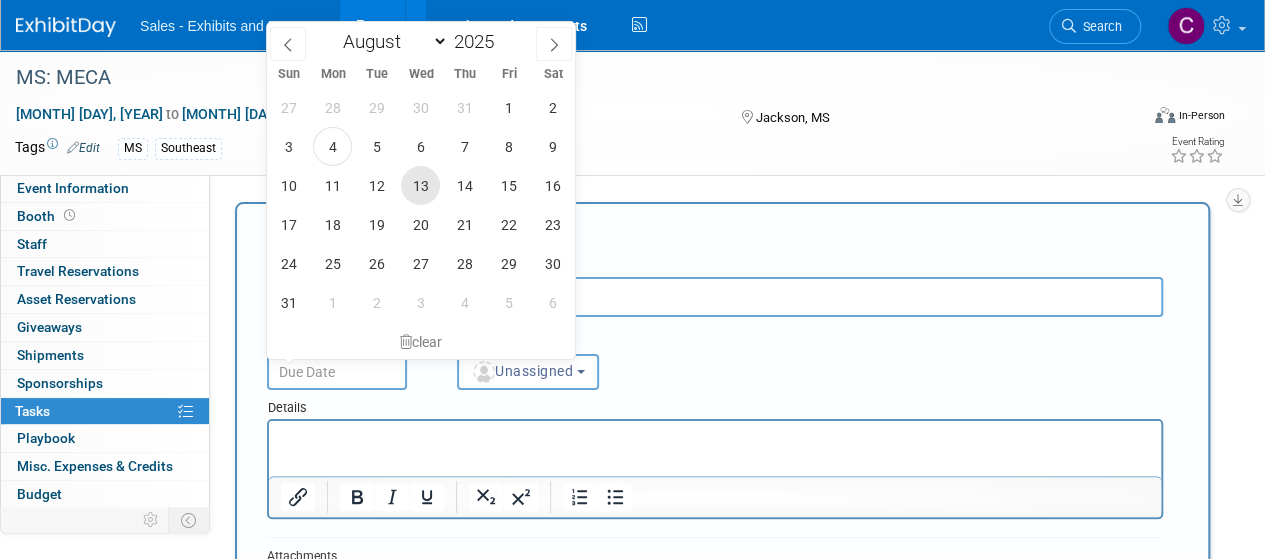 click on "13" at bounding box center [420, 185] 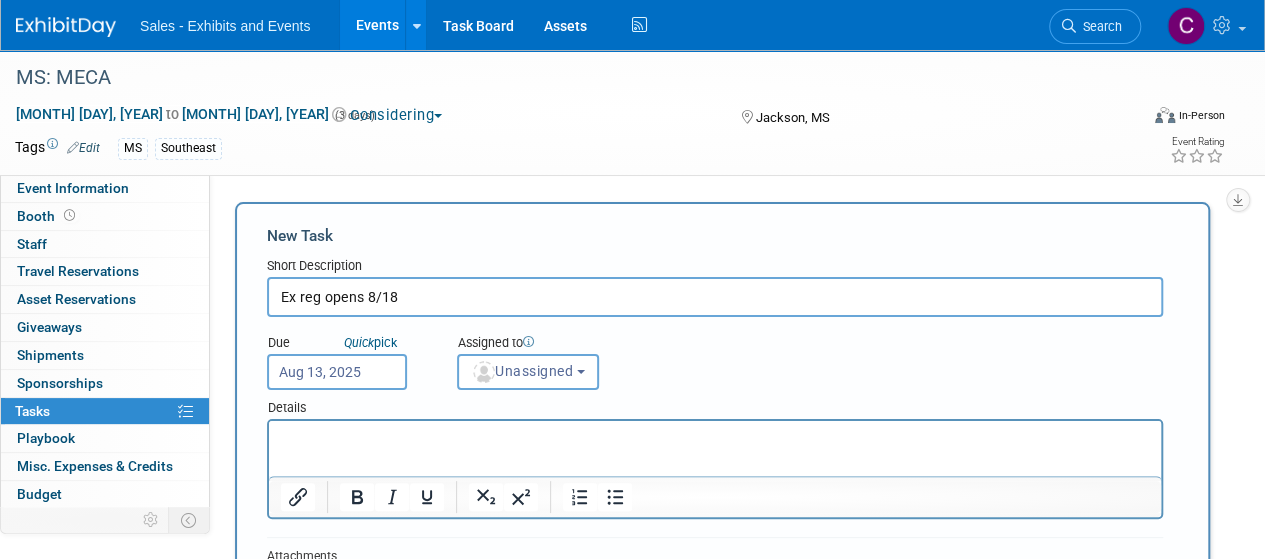 click on "Ex reg opens 8/18" at bounding box center [715, 297] 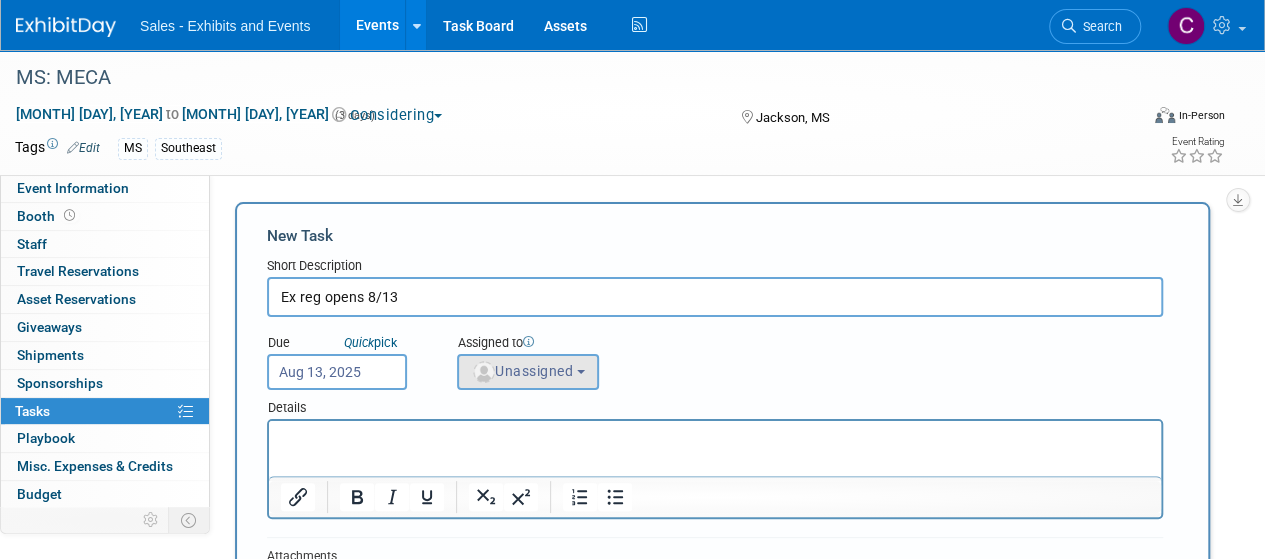 type on "Ex reg opens 8/13" 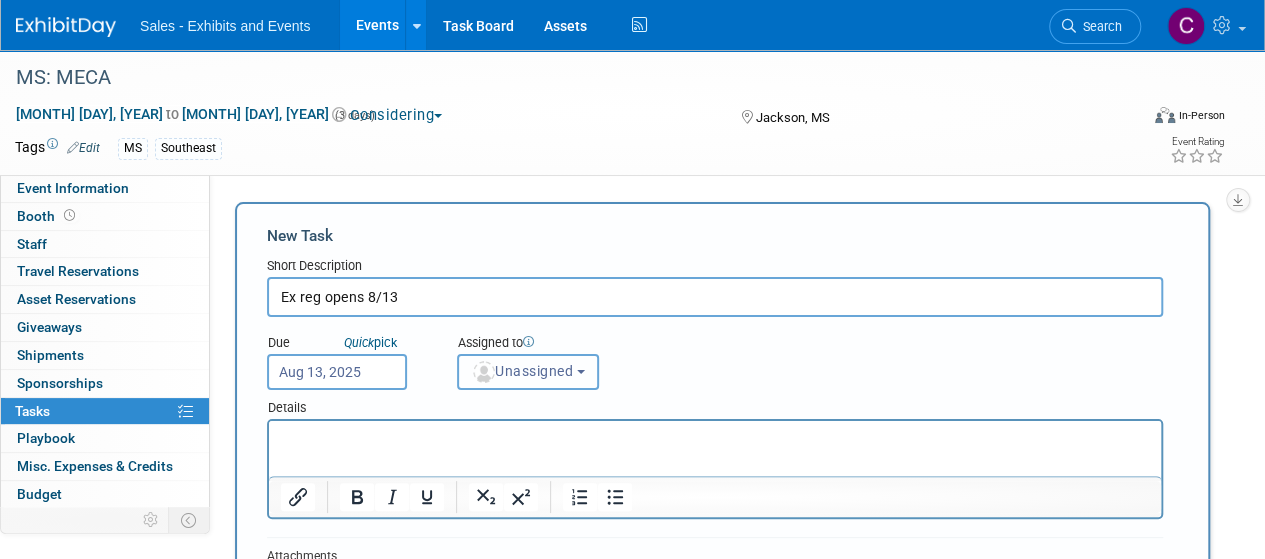 click on "Unassigned" at bounding box center (522, 371) 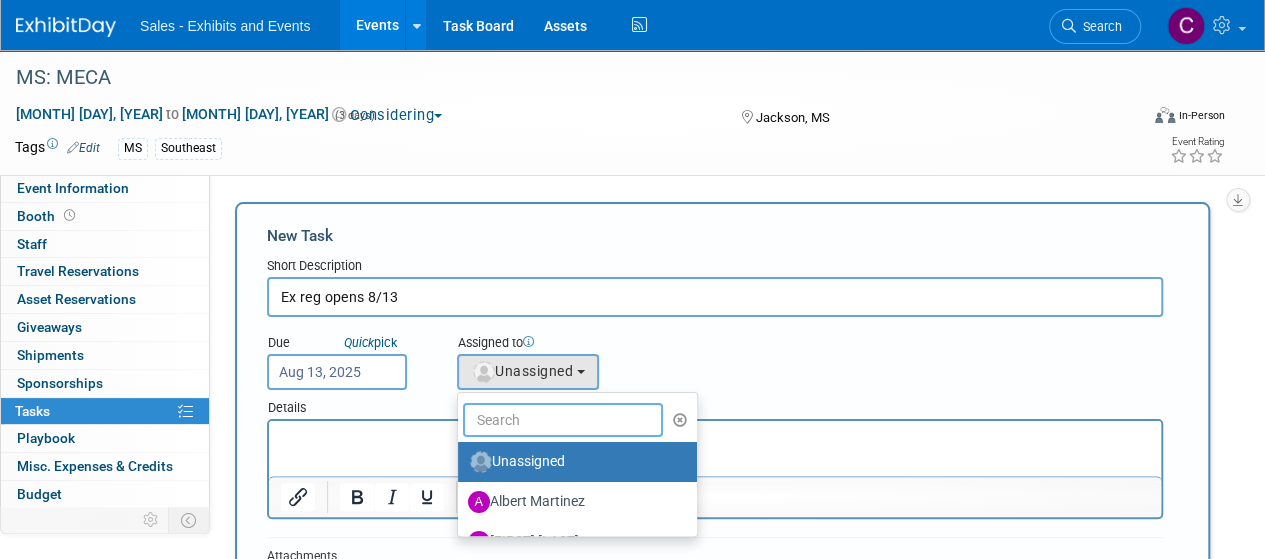 click at bounding box center (563, 420) 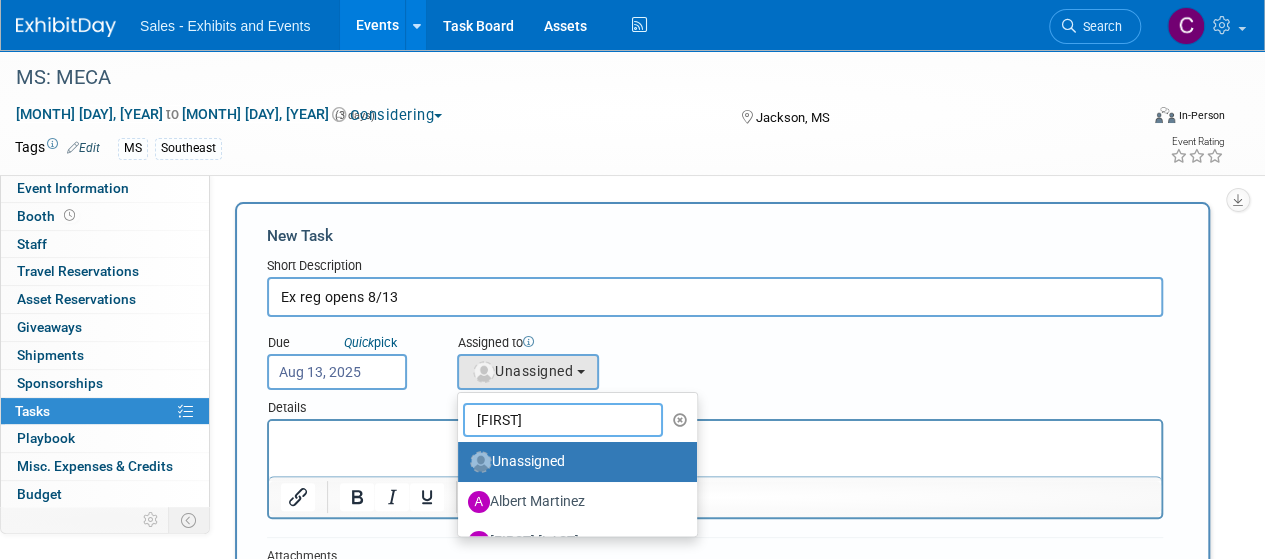 type on "christine" 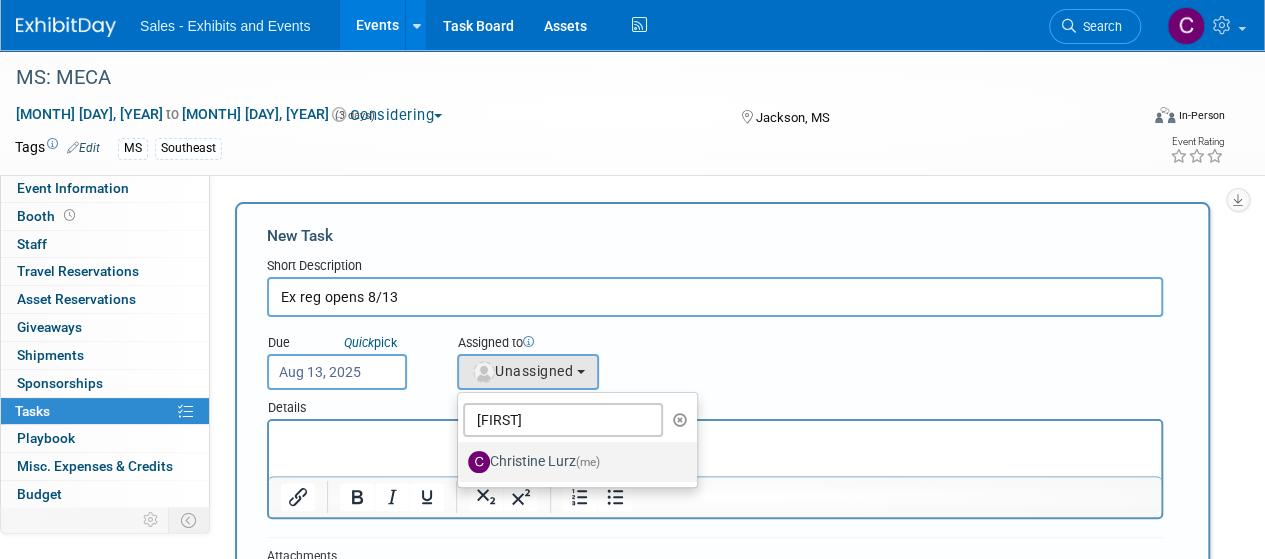 click on "Christine Lurz
(me)" at bounding box center [572, 462] 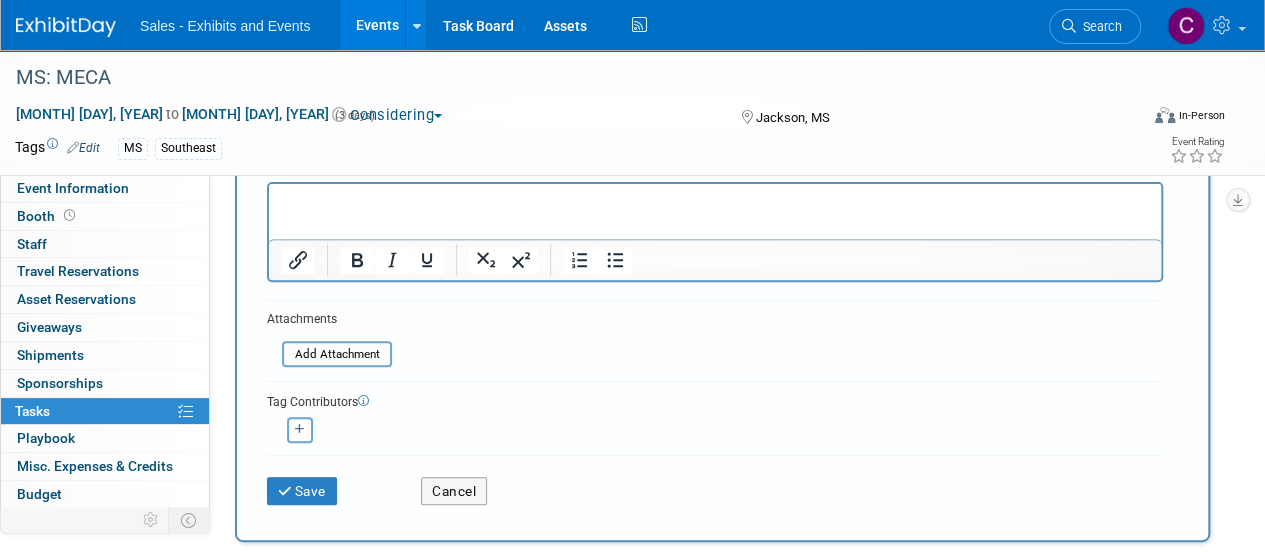 scroll, scrollTop: 460, scrollLeft: 0, axis: vertical 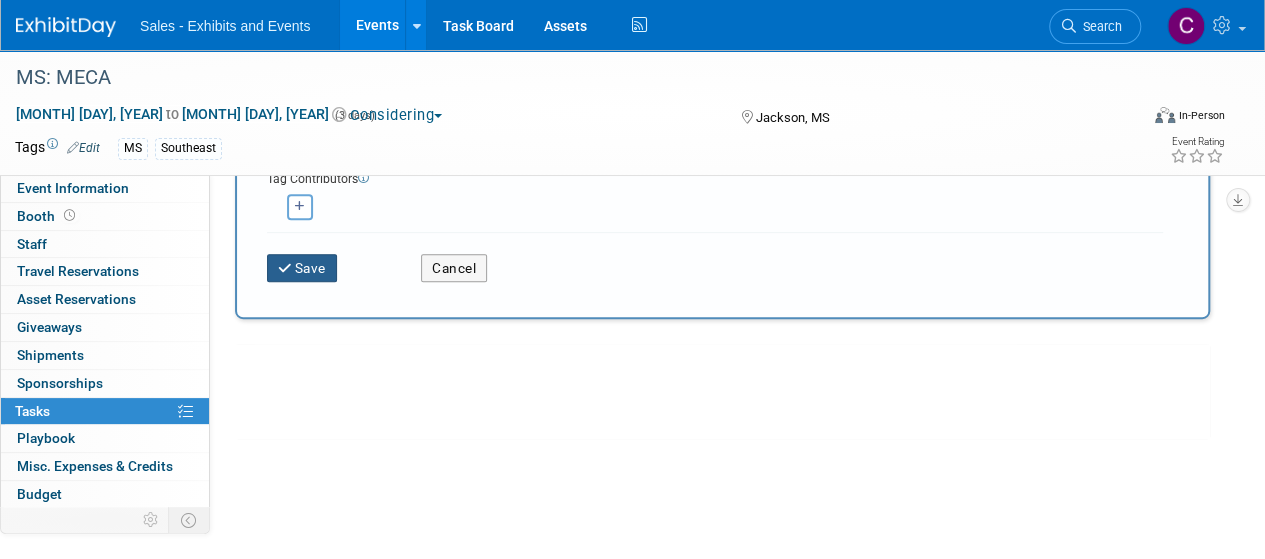 click on "Save" at bounding box center [302, 268] 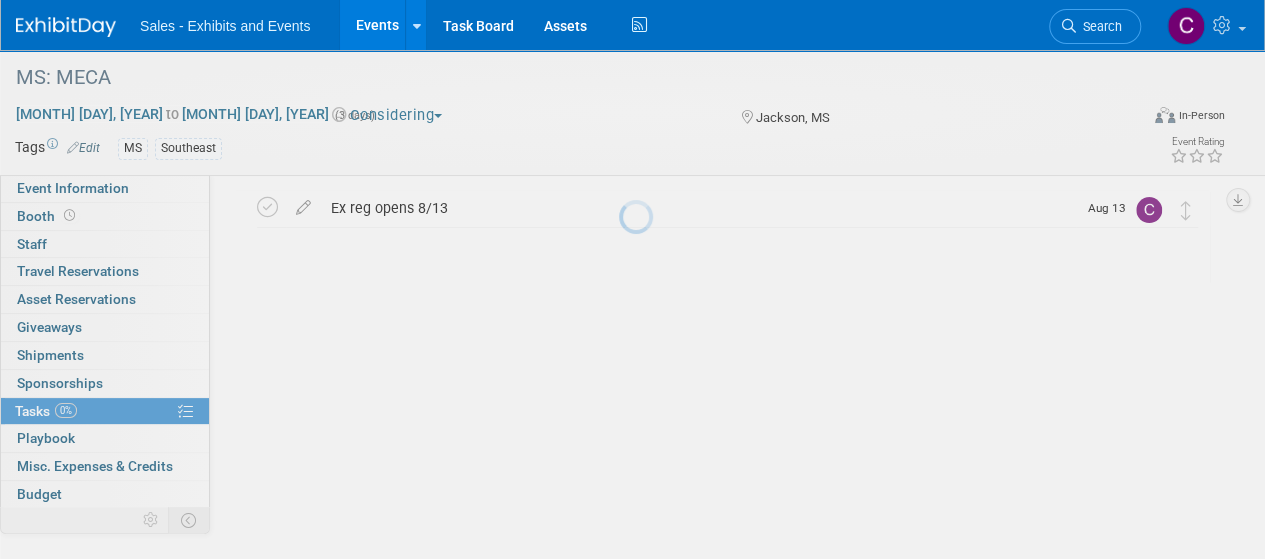 scroll, scrollTop: 68, scrollLeft: 0, axis: vertical 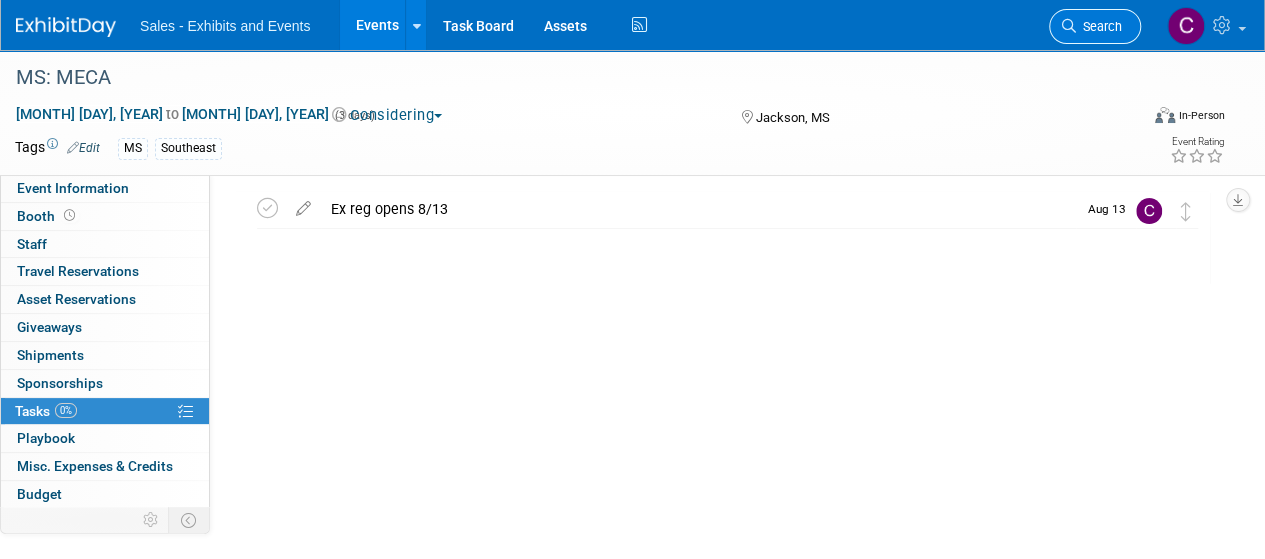 click on "Search" at bounding box center (1099, 26) 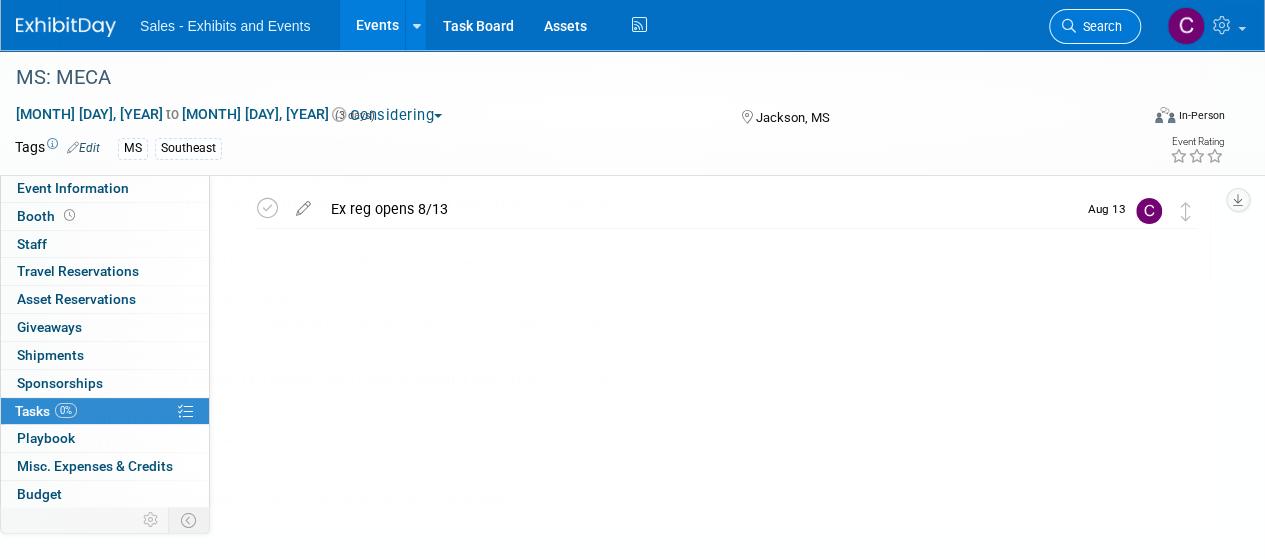 scroll, scrollTop: 0, scrollLeft: 0, axis: both 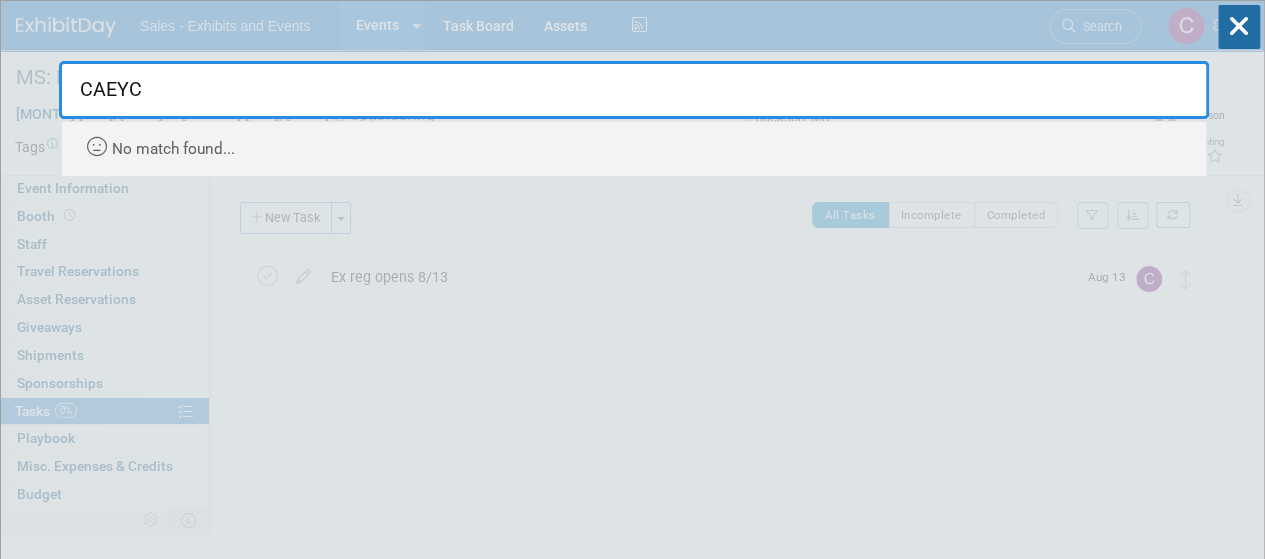 click on "CAEYC" at bounding box center (634, 90) 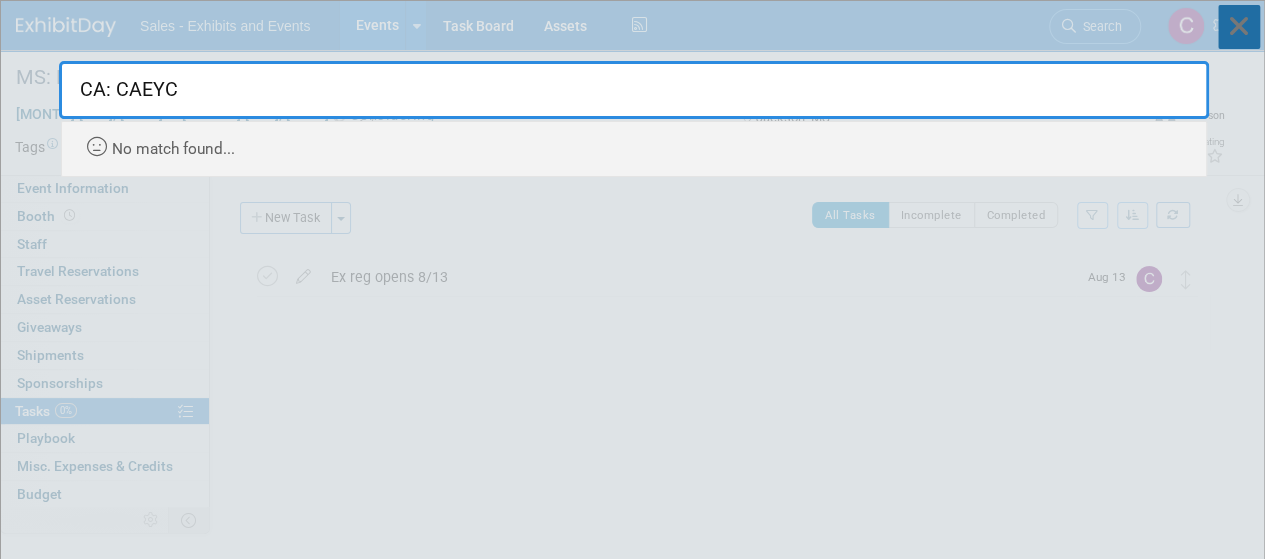 type on "CA: CAEYC" 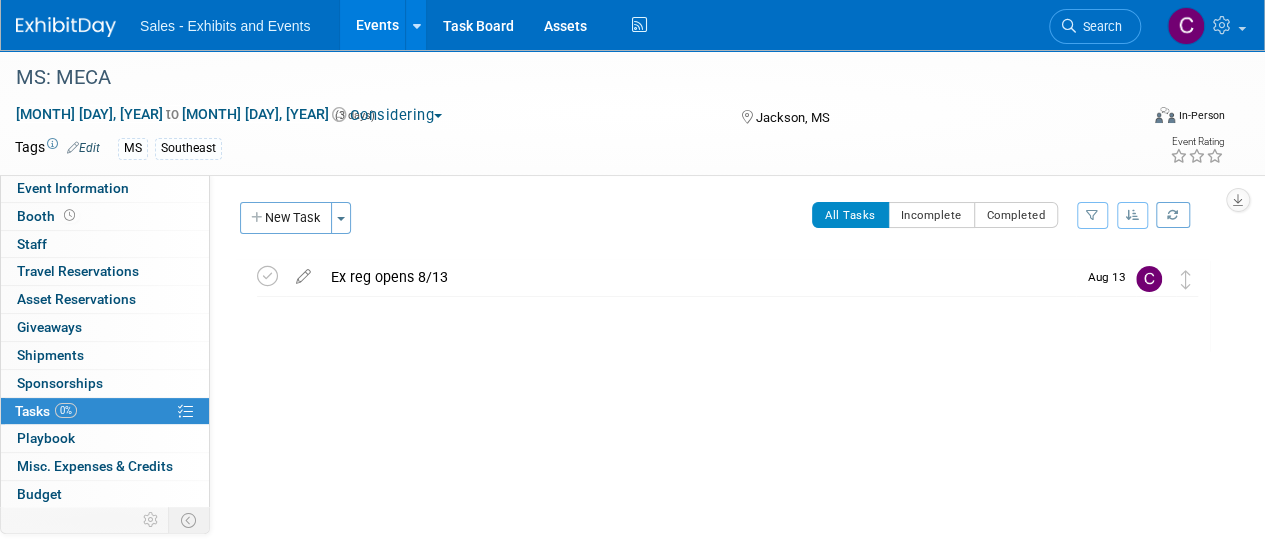 click on "Events" at bounding box center [376, 25] 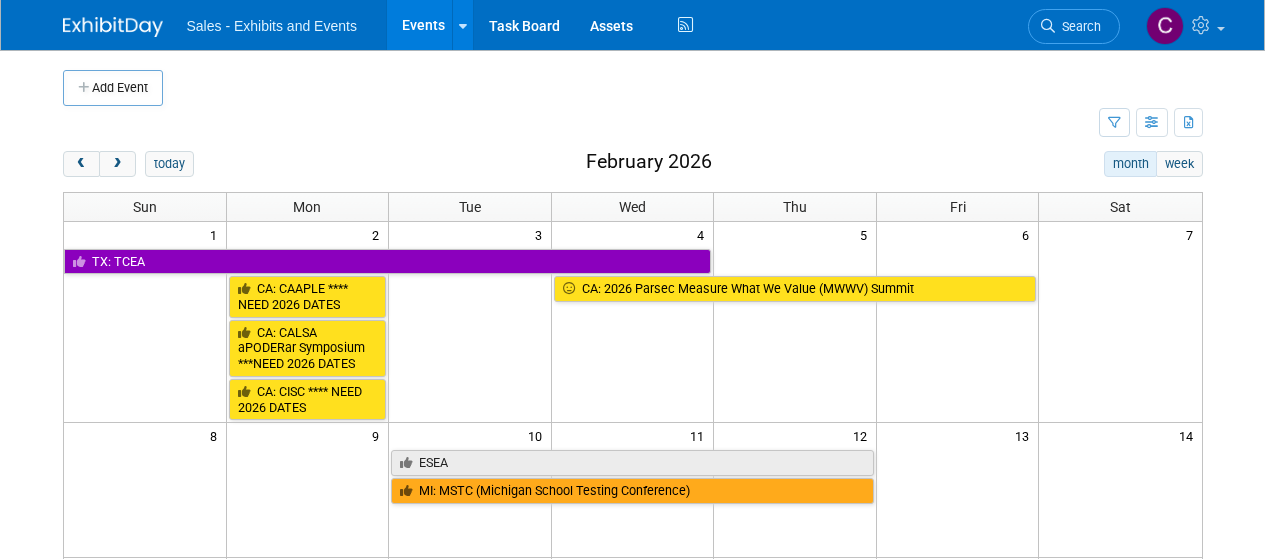 scroll, scrollTop: 0, scrollLeft: 0, axis: both 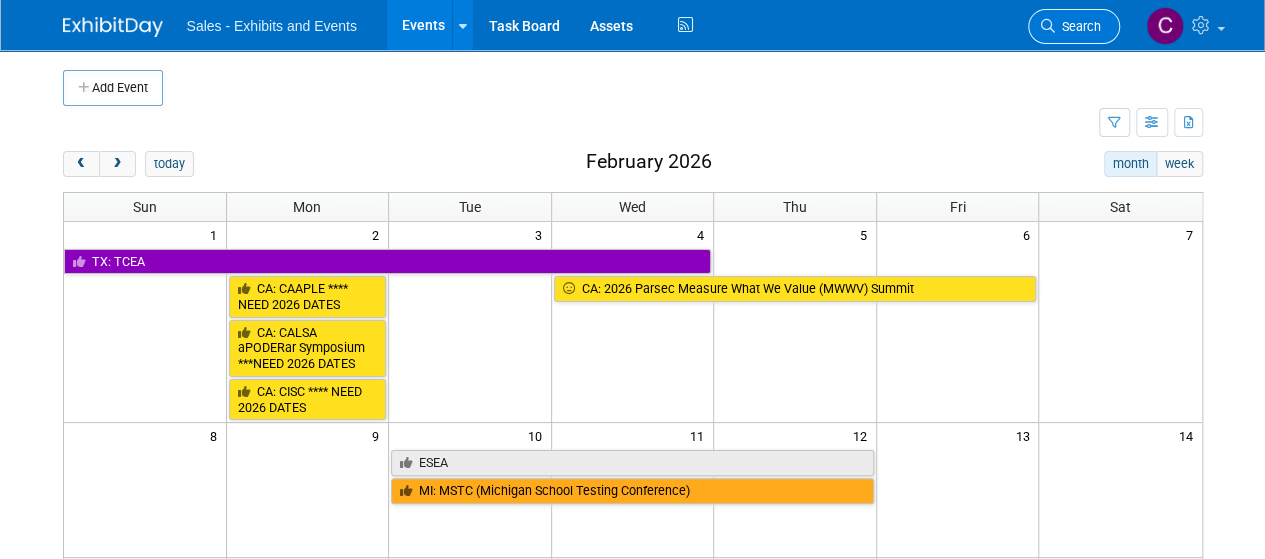 click on "Search" at bounding box center (1078, 26) 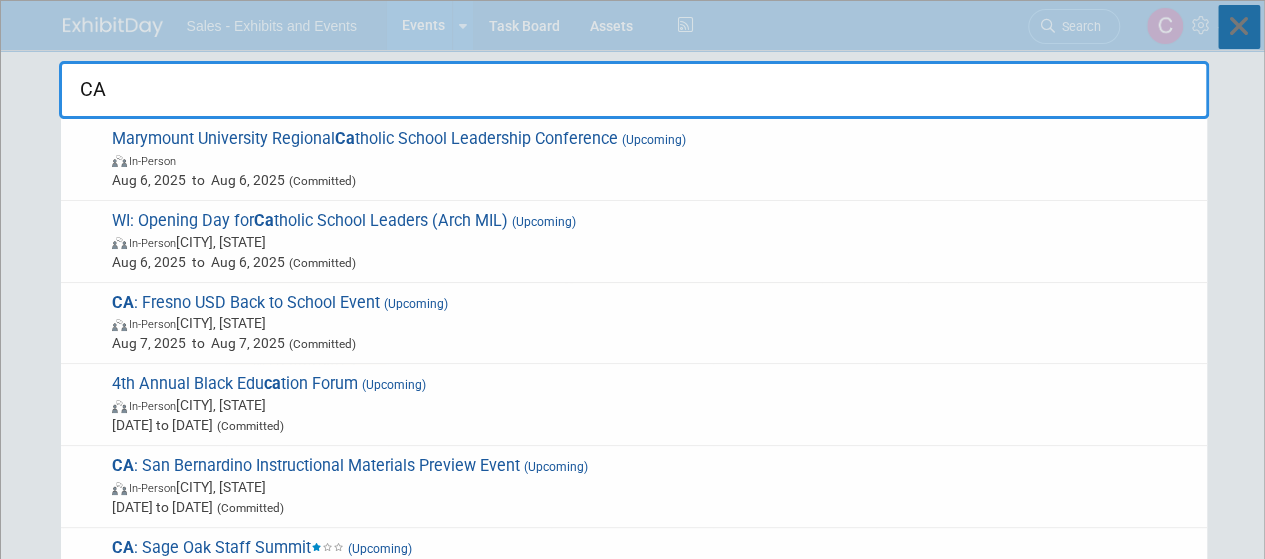 type on "CA" 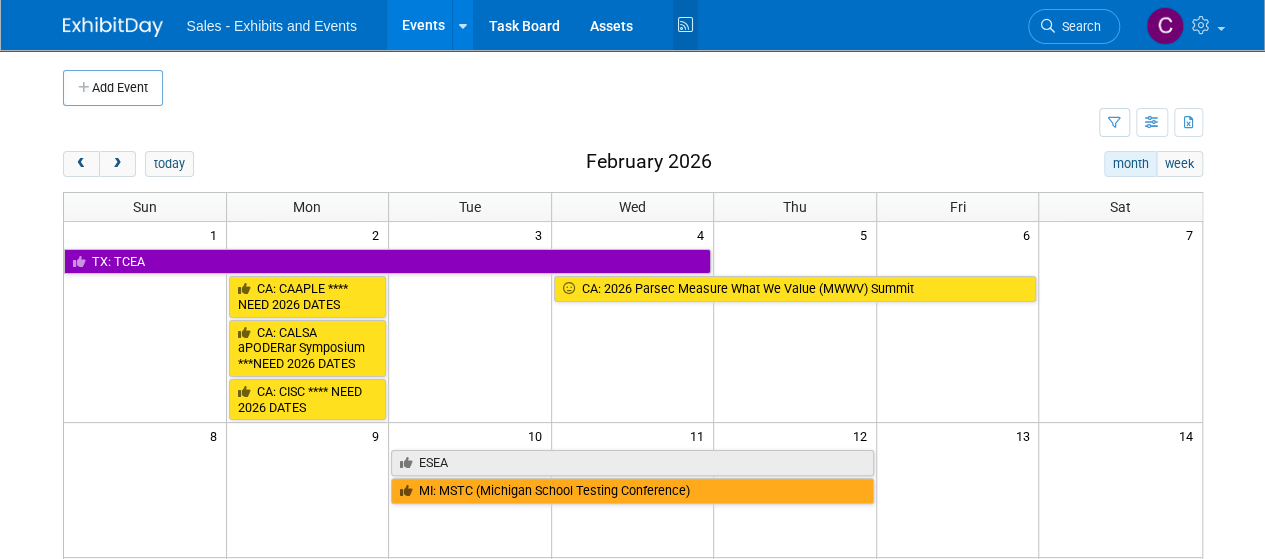 click at bounding box center (685, 25) 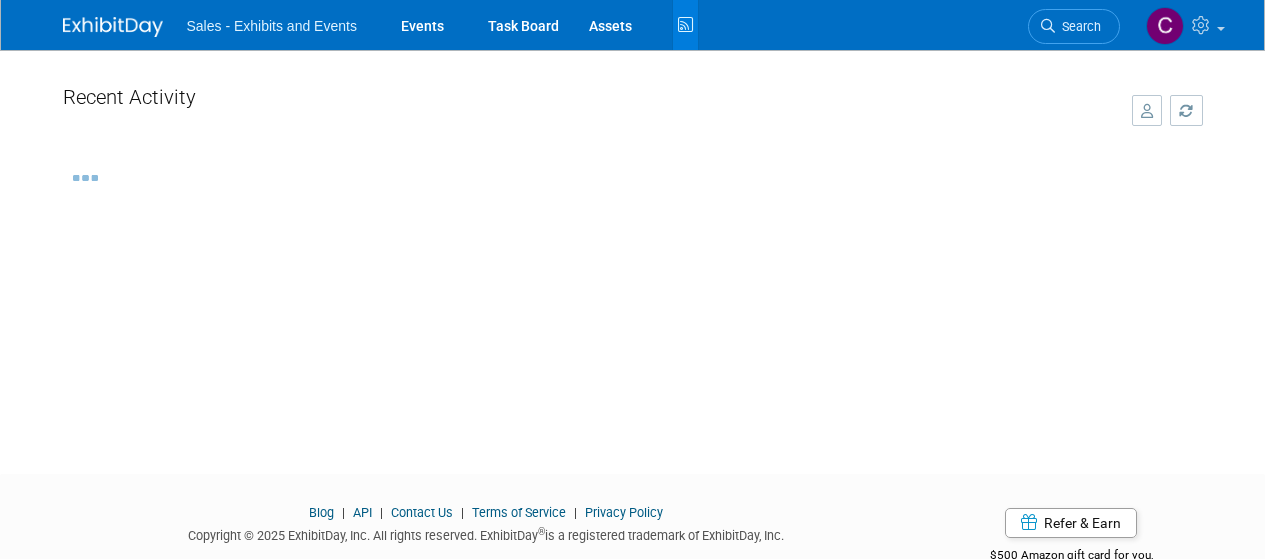scroll, scrollTop: 0, scrollLeft: 0, axis: both 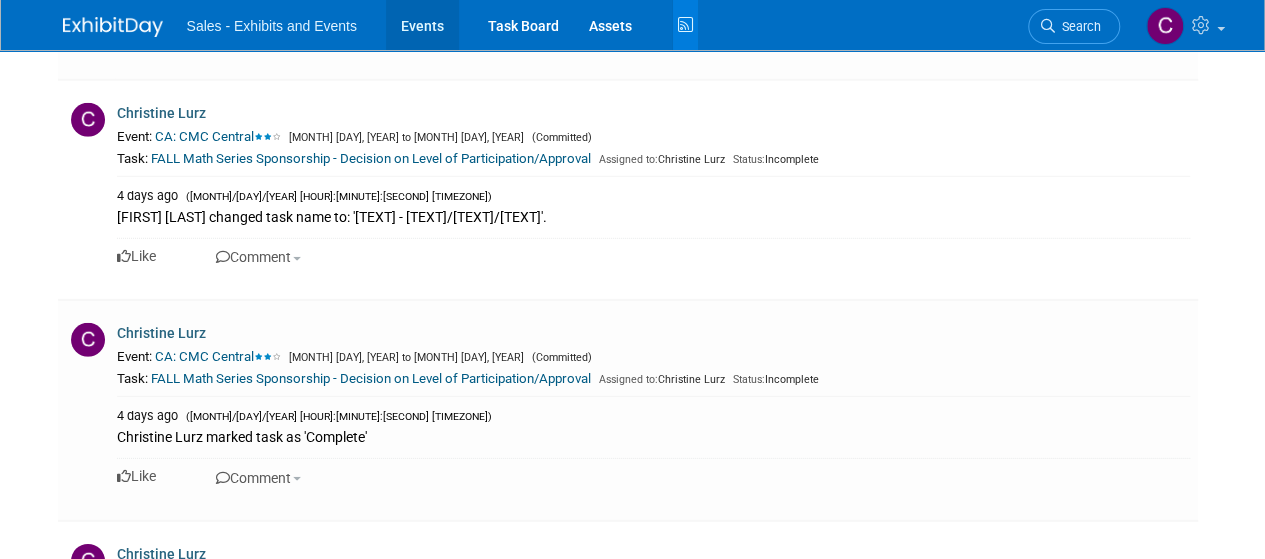 click on "Events" at bounding box center (422, 25) 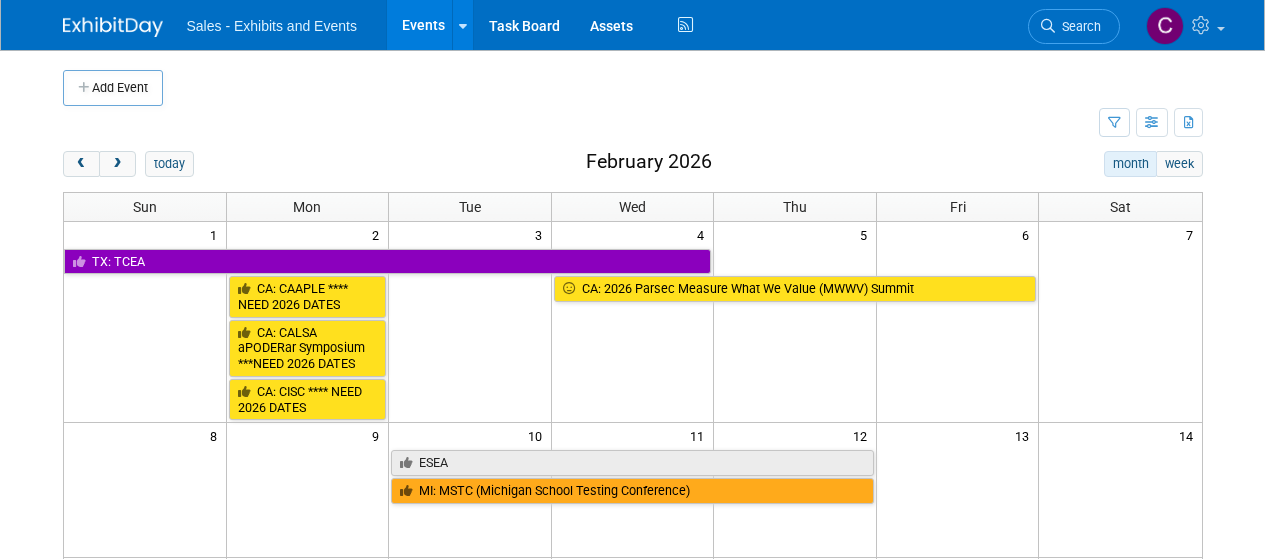 scroll, scrollTop: 0, scrollLeft: 0, axis: both 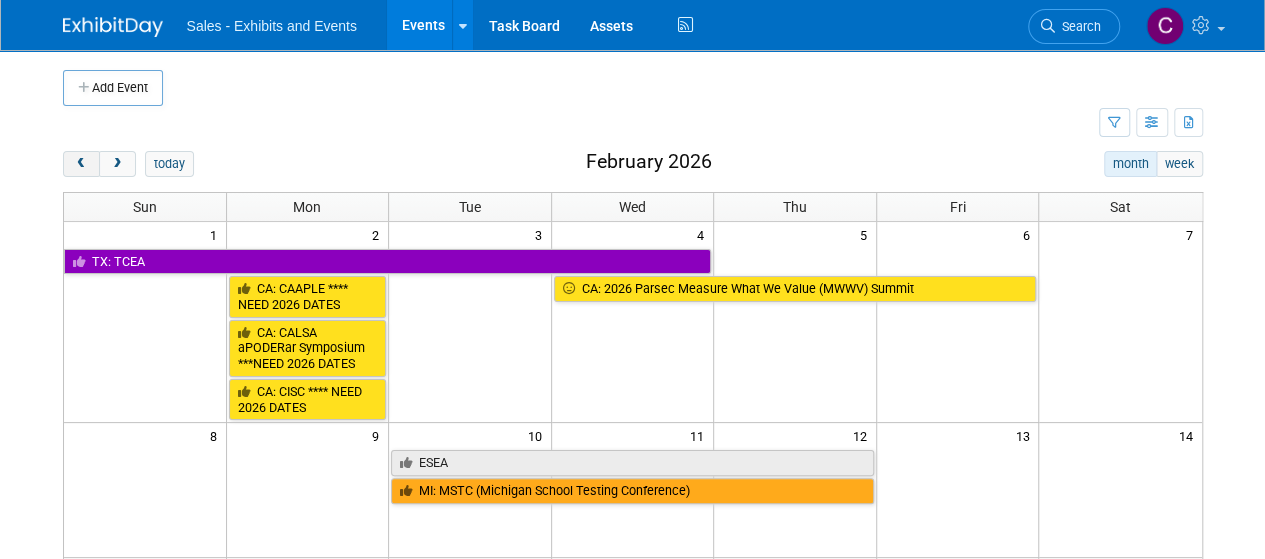 click at bounding box center [81, 164] 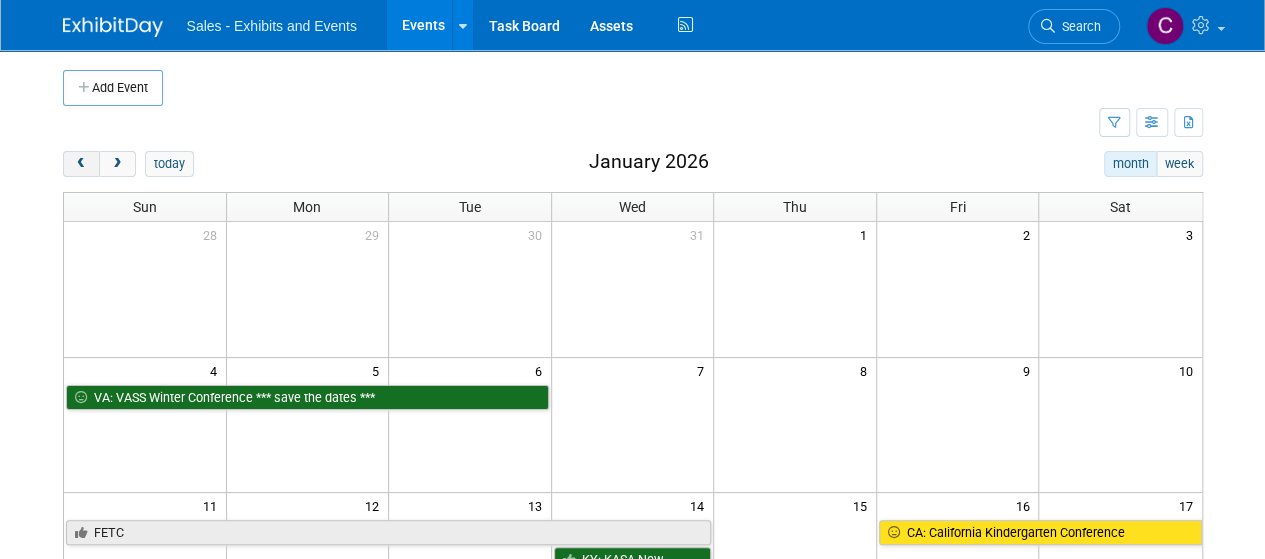 click at bounding box center (81, 164) 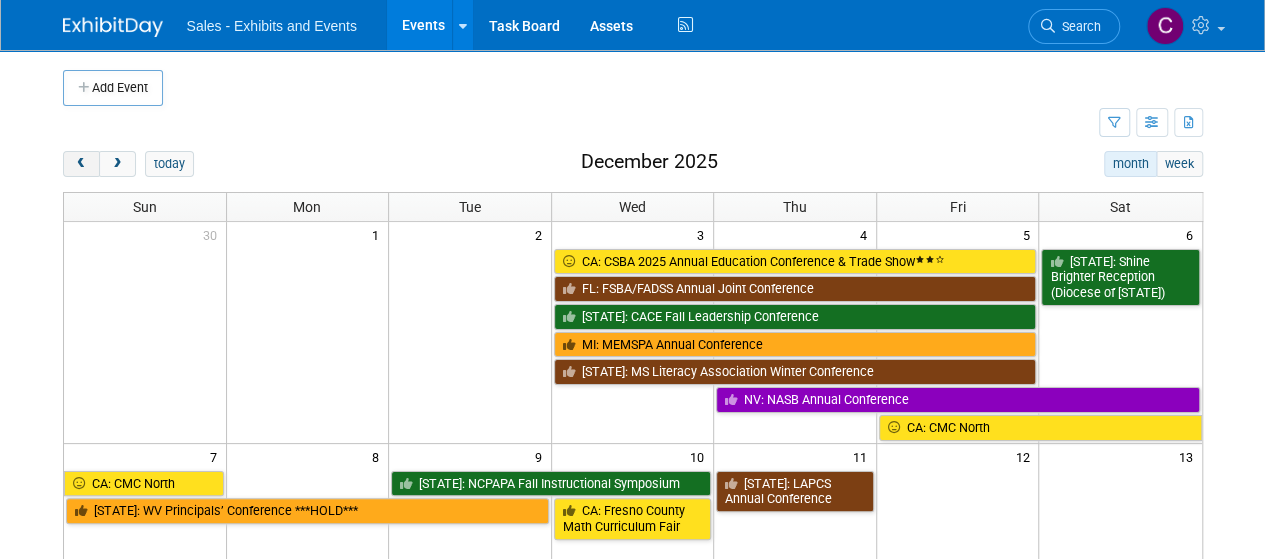 click at bounding box center (81, 164) 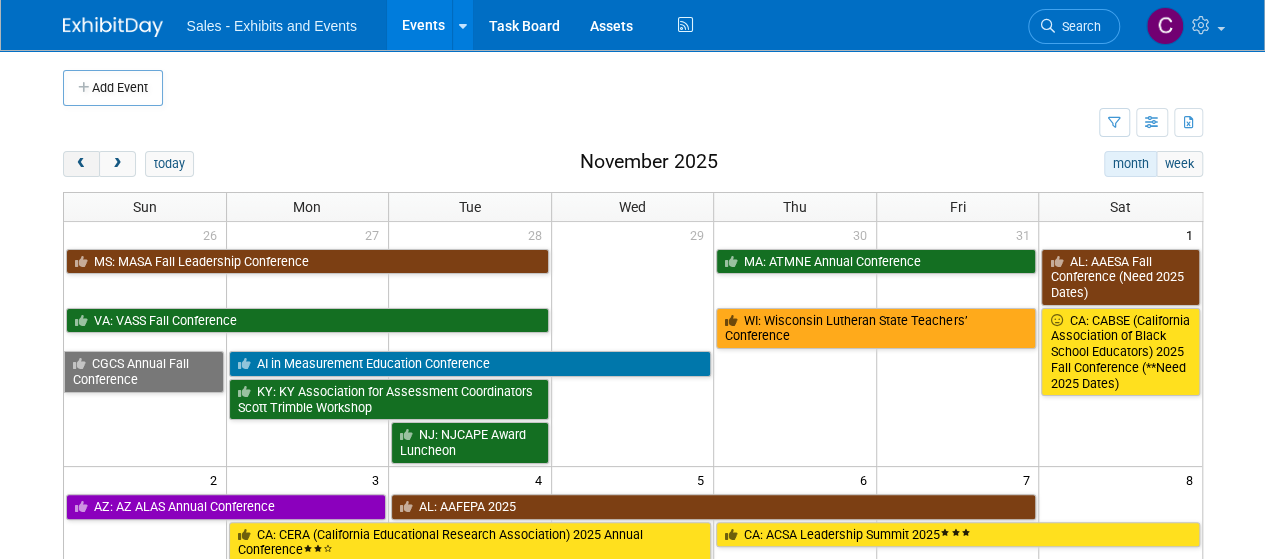 click at bounding box center (81, 164) 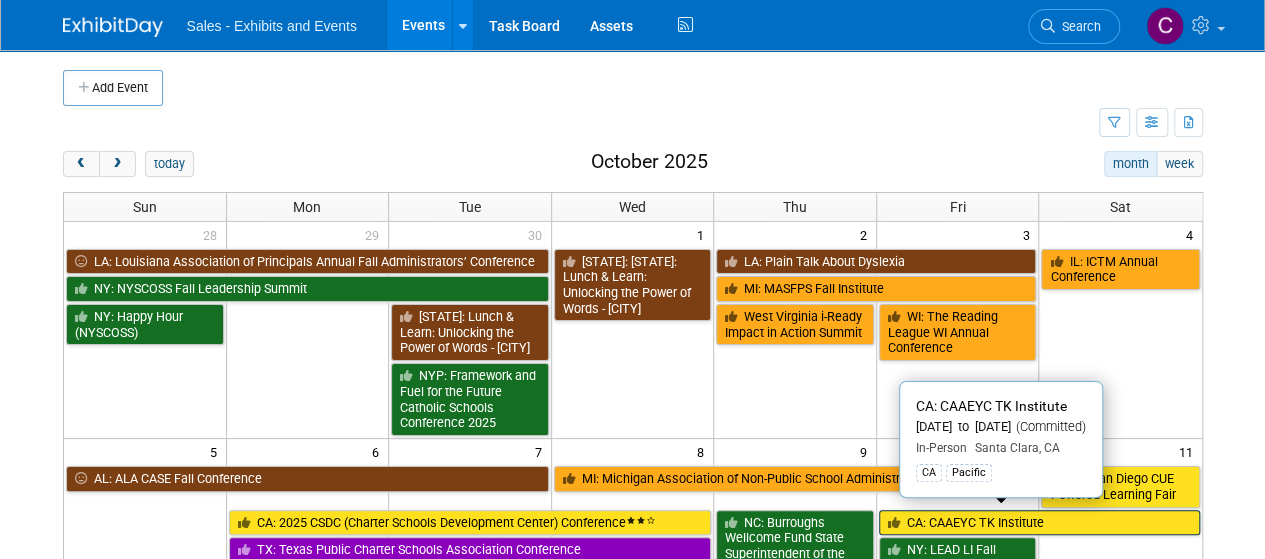 click on "CA: CAAEYC TK Institute" at bounding box center [1039, 523] 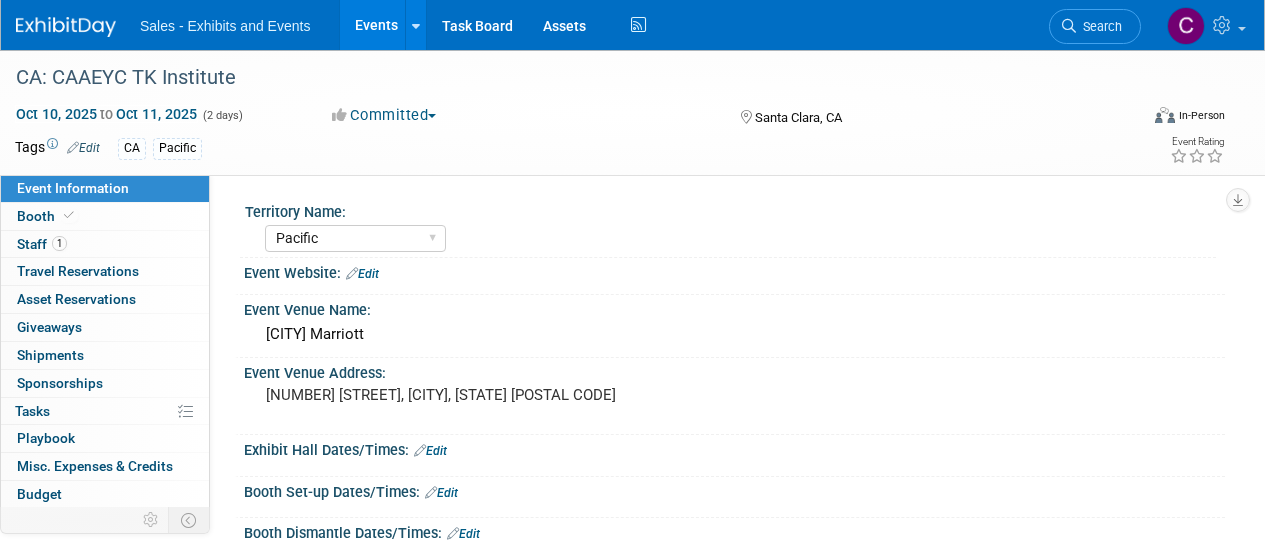select on "Pacific" 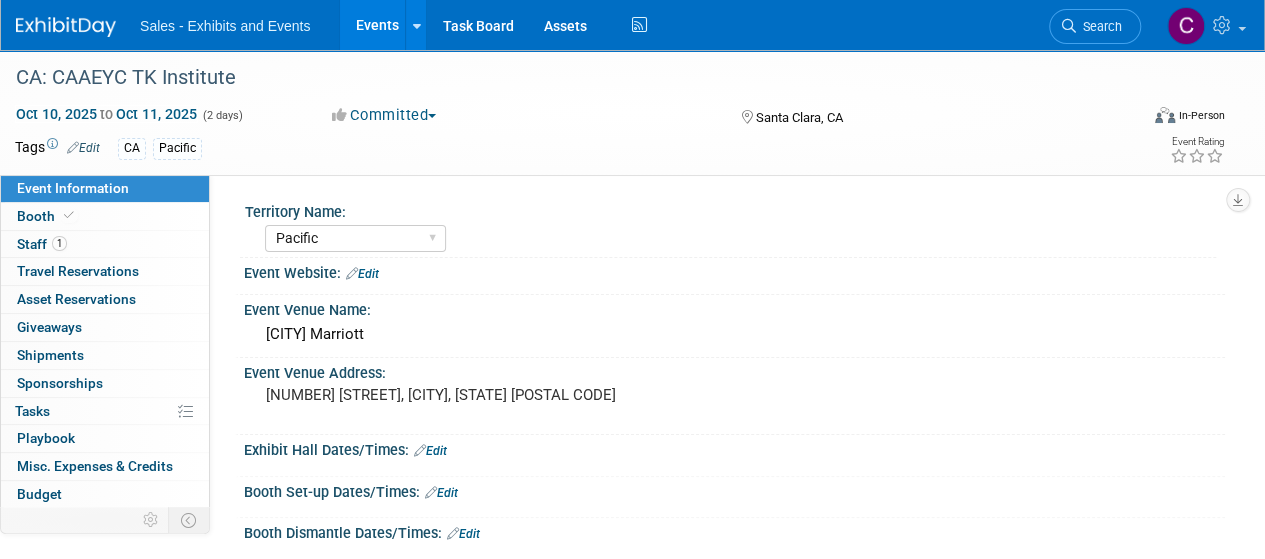 scroll, scrollTop: 0, scrollLeft: 0, axis: both 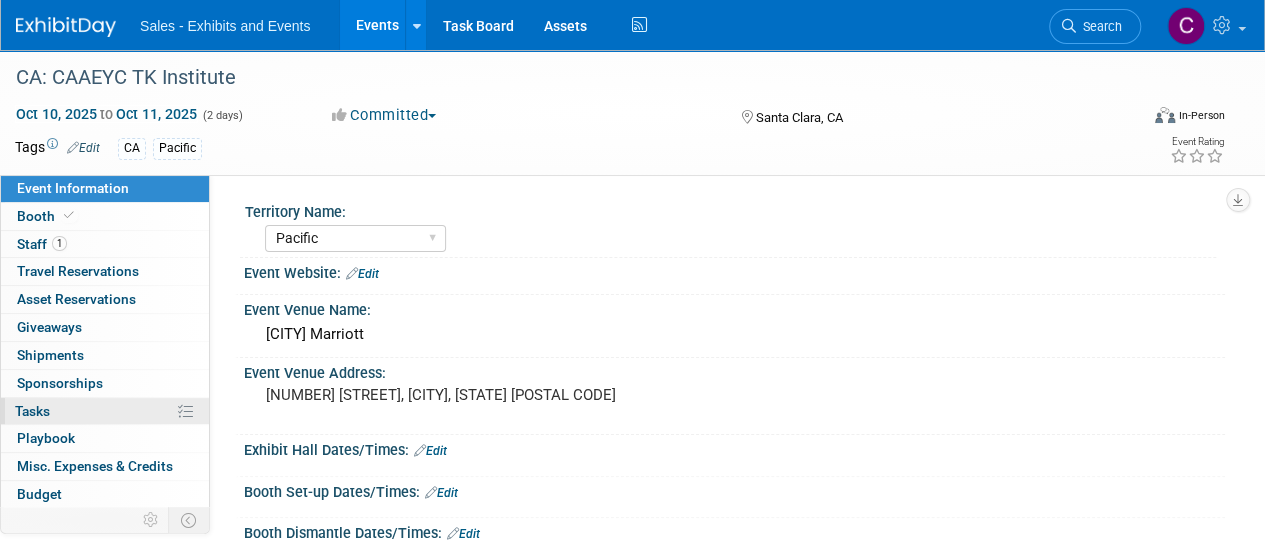 click on "0%
Tasks 0%" at bounding box center (105, 411) 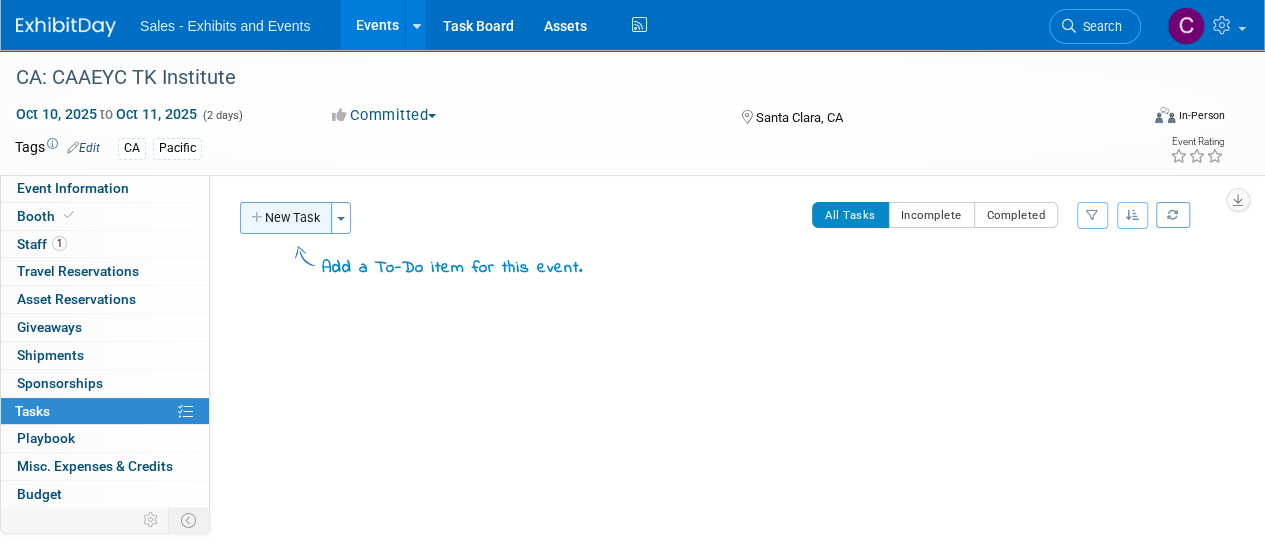 click on "New Task" at bounding box center (286, 218) 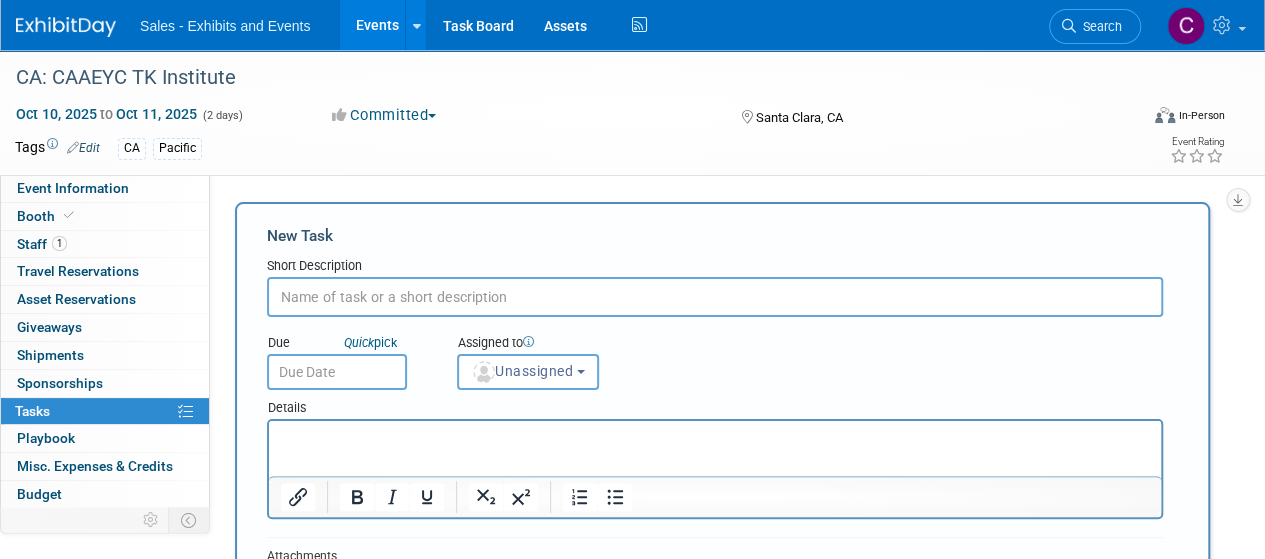 scroll, scrollTop: 0, scrollLeft: 0, axis: both 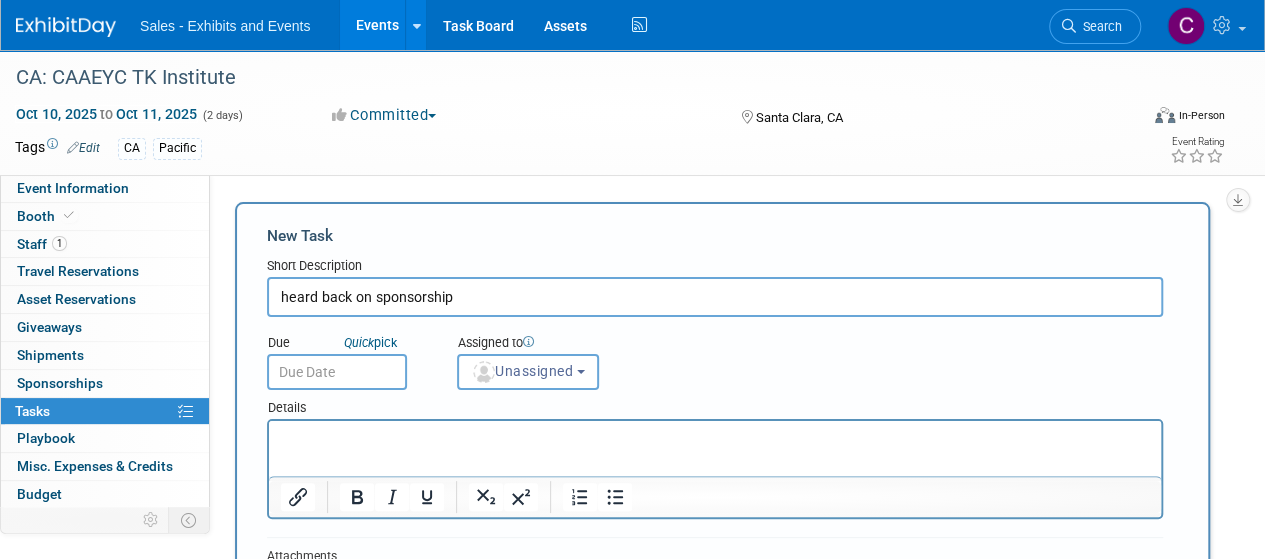 type on "heard back on sponsorship" 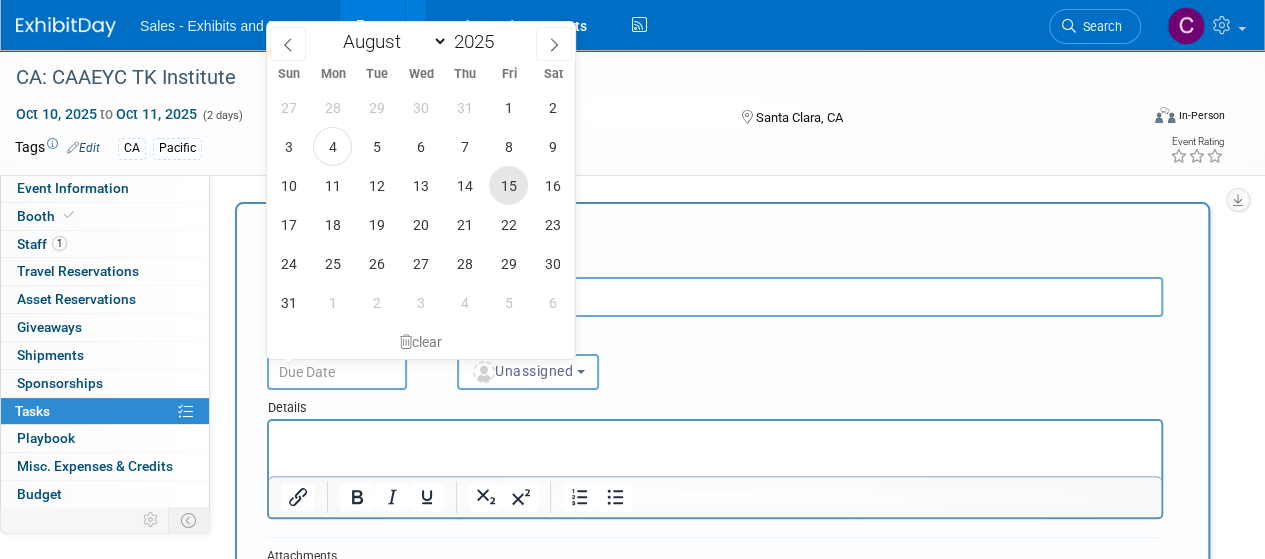 click on "15" at bounding box center (508, 185) 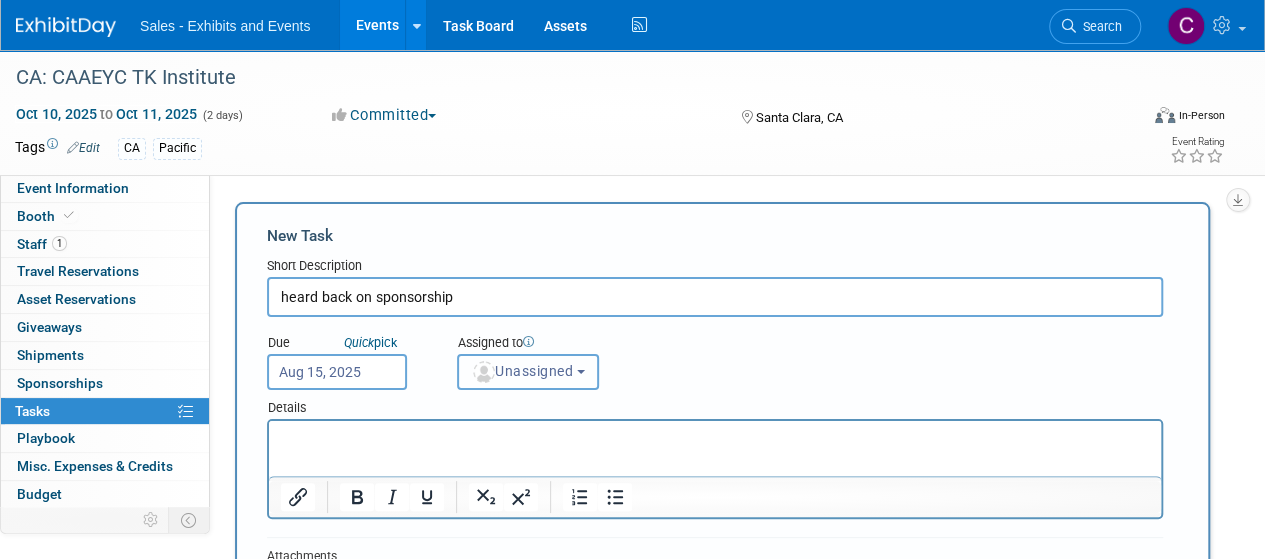 click on "Unassigned" at bounding box center [522, 371] 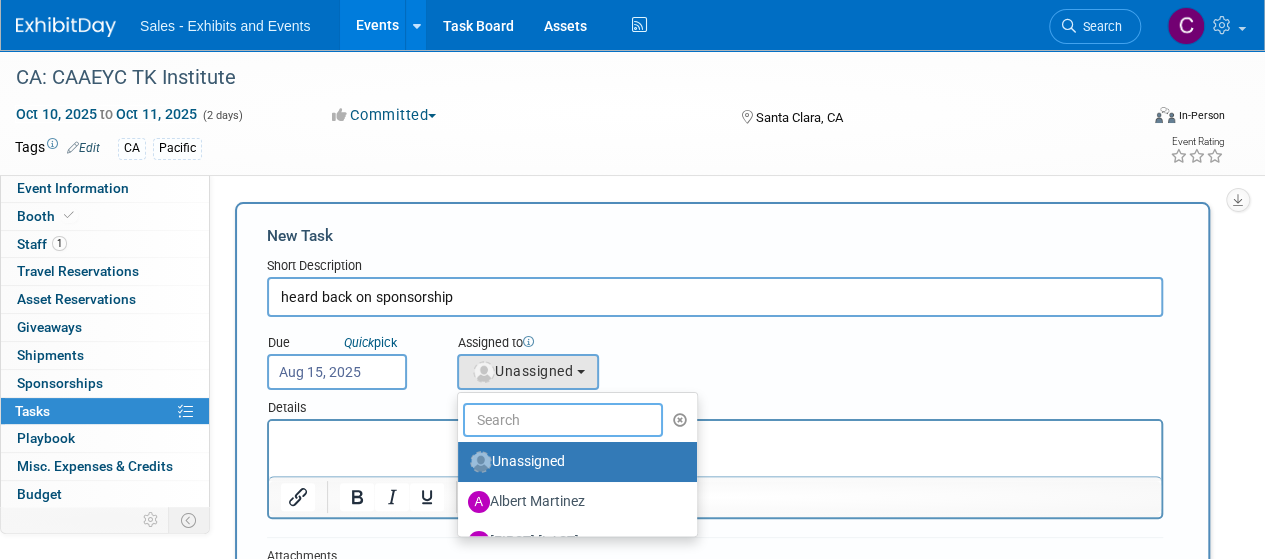 click at bounding box center [563, 420] 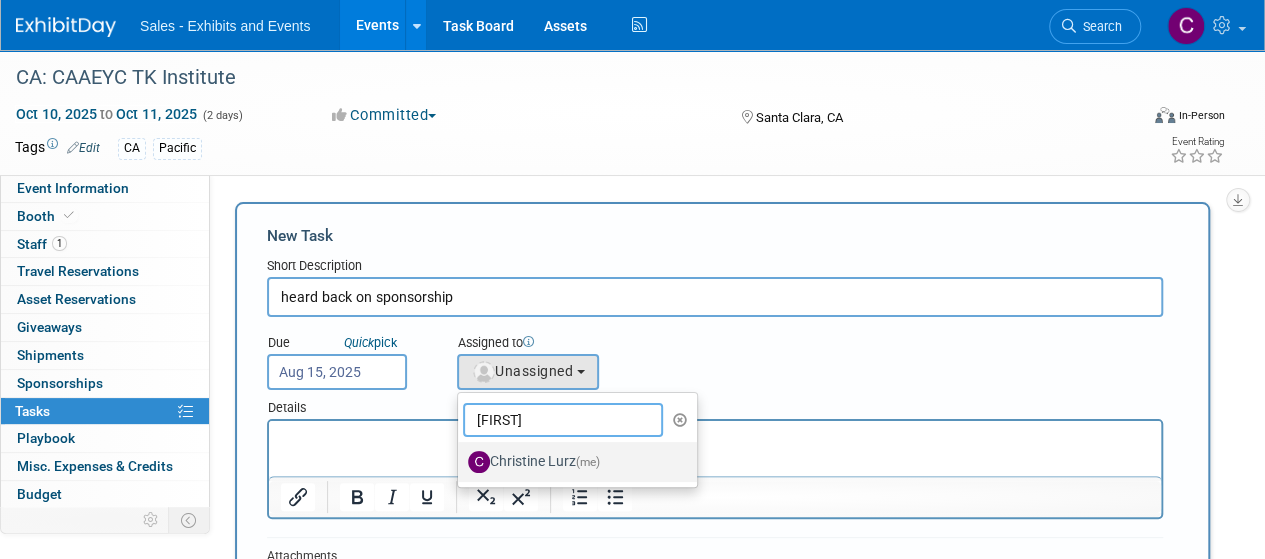 type on "christine" 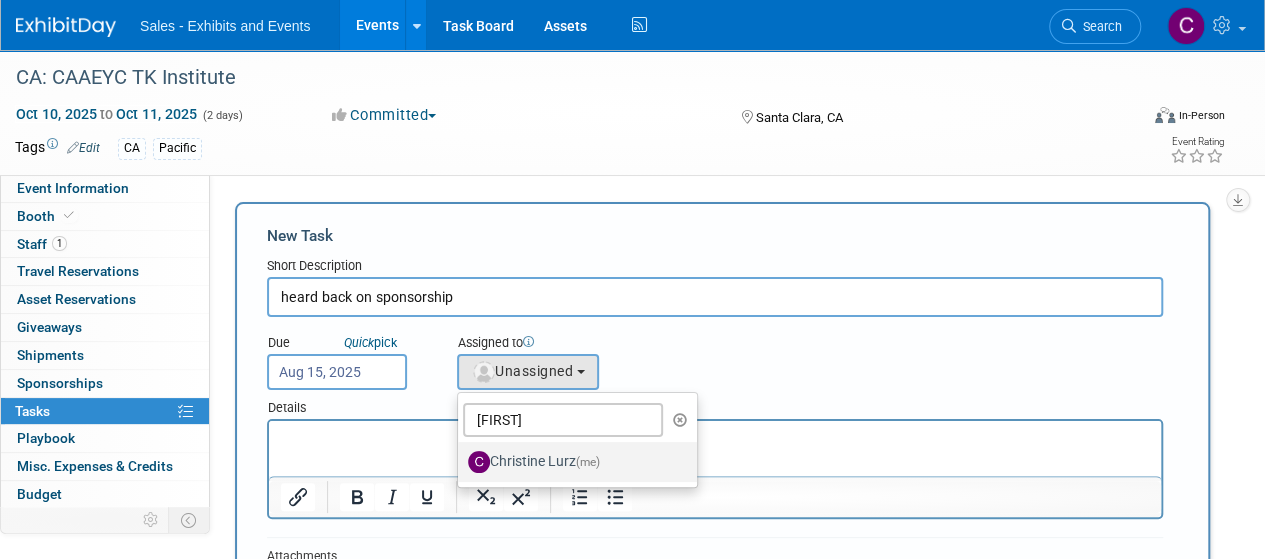 click on "Christine Lurz
(me)" at bounding box center (572, 462) 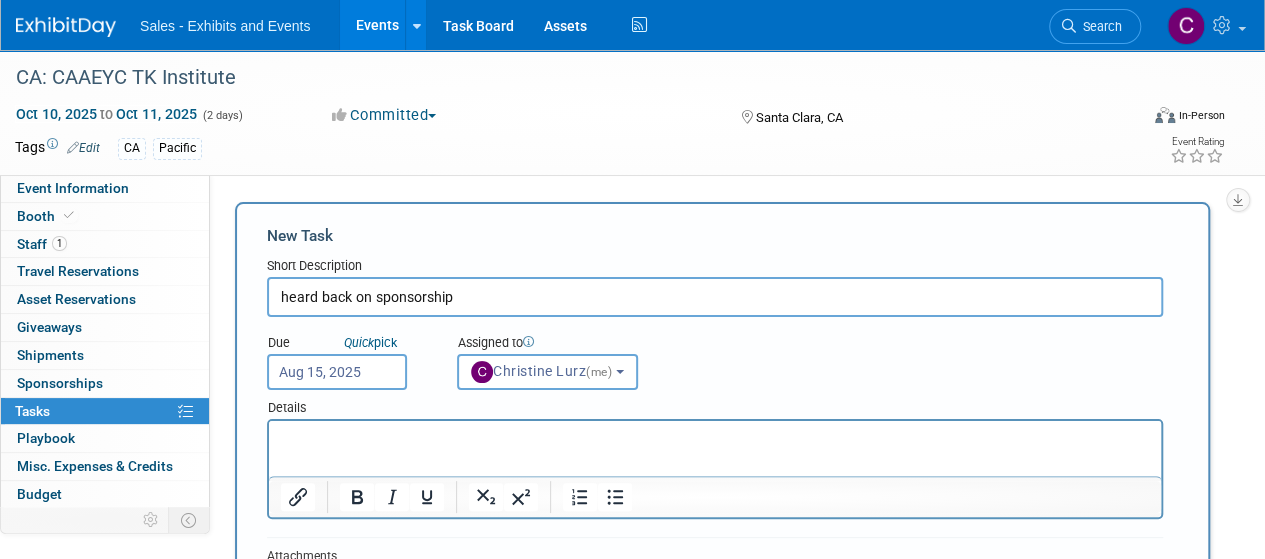 click on "Aug 15, 2025" at bounding box center (337, 372) 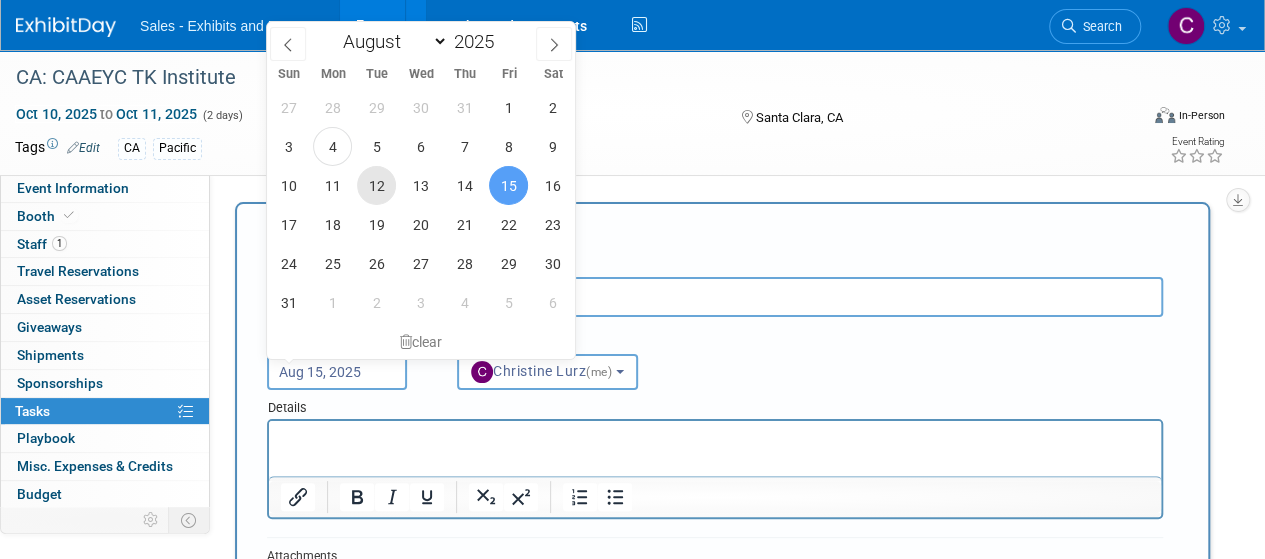 click on "12" at bounding box center (376, 185) 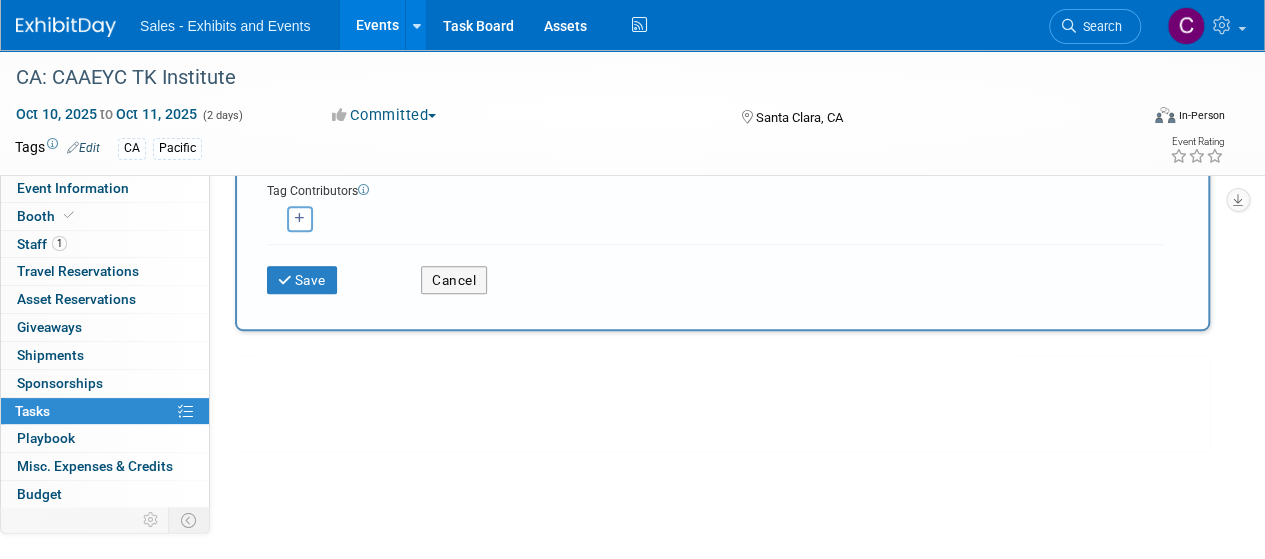 scroll, scrollTop: 460, scrollLeft: 0, axis: vertical 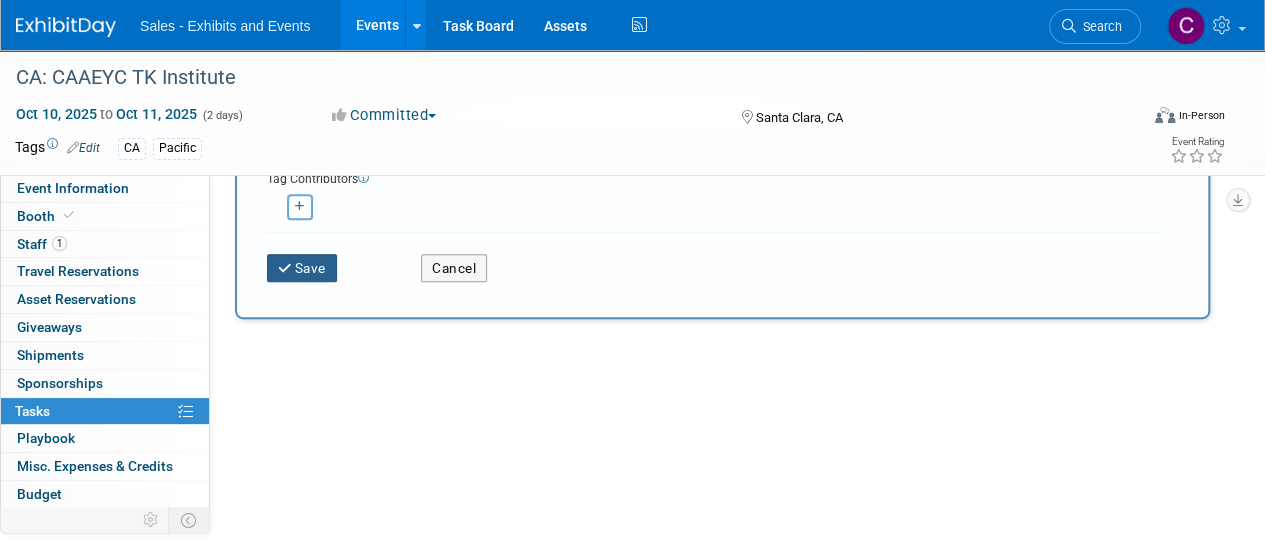 click on "Save" at bounding box center [302, 268] 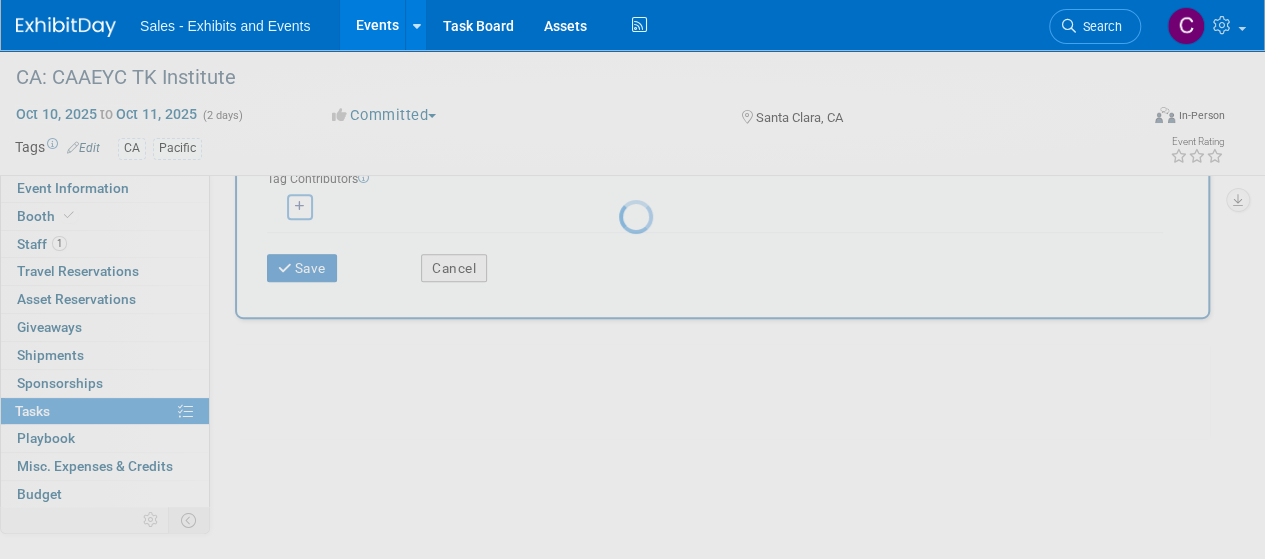 scroll, scrollTop: 68, scrollLeft: 0, axis: vertical 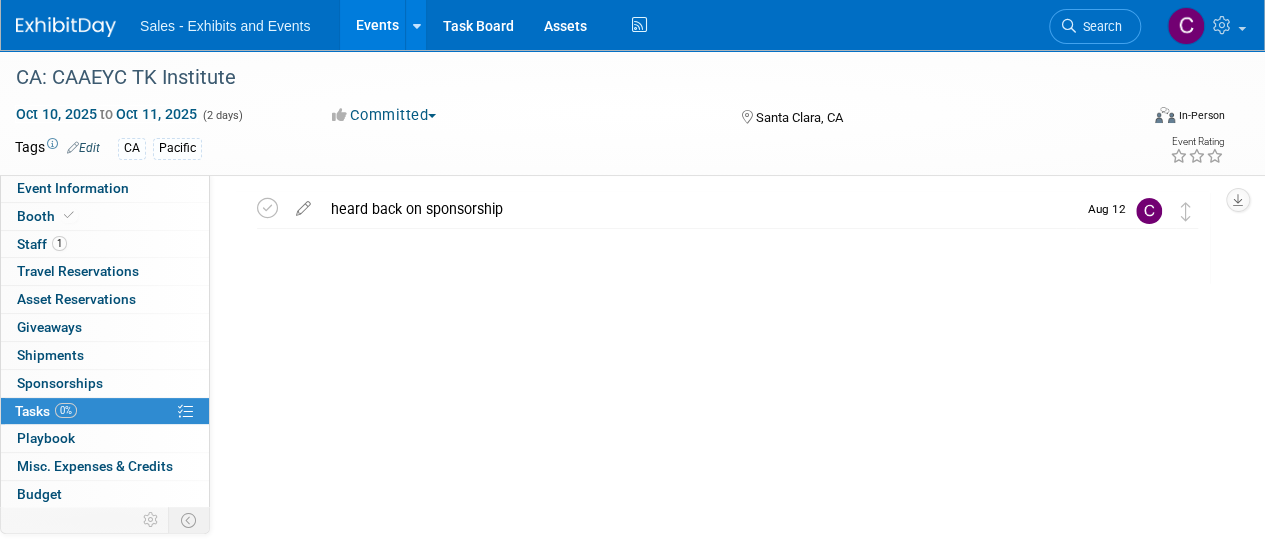 click on "Events" at bounding box center (376, 25) 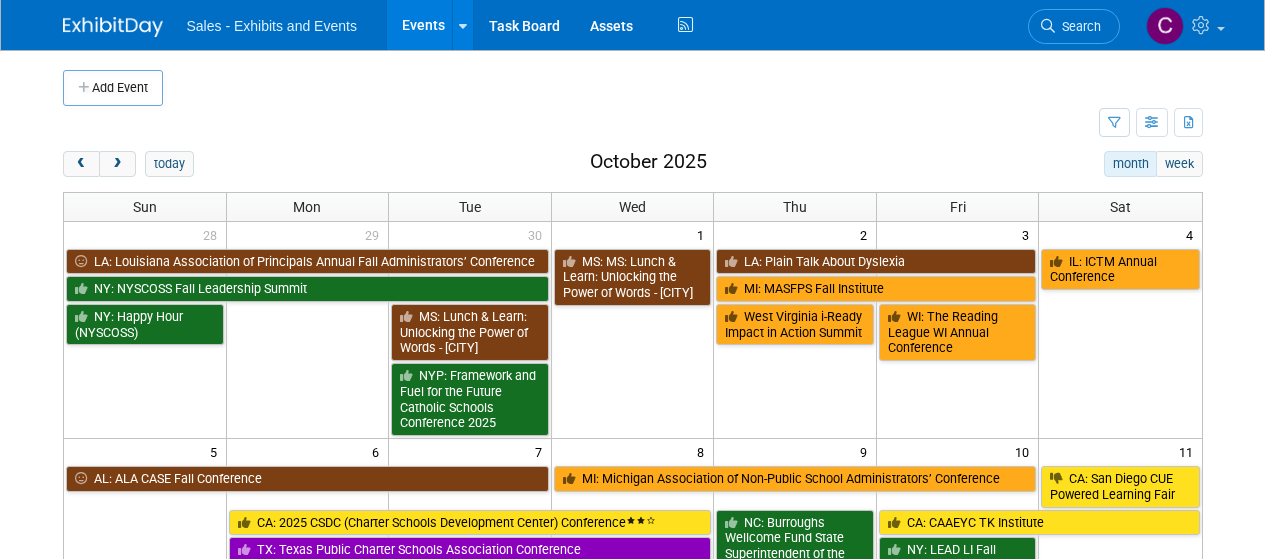 scroll, scrollTop: 0, scrollLeft: 0, axis: both 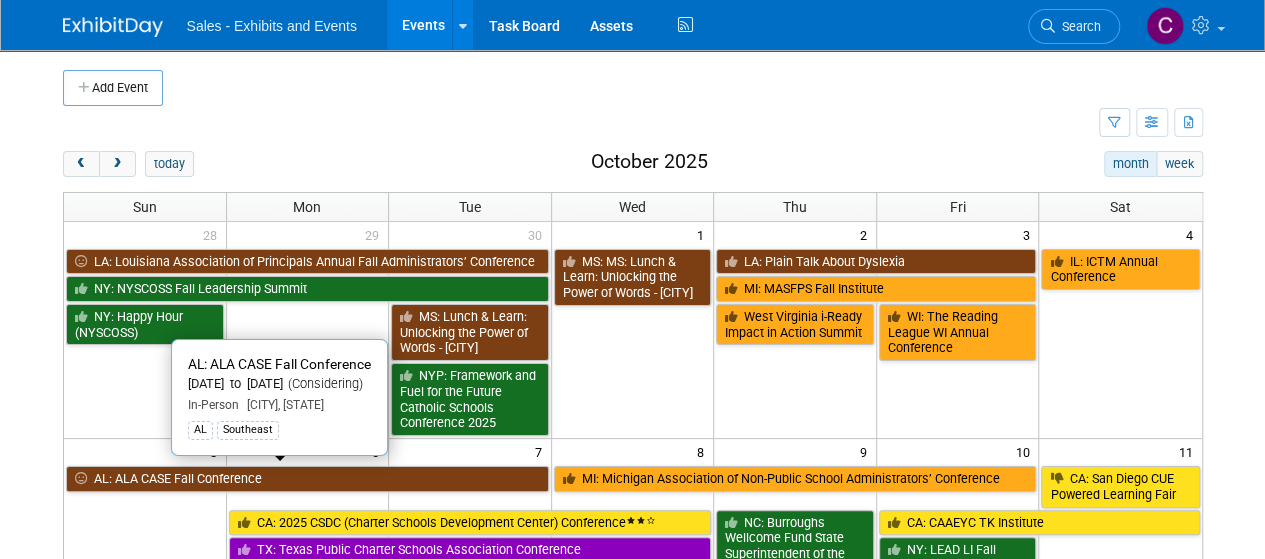 click on "AL: ALA CASE Fall Conference" at bounding box center [307, 479] 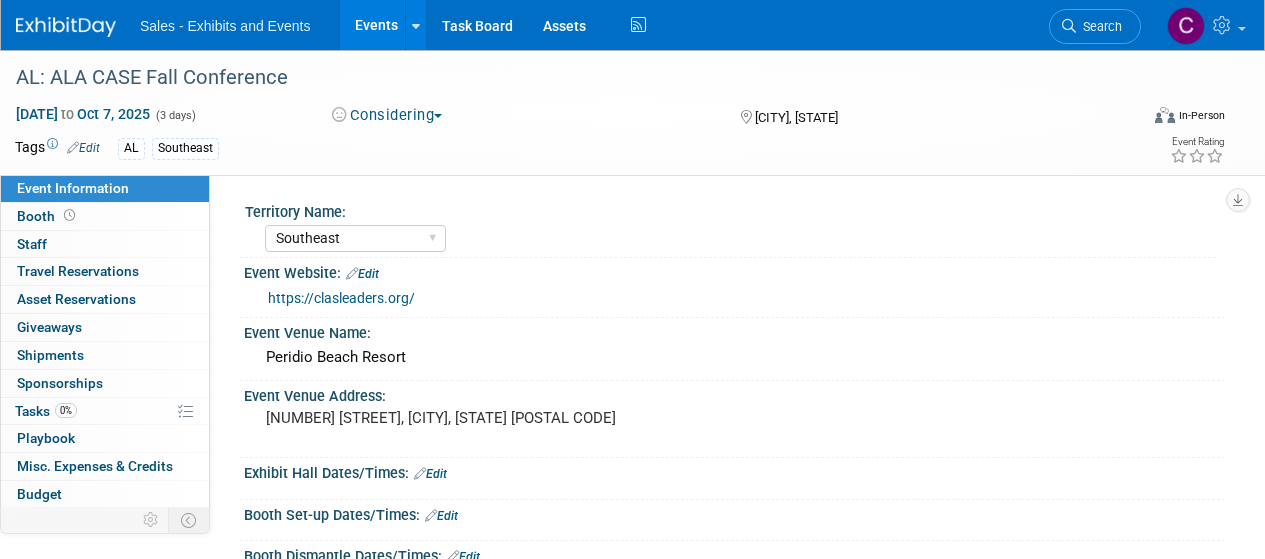 select on "Southeast" 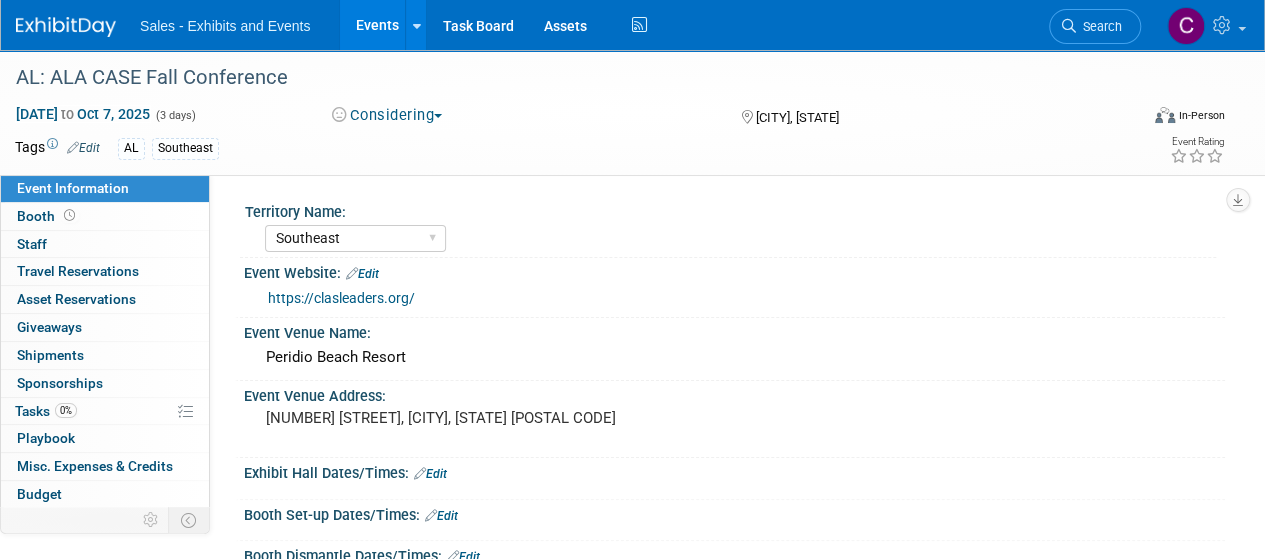 scroll, scrollTop: 0, scrollLeft: 0, axis: both 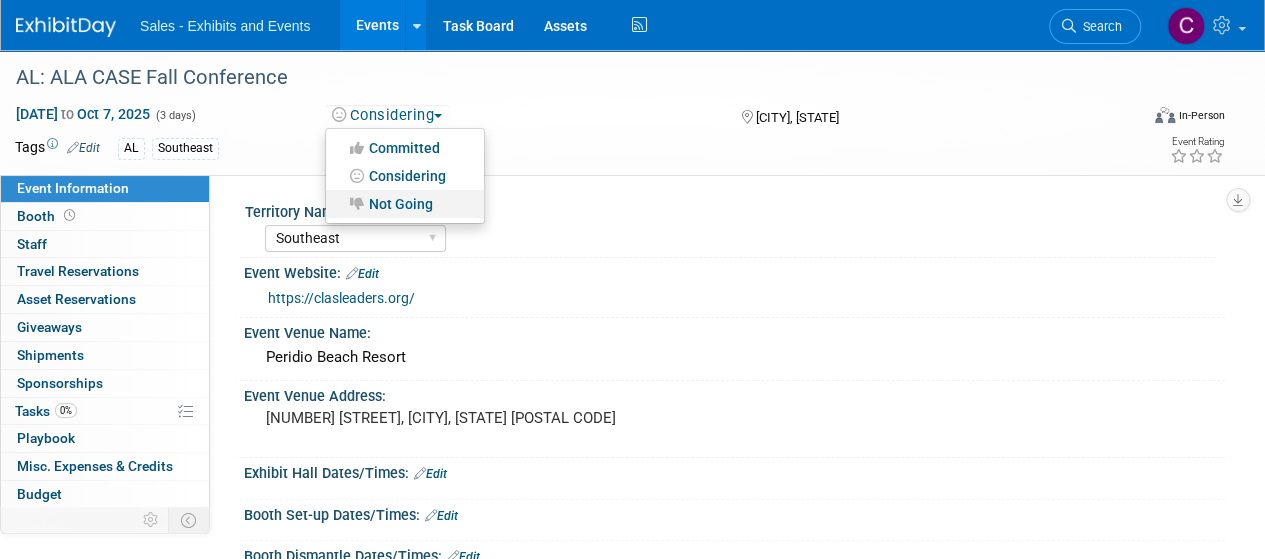 click on "Not Going" at bounding box center (405, 204) 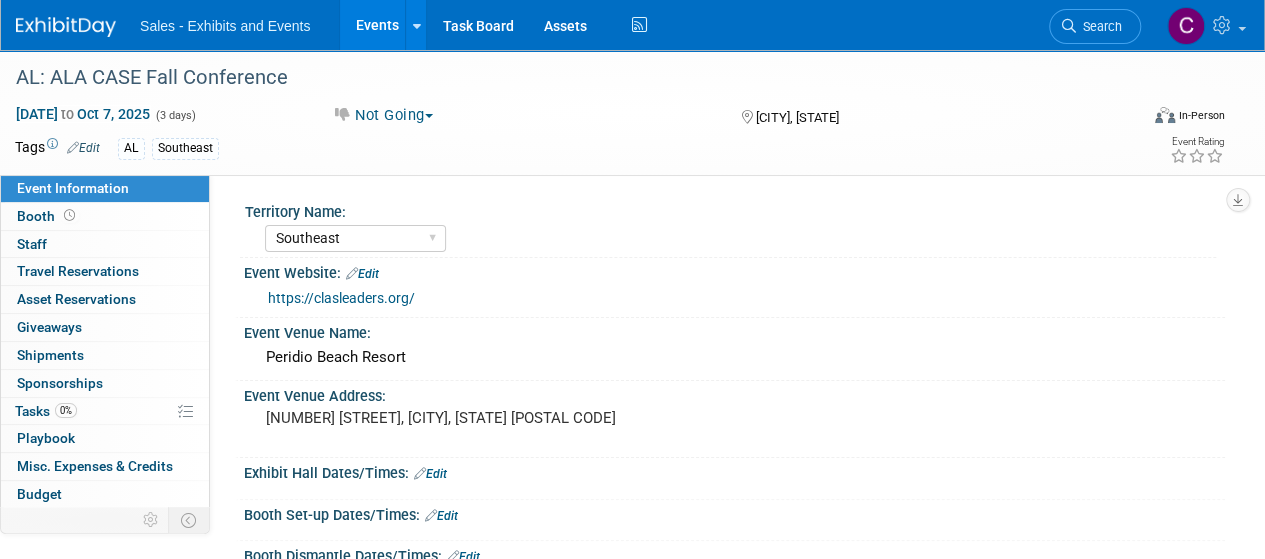 click on "Events" at bounding box center [376, 25] 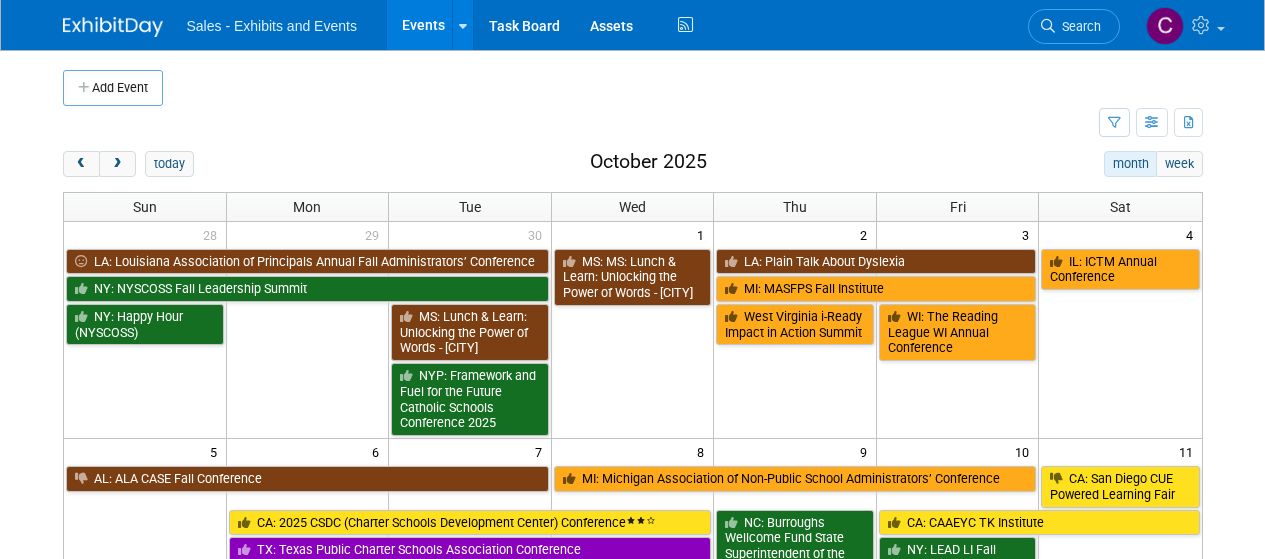 scroll, scrollTop: 0, scrollLeft: 0, axis: both 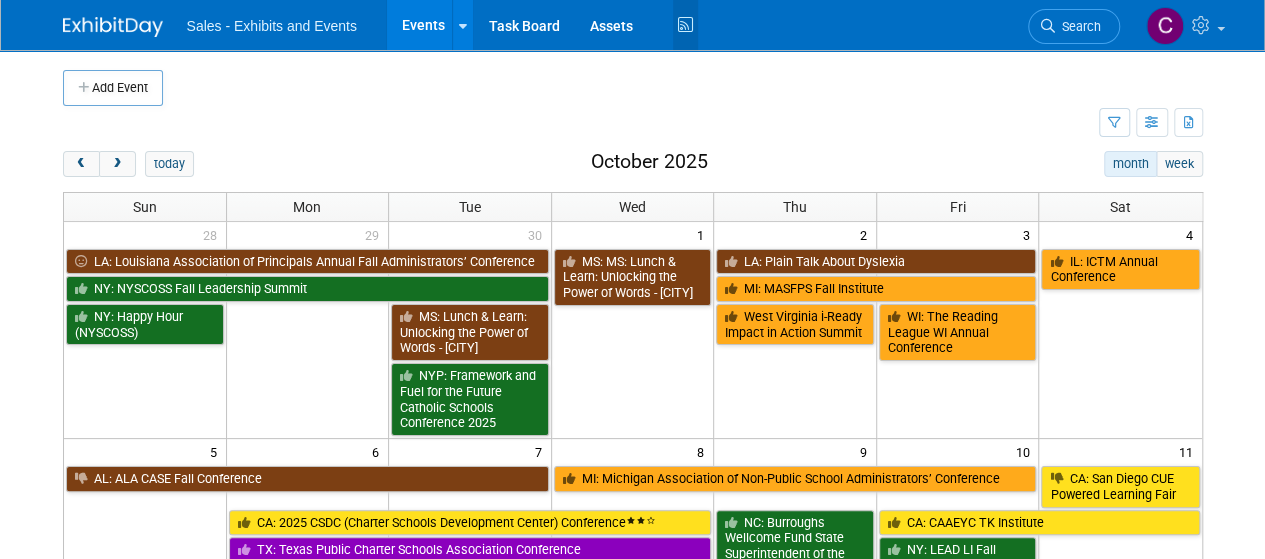 click at bounding box center (685, 25) 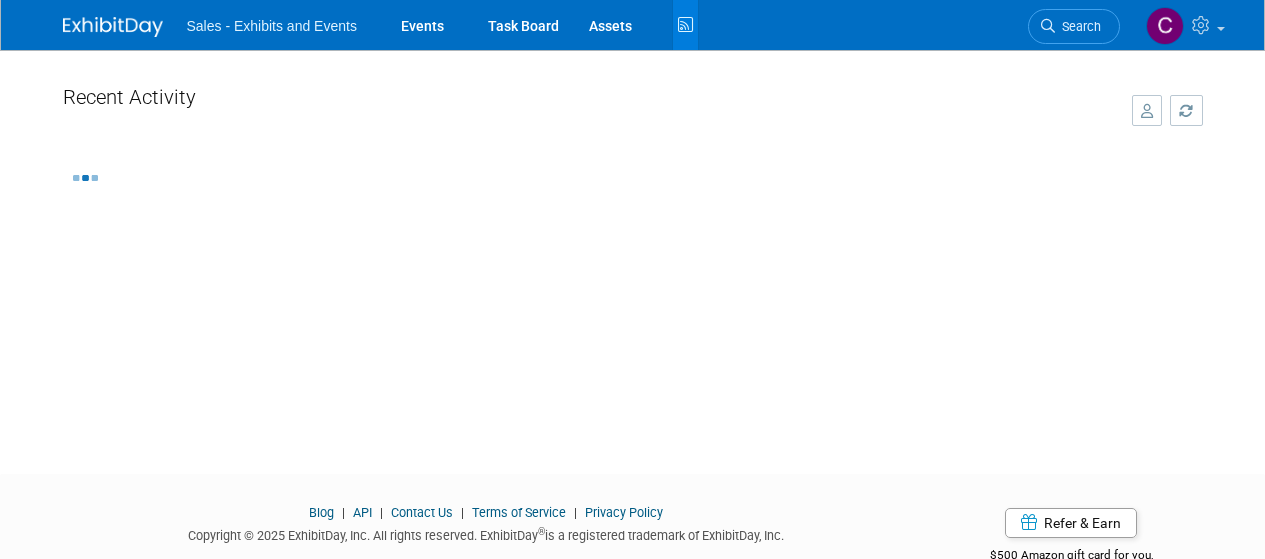 scroll, scrollTop: 0, scrollLeft: 0, axis: both 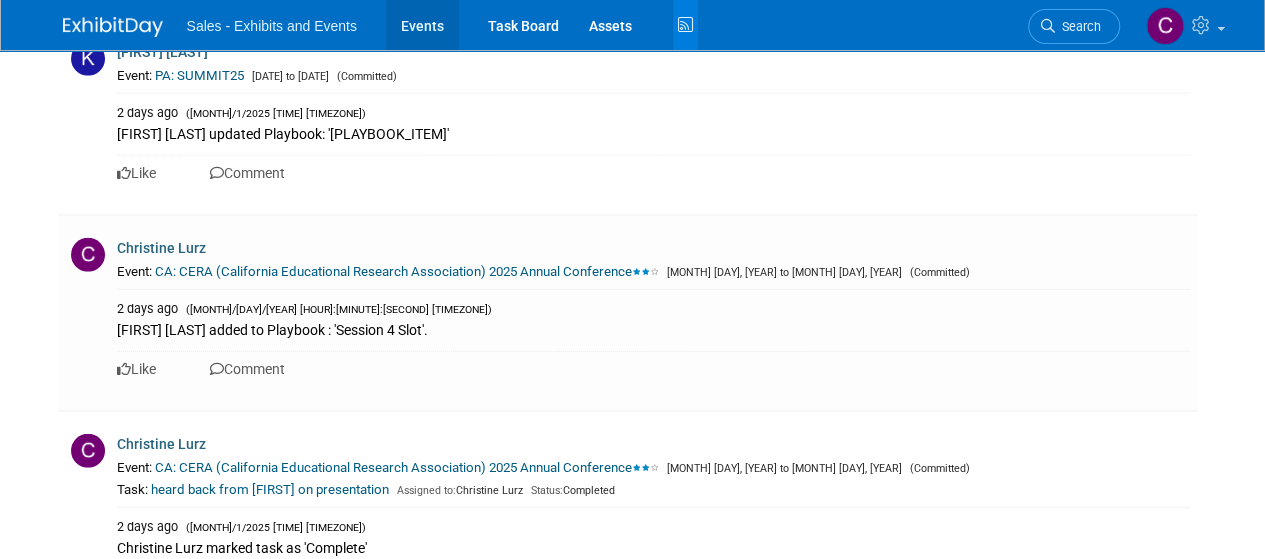 click on "Events" at bounding box center (422, 25) 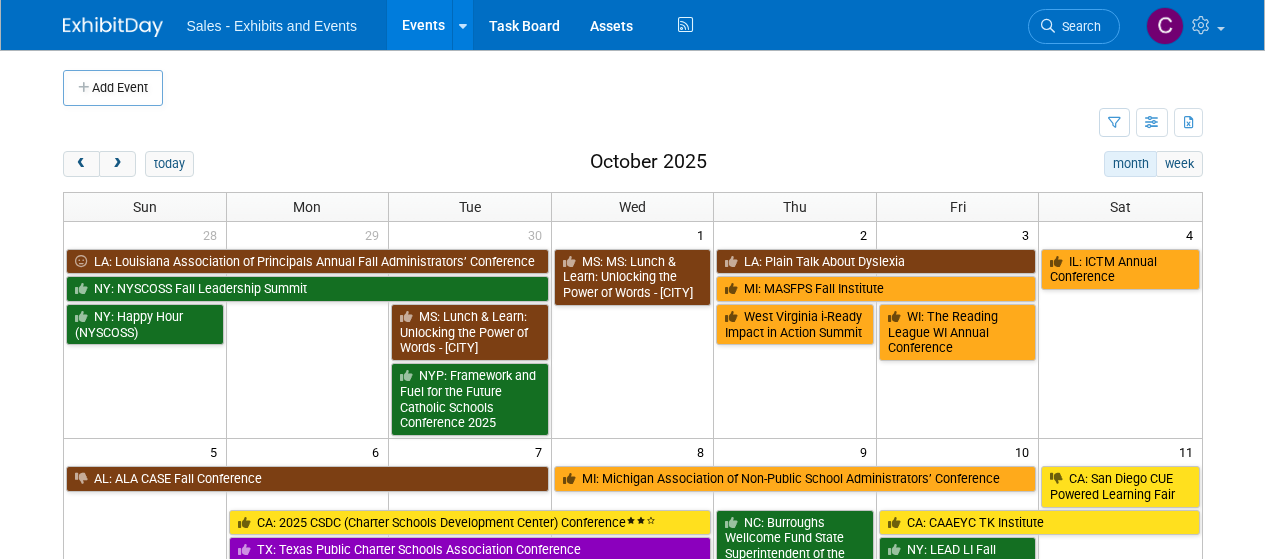 scroll, scrollTop: 0, scrollLeft: 0, axis: both 